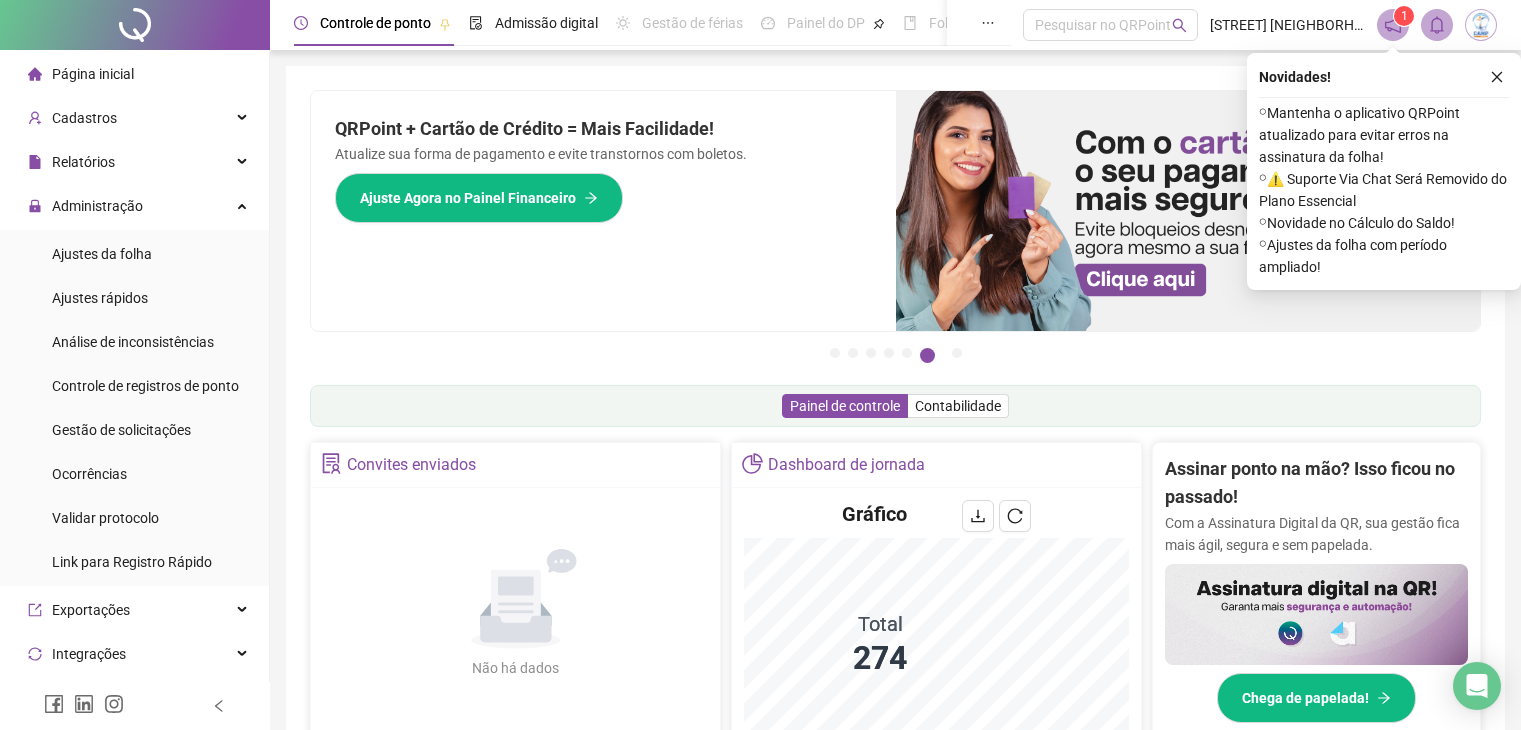click on "Ajustes da folha" at bounding box center (102, 254) 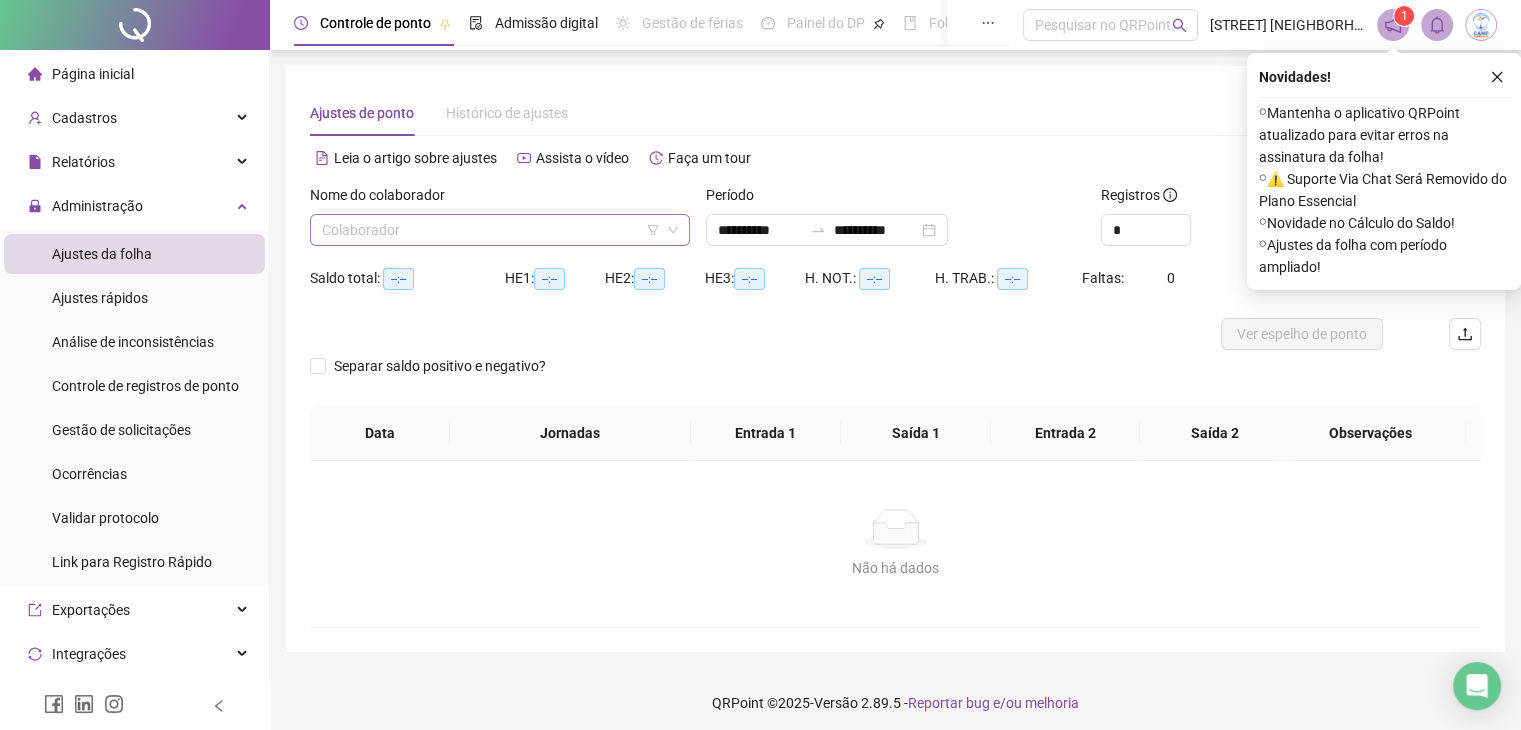 click at bounding box center [491, 230] 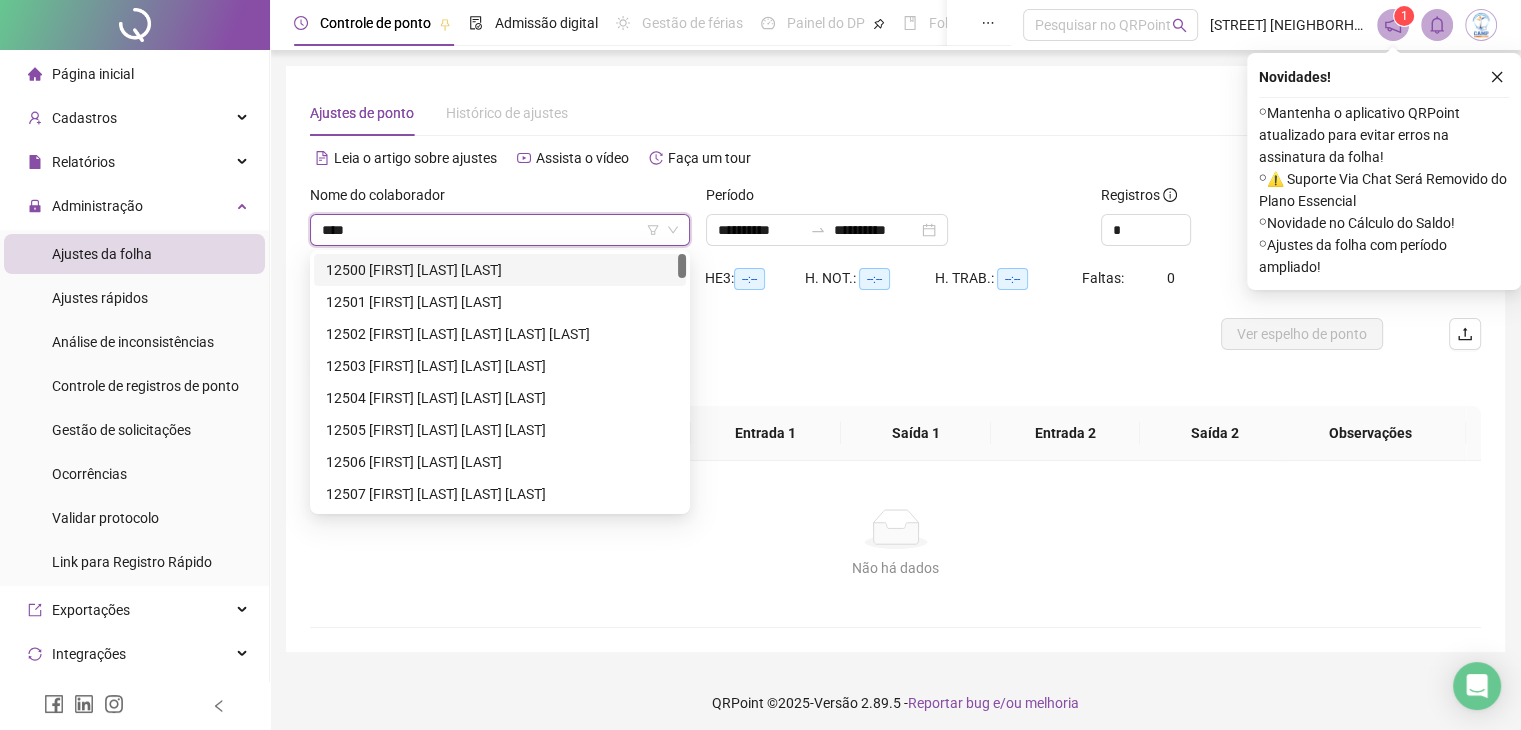 type on "*****" 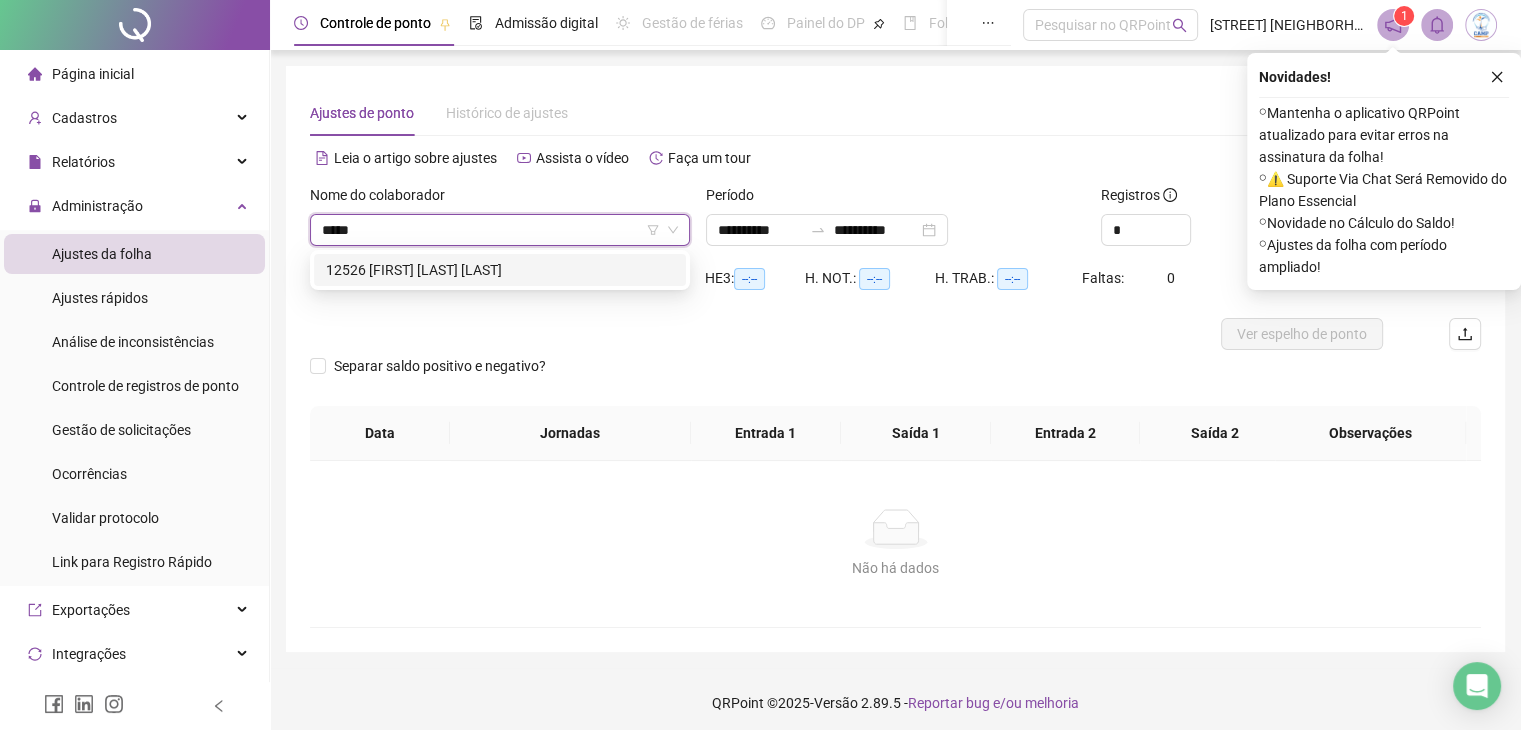 click on "12526 [FIRST] [LAST] [LAST]" at bounding box center [500, 270] 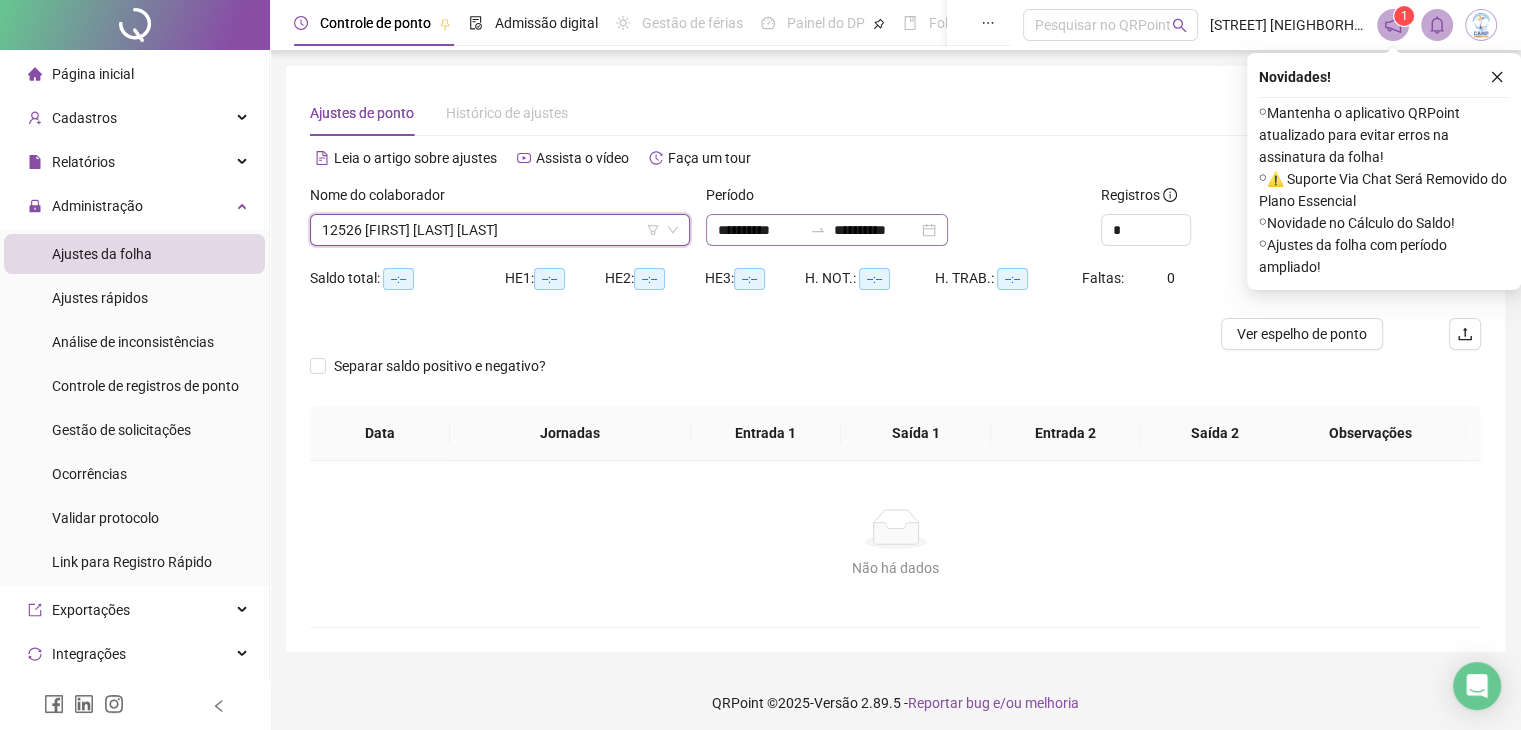 click on "**********" at bounding box center [827, 230] 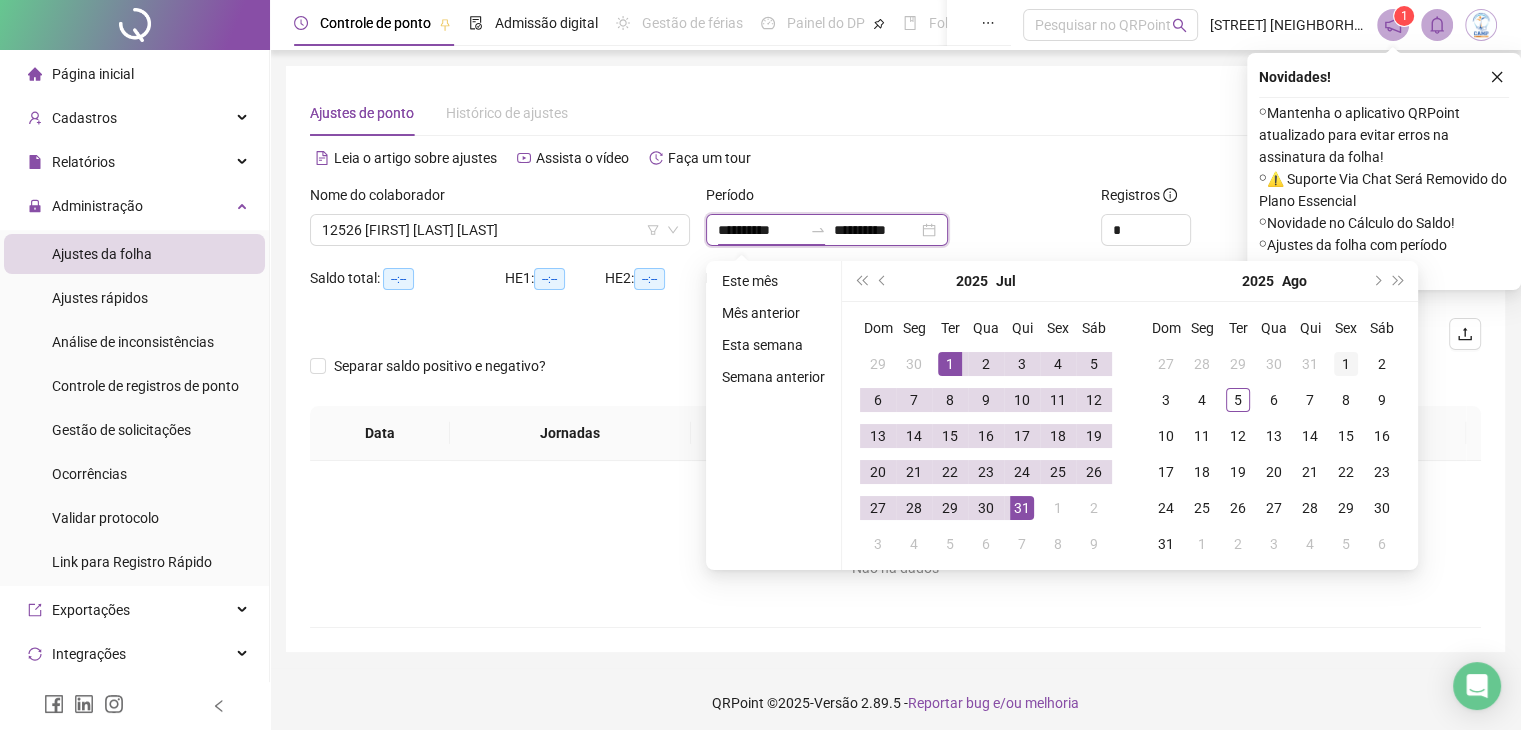 type on "**********" 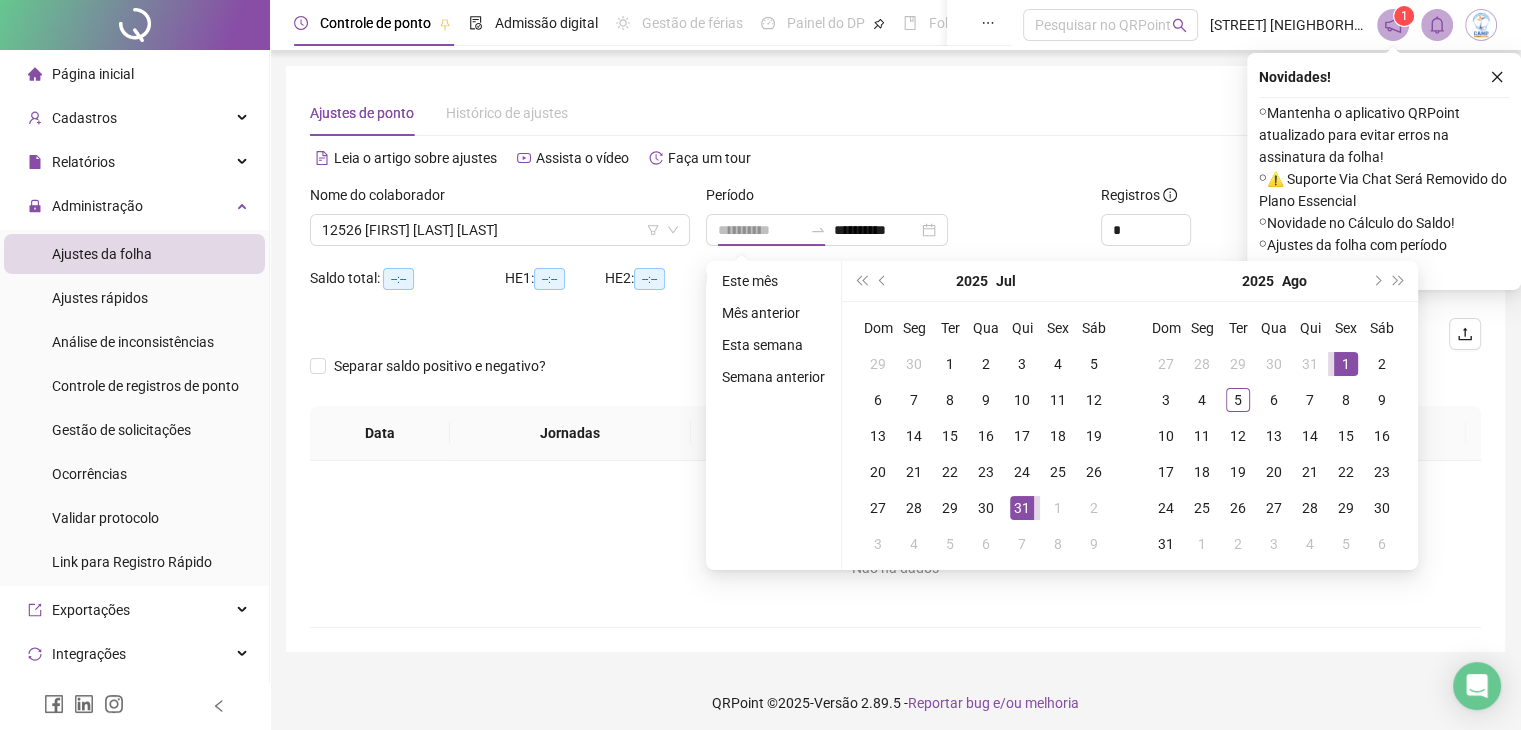click on "1" at bounding box center [1346, 364] 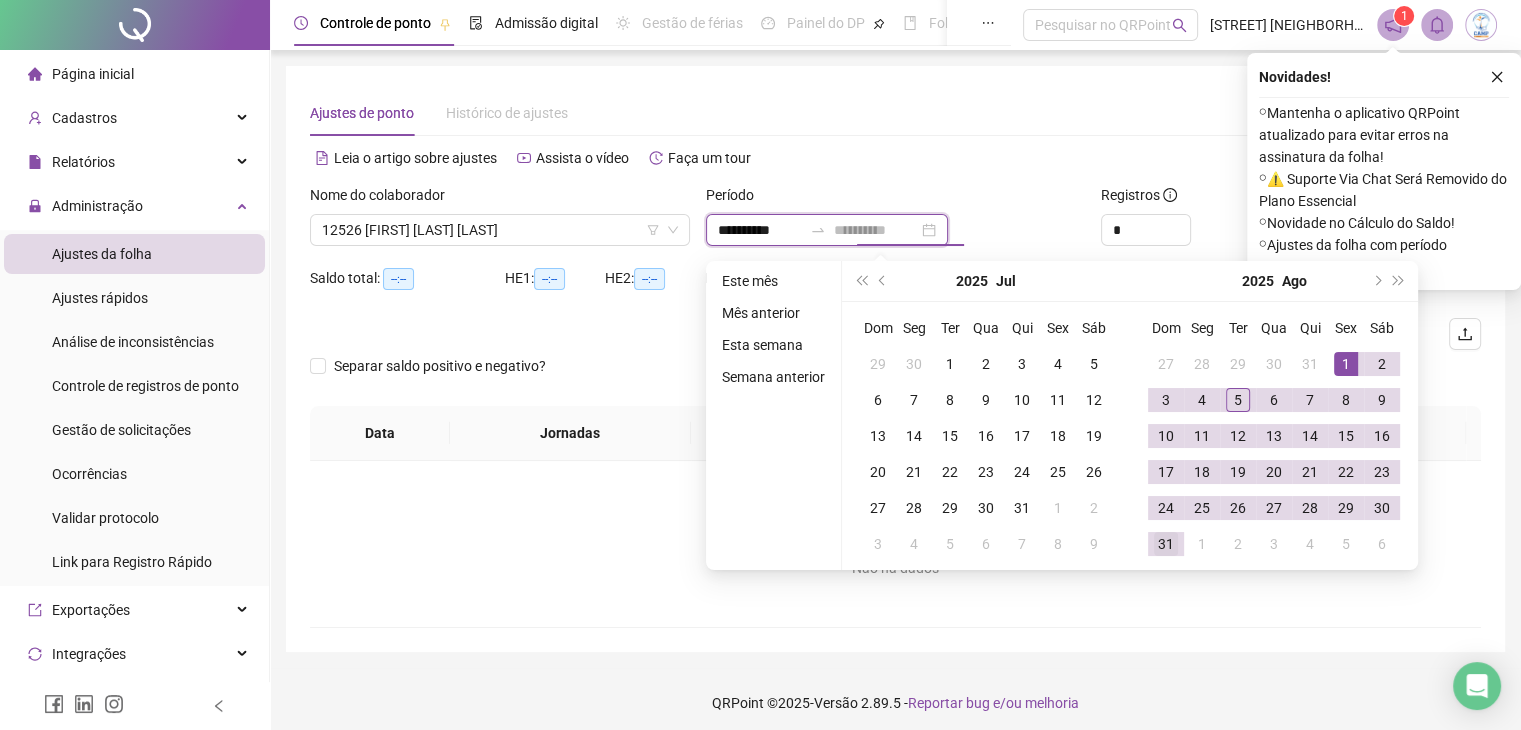 type on "**********" 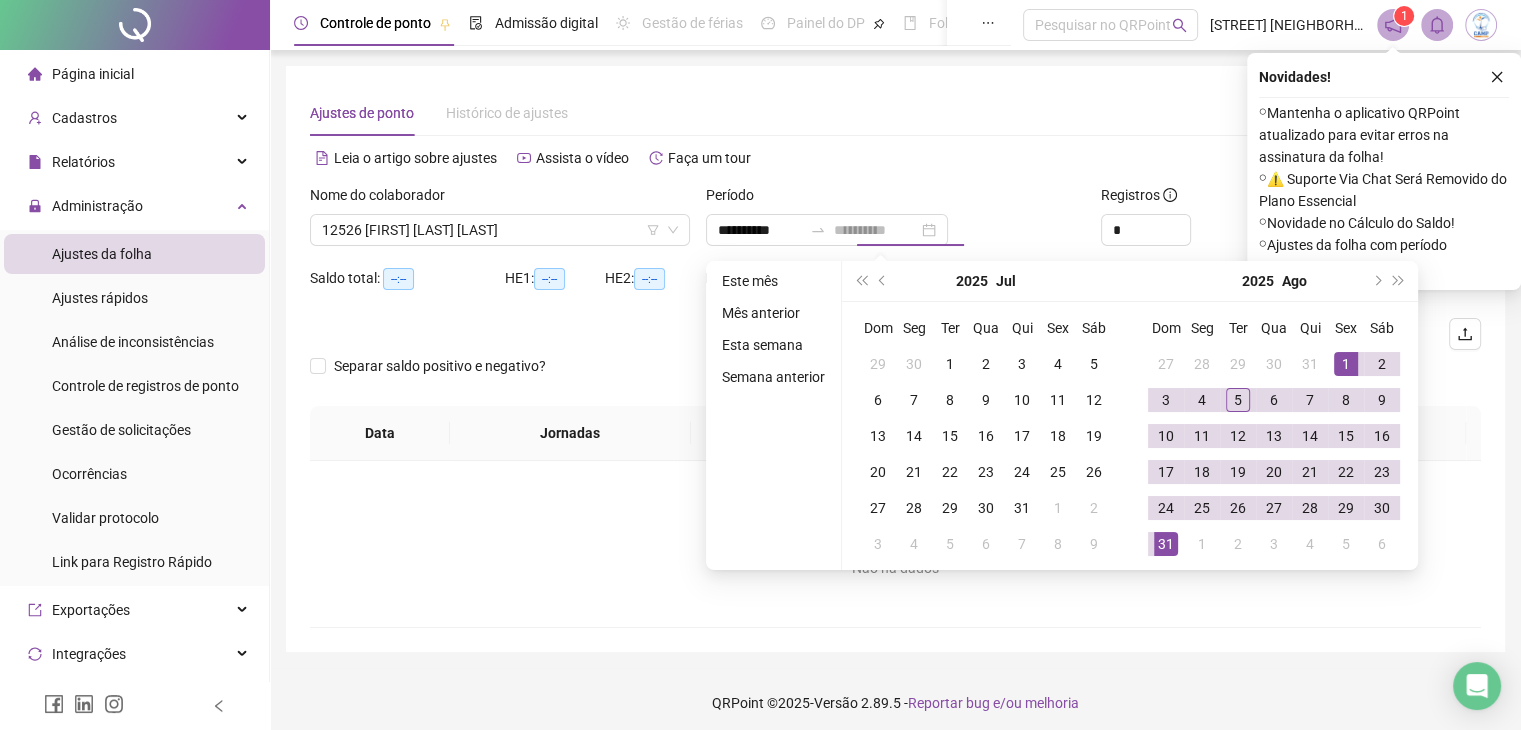 click on "31" at bounding box center (1166, 544) 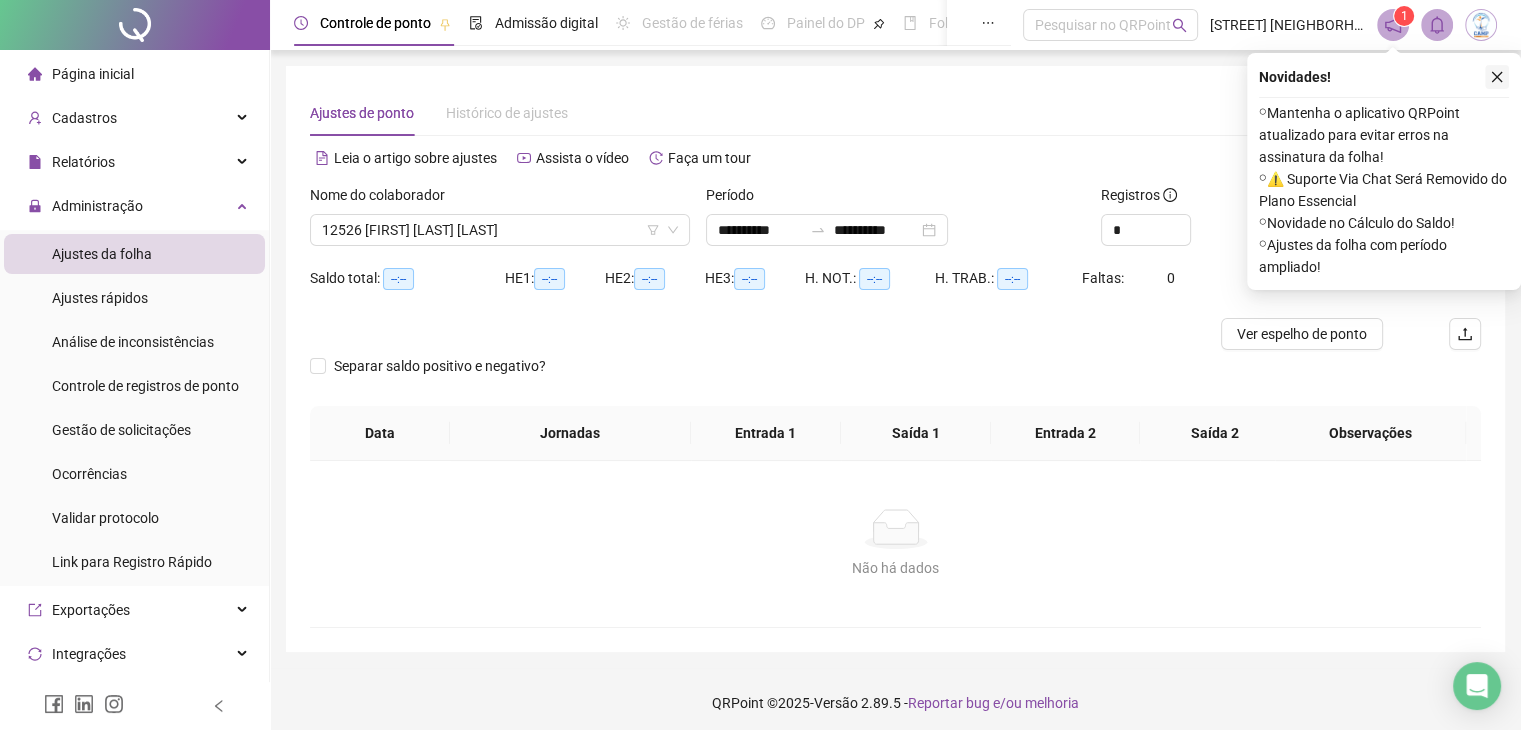 click 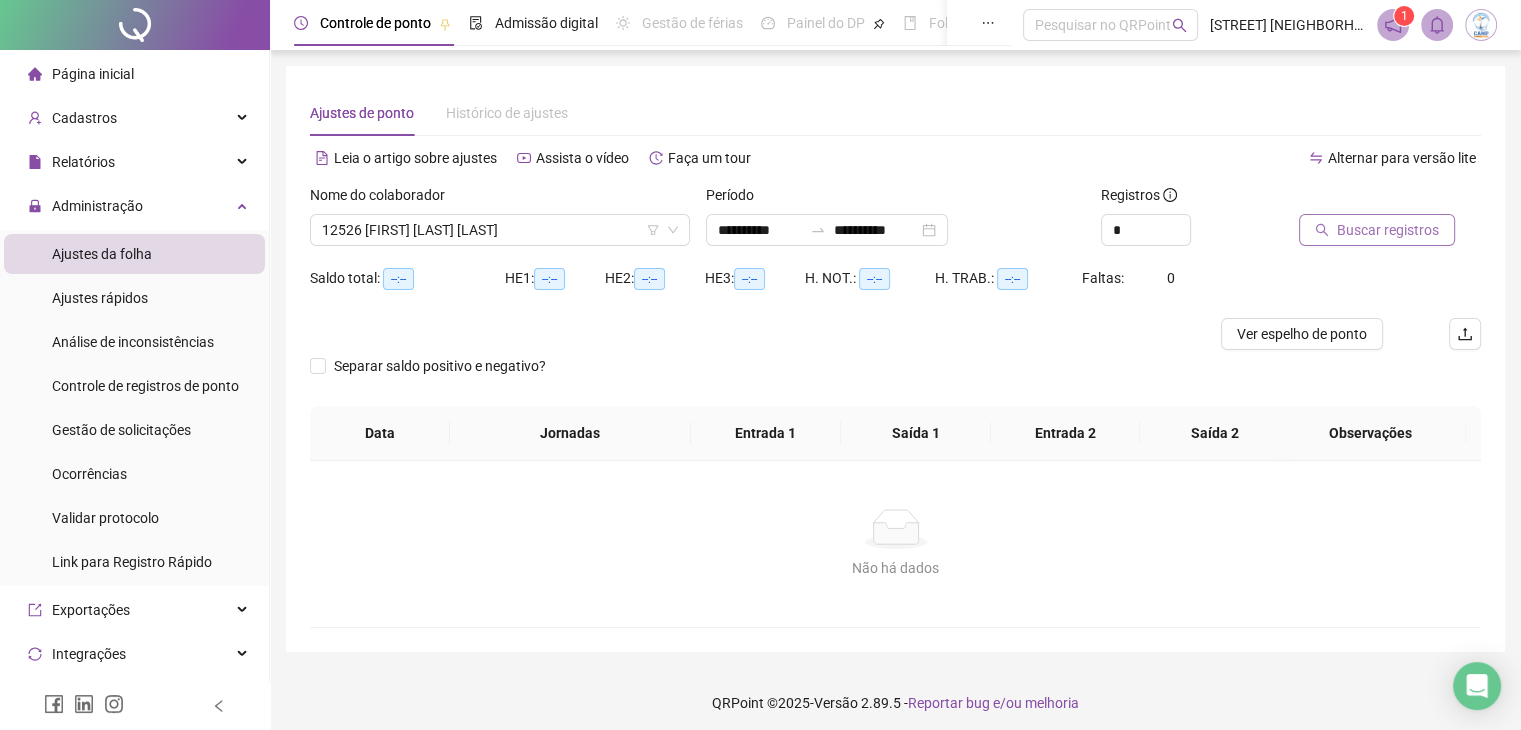 click on "Buscar registros" at bounding box center (1388, 230) 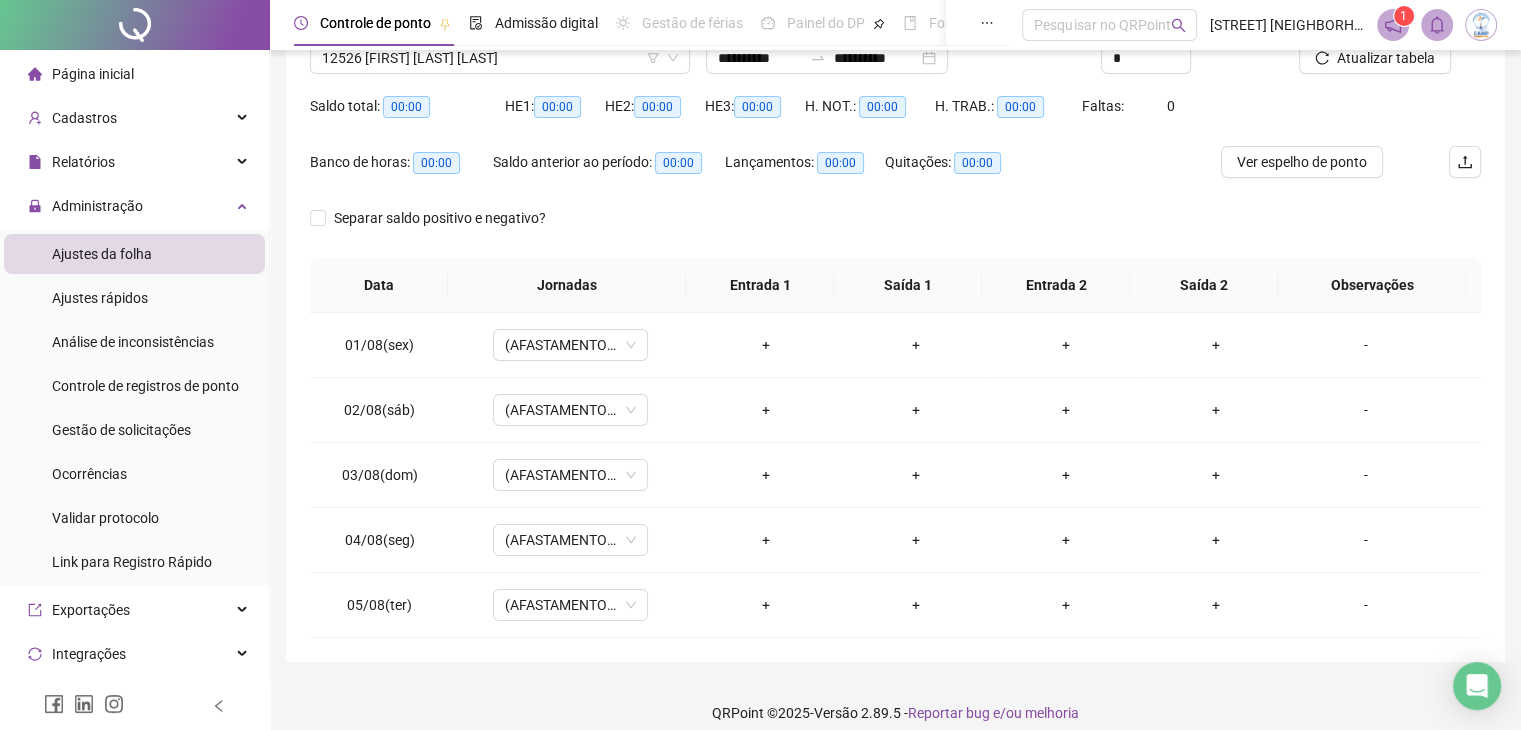 scroll, scrollTop: 189, scrollLeft: 0, axis: vertical 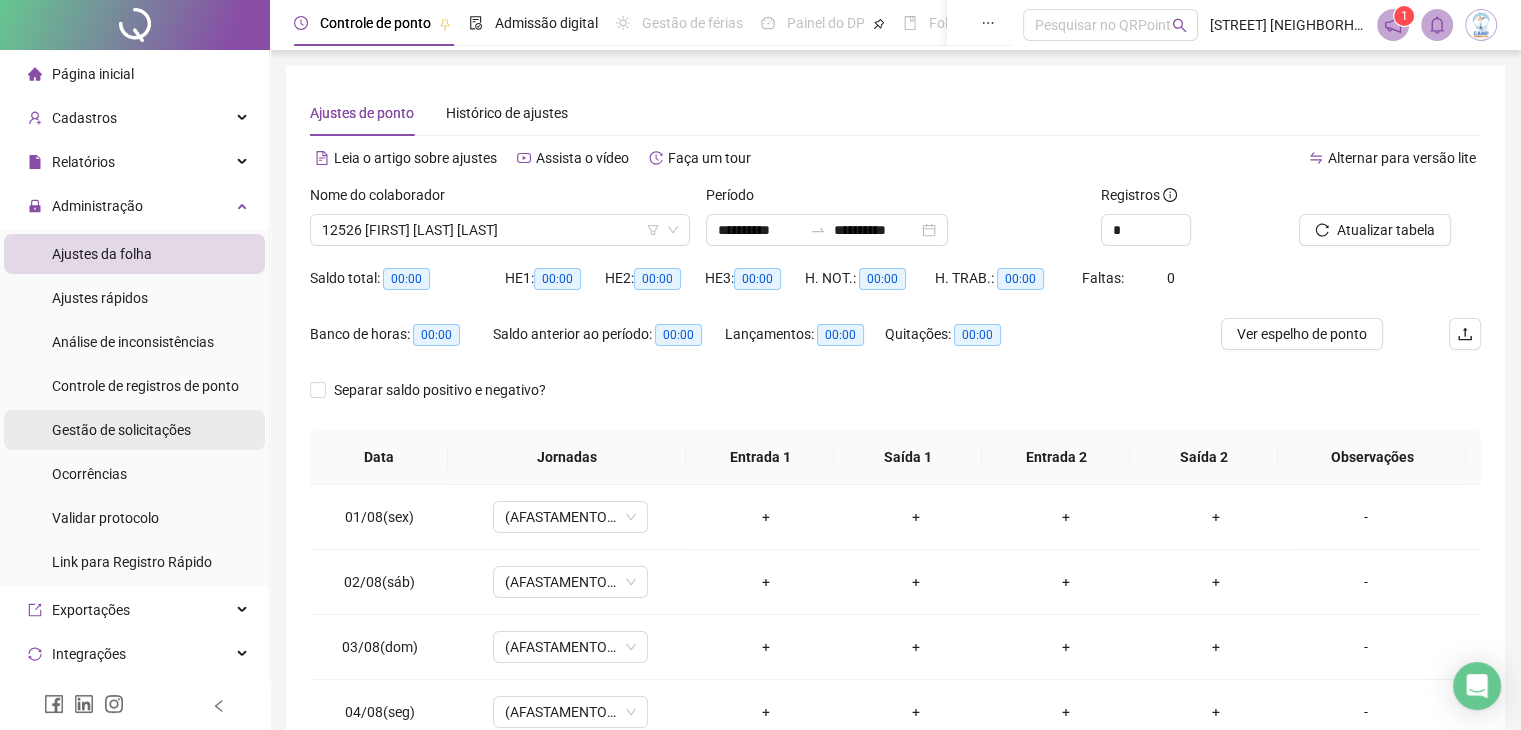 click on "Gestão de solicitações" at bounding box center (121, 430) 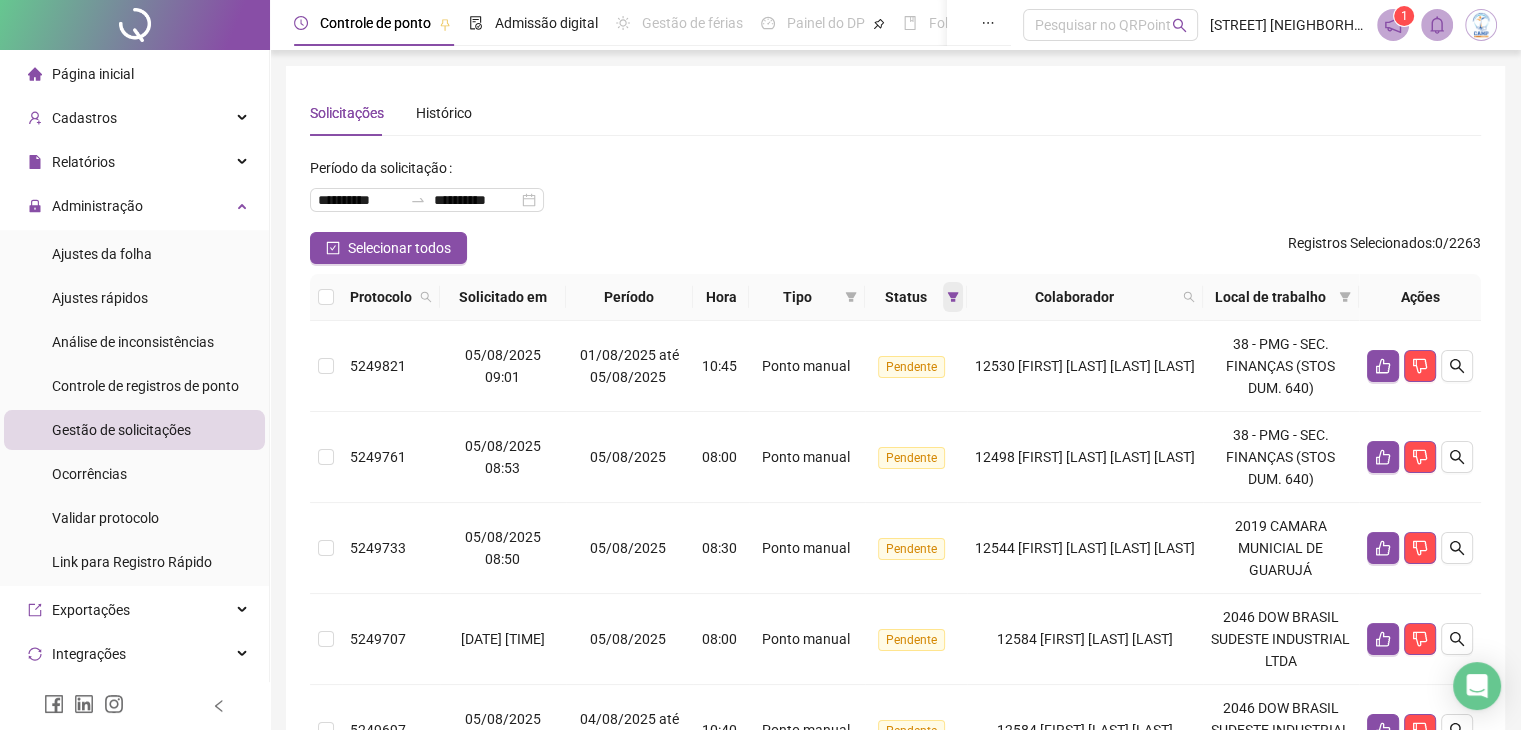 click 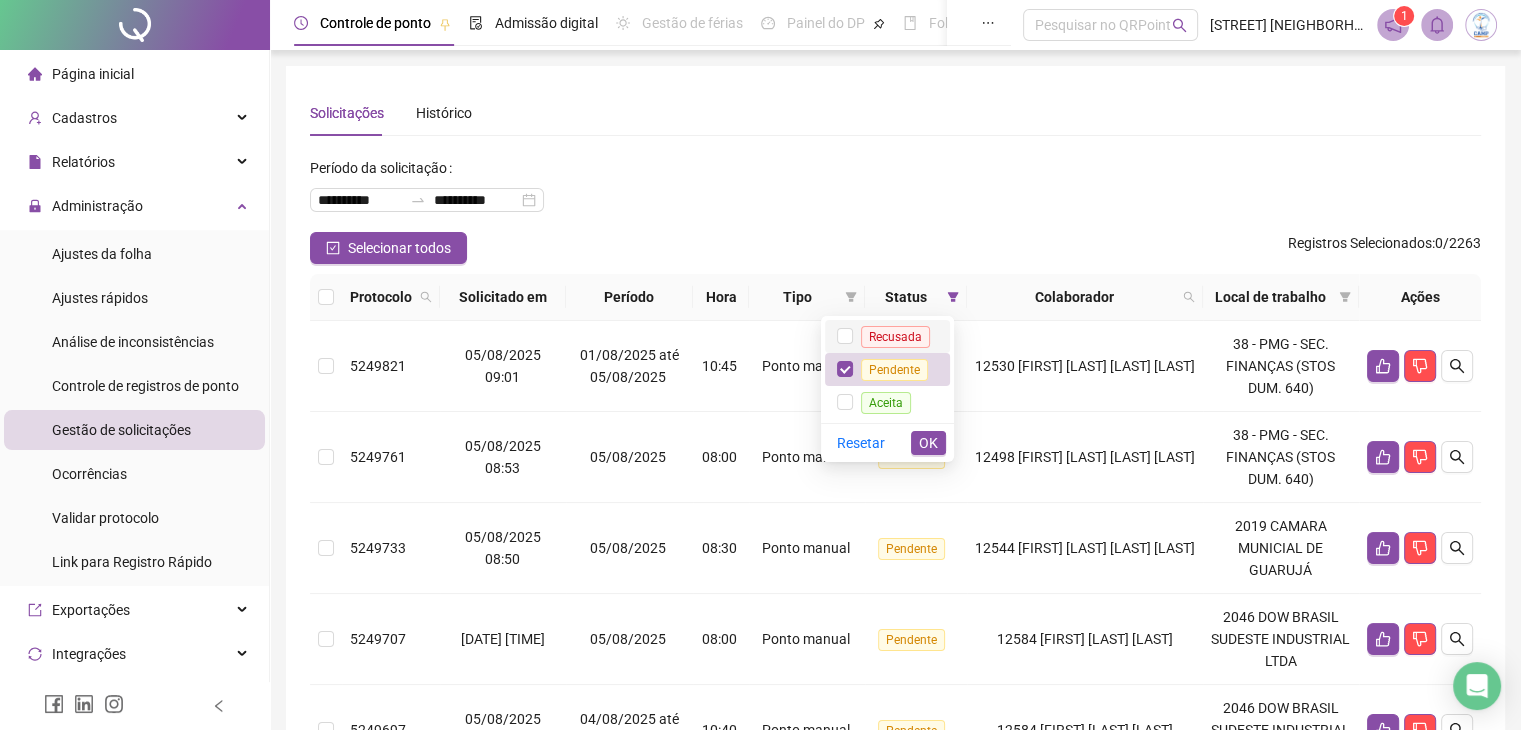 click on "Recusada" at bounding box center [895, 337] 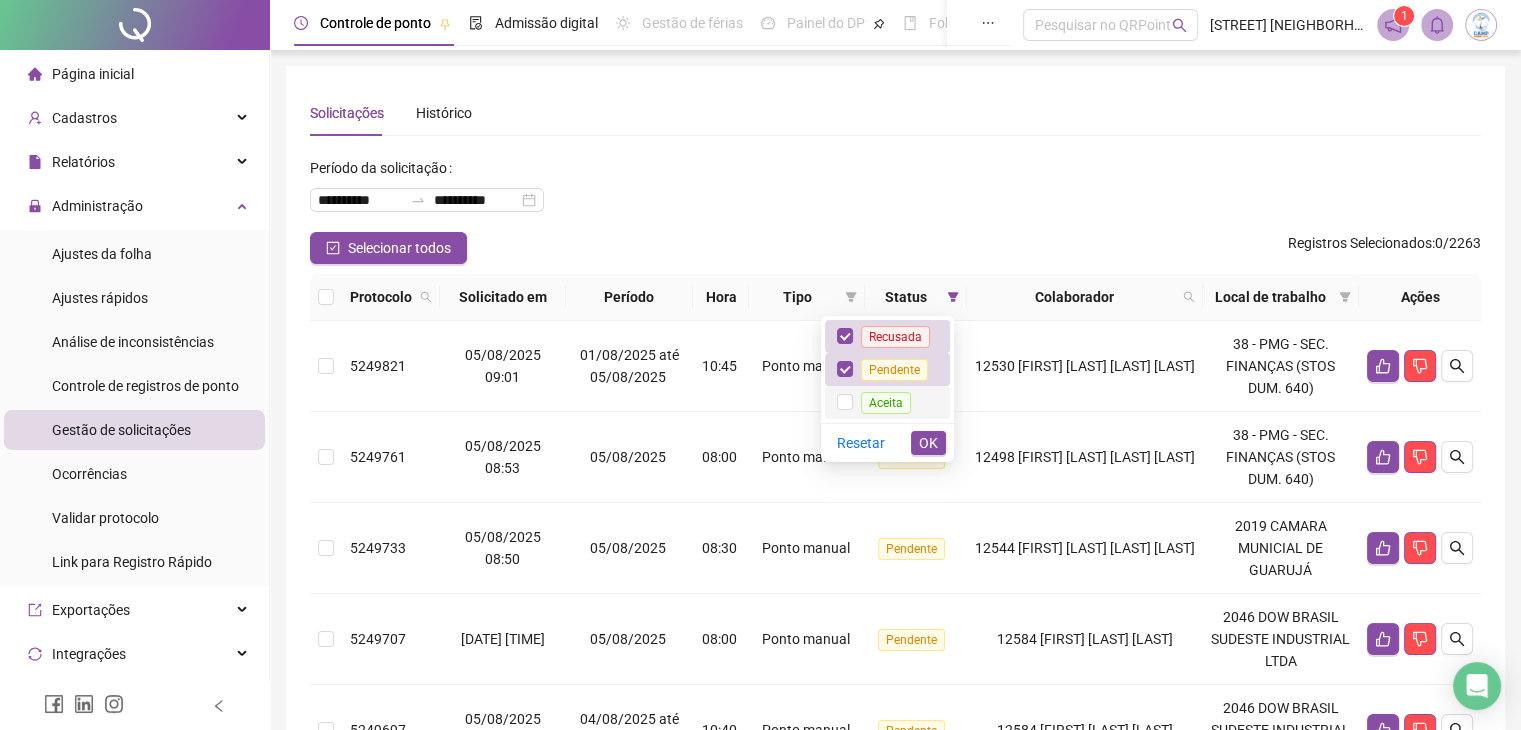 click on "Aceita" at bounding box center [886, 403] 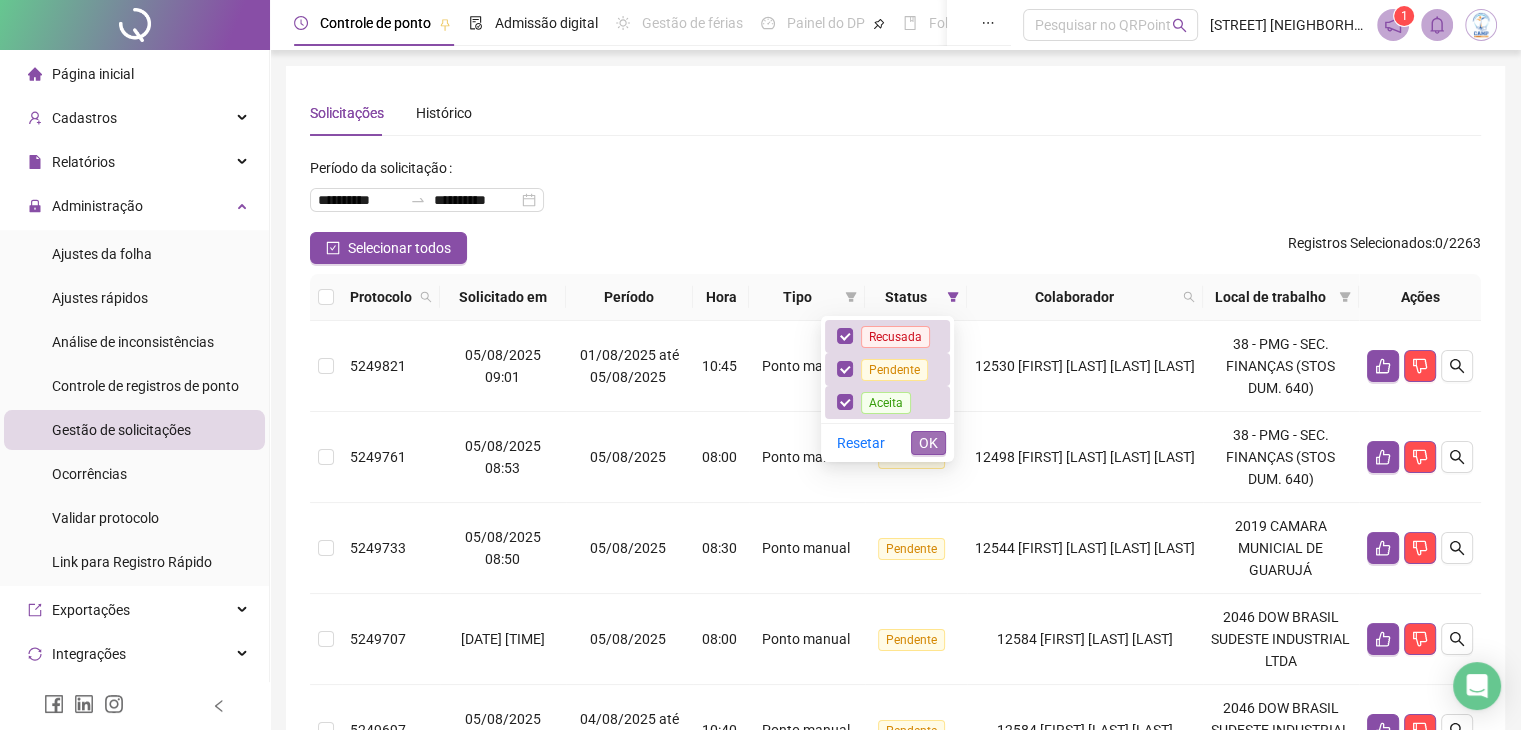 click on "OK" at bounding box center [928, 443] 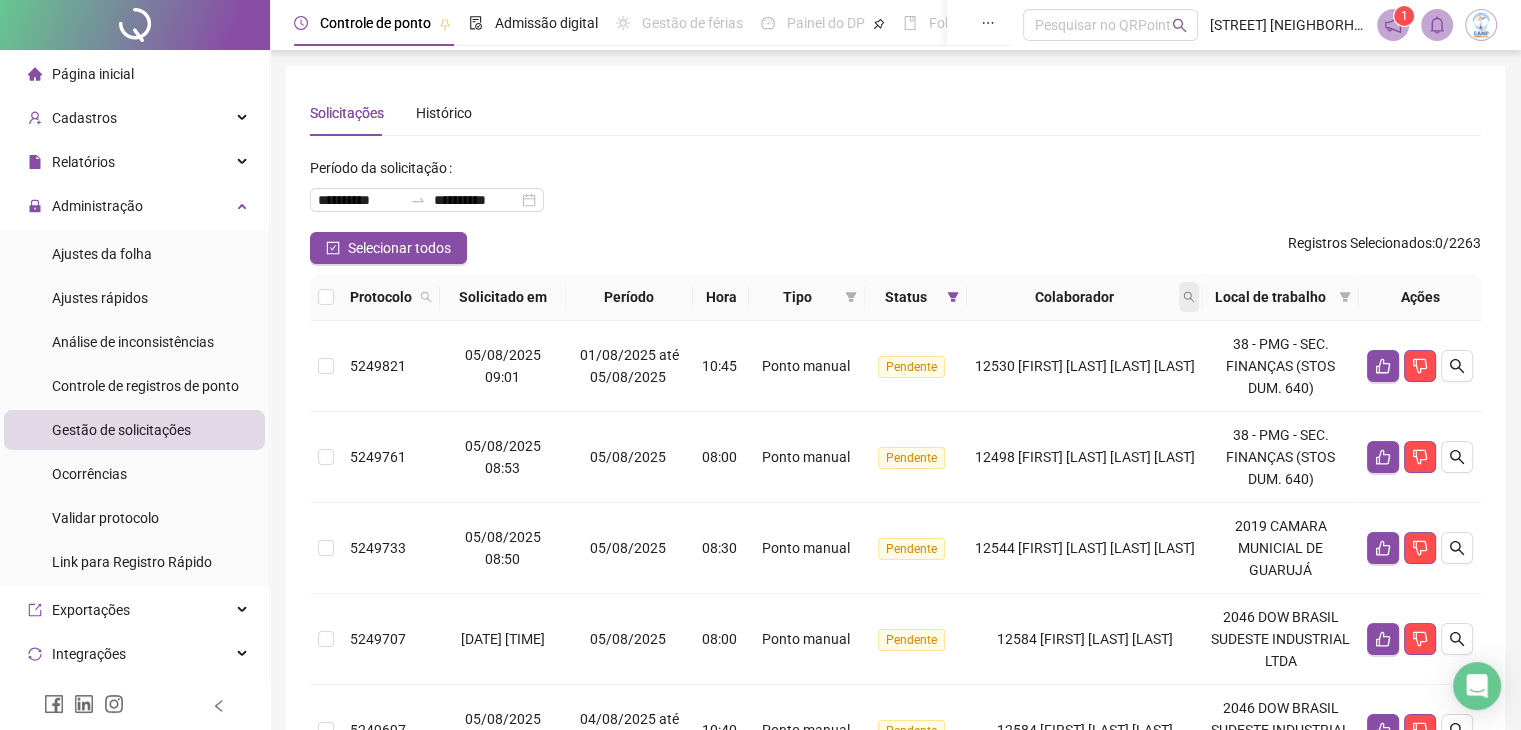 click at bounding box center [1189, 297] 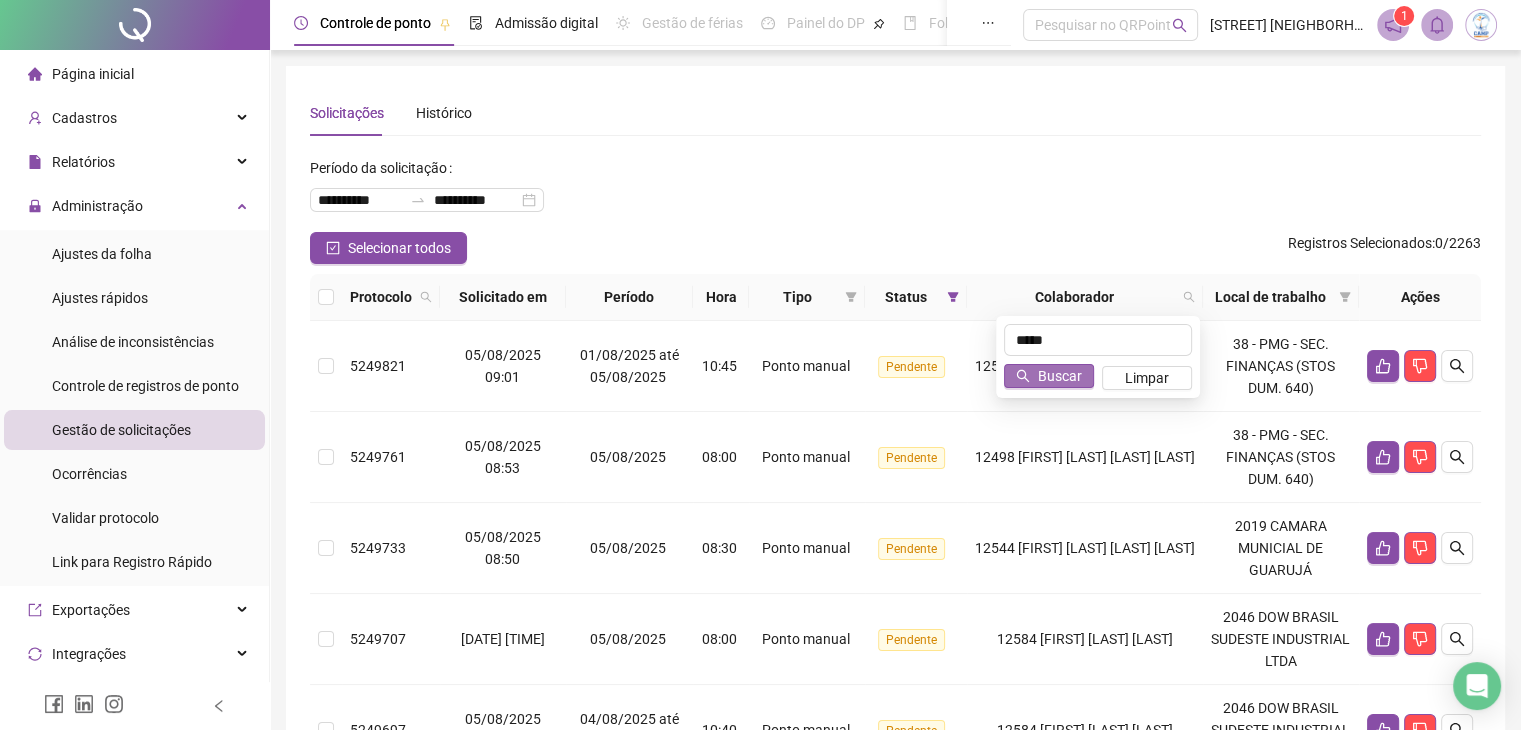 type on "*****" 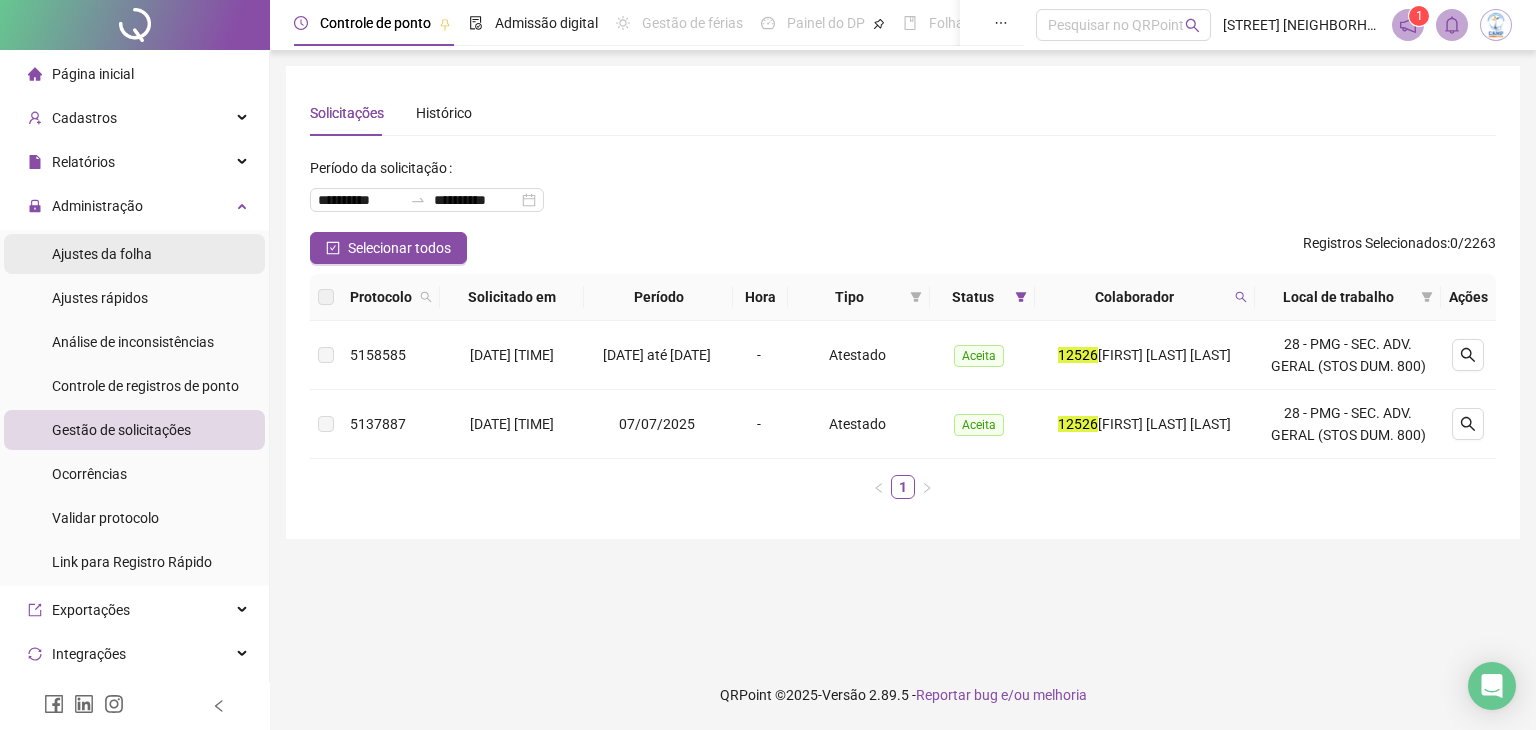 click on "Ajustes da folha" at bounding box center [134, 254] 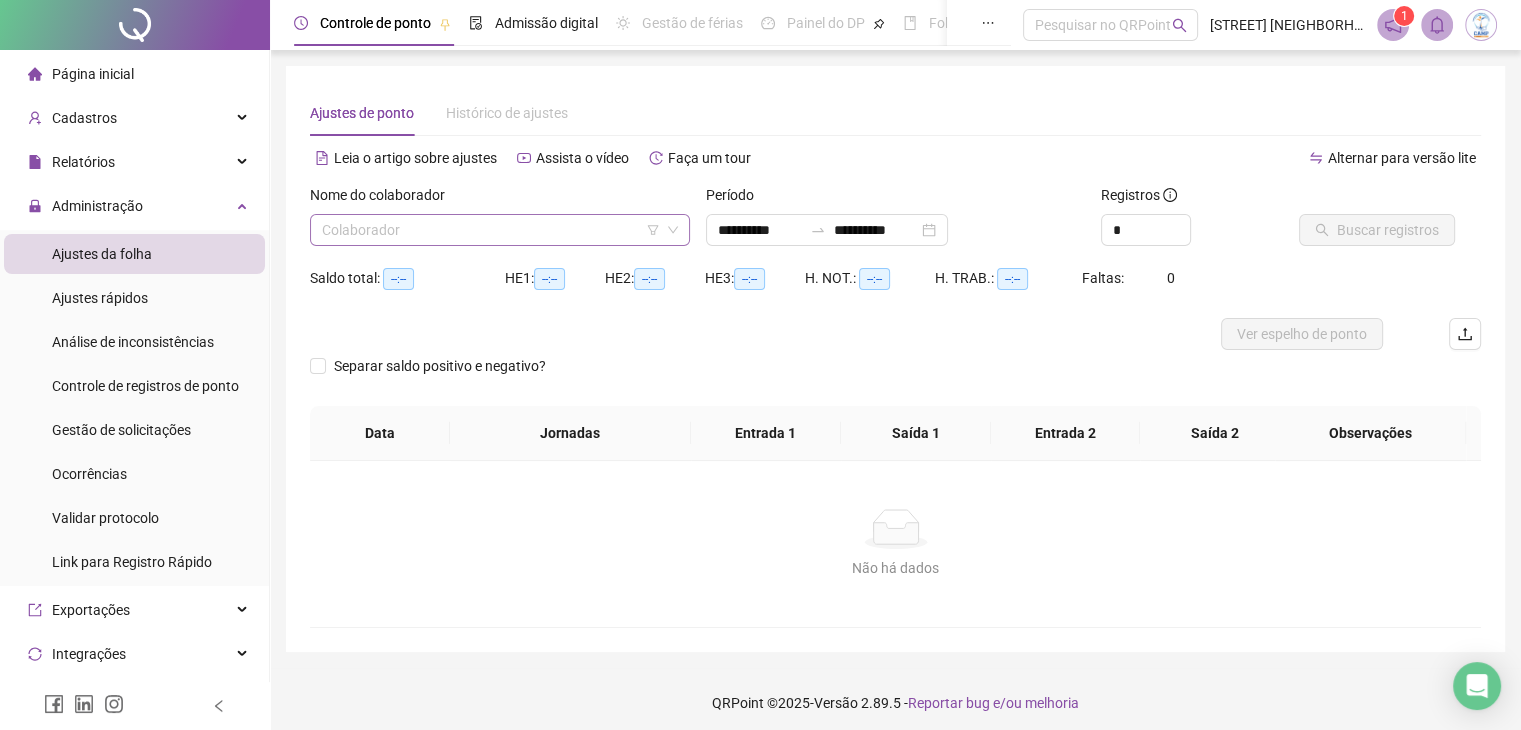 click at bounding box center (491, 230) 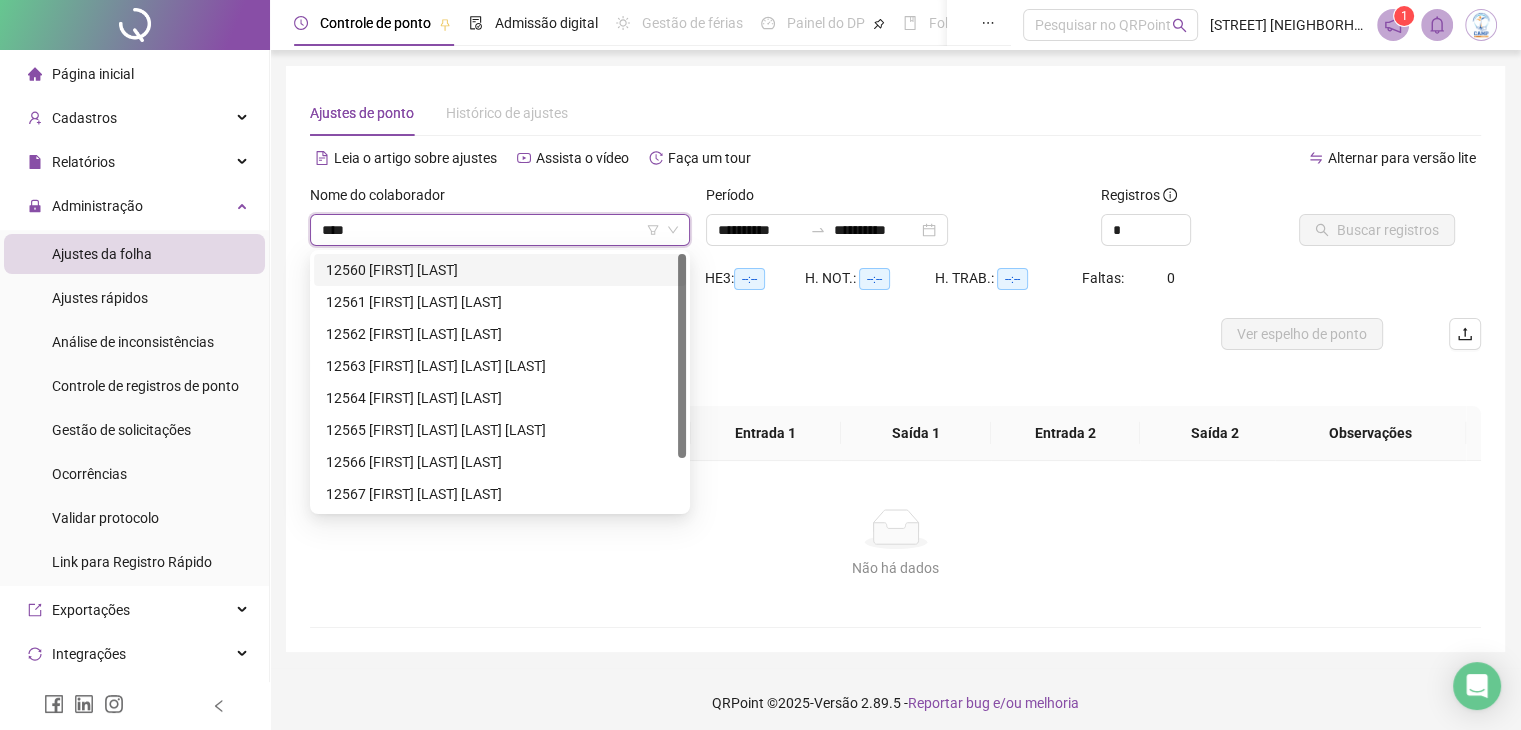 type on "*****" 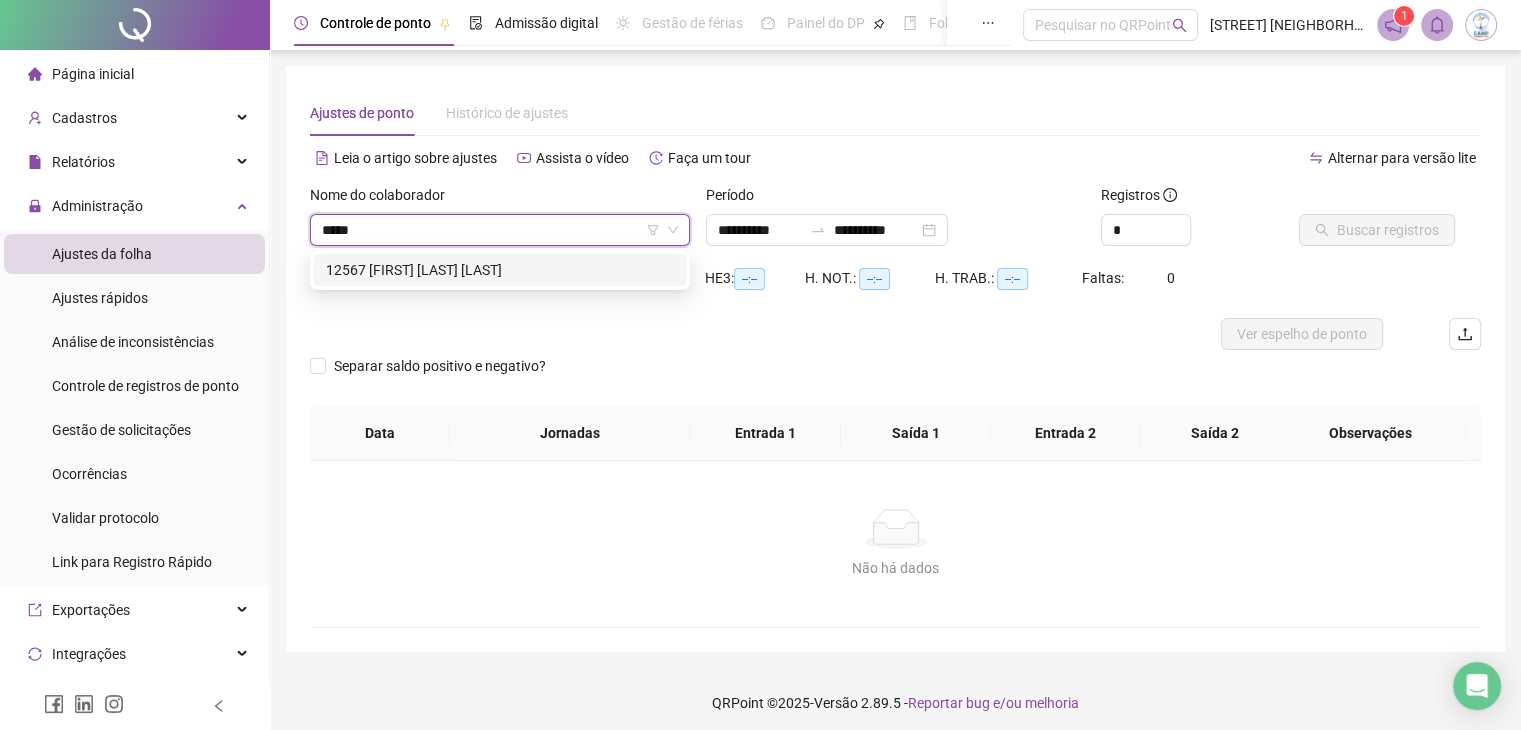 click on "12567 [FIRST] [LAST] [LAST]" at bounding box center (500, 270) 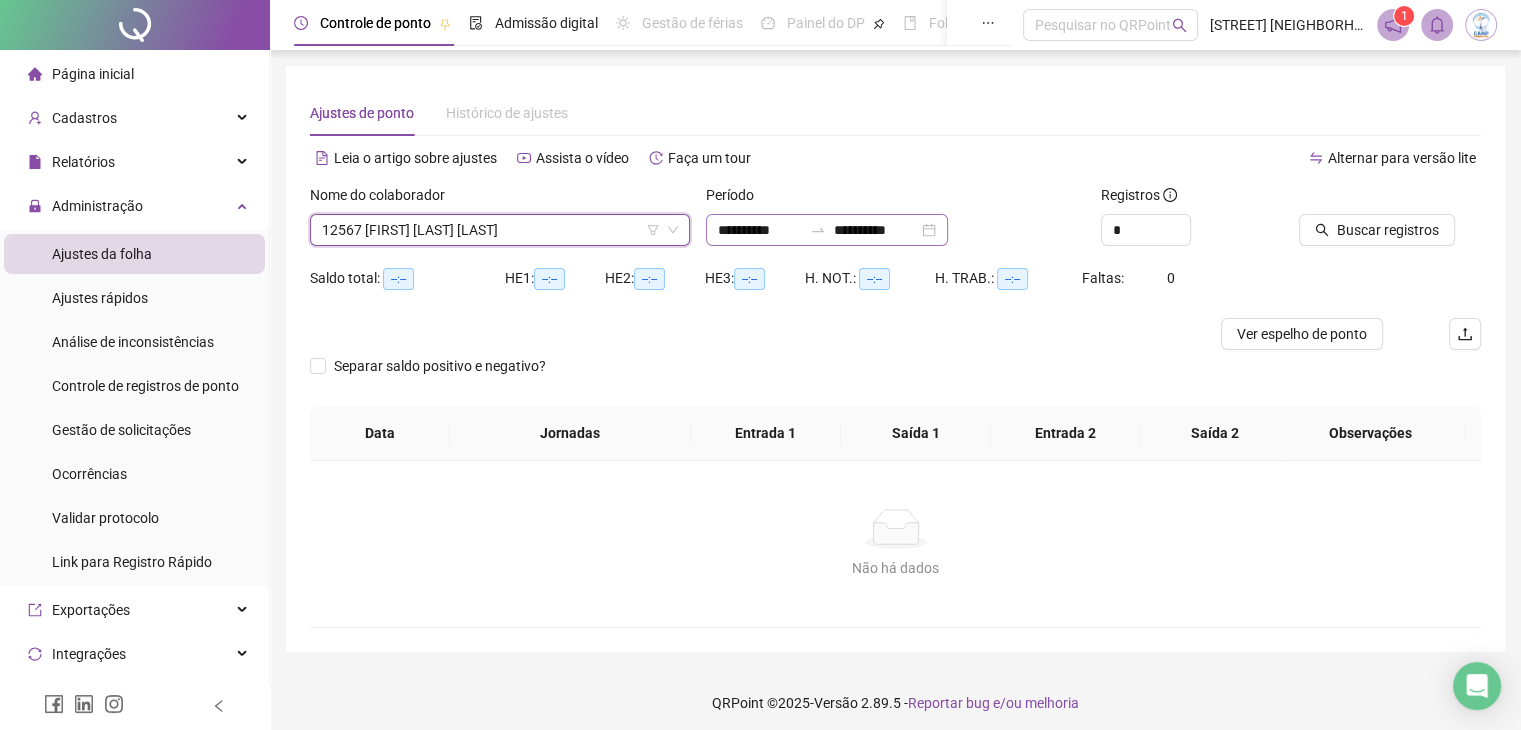 click on "**********" at bounding box center [827, 230] 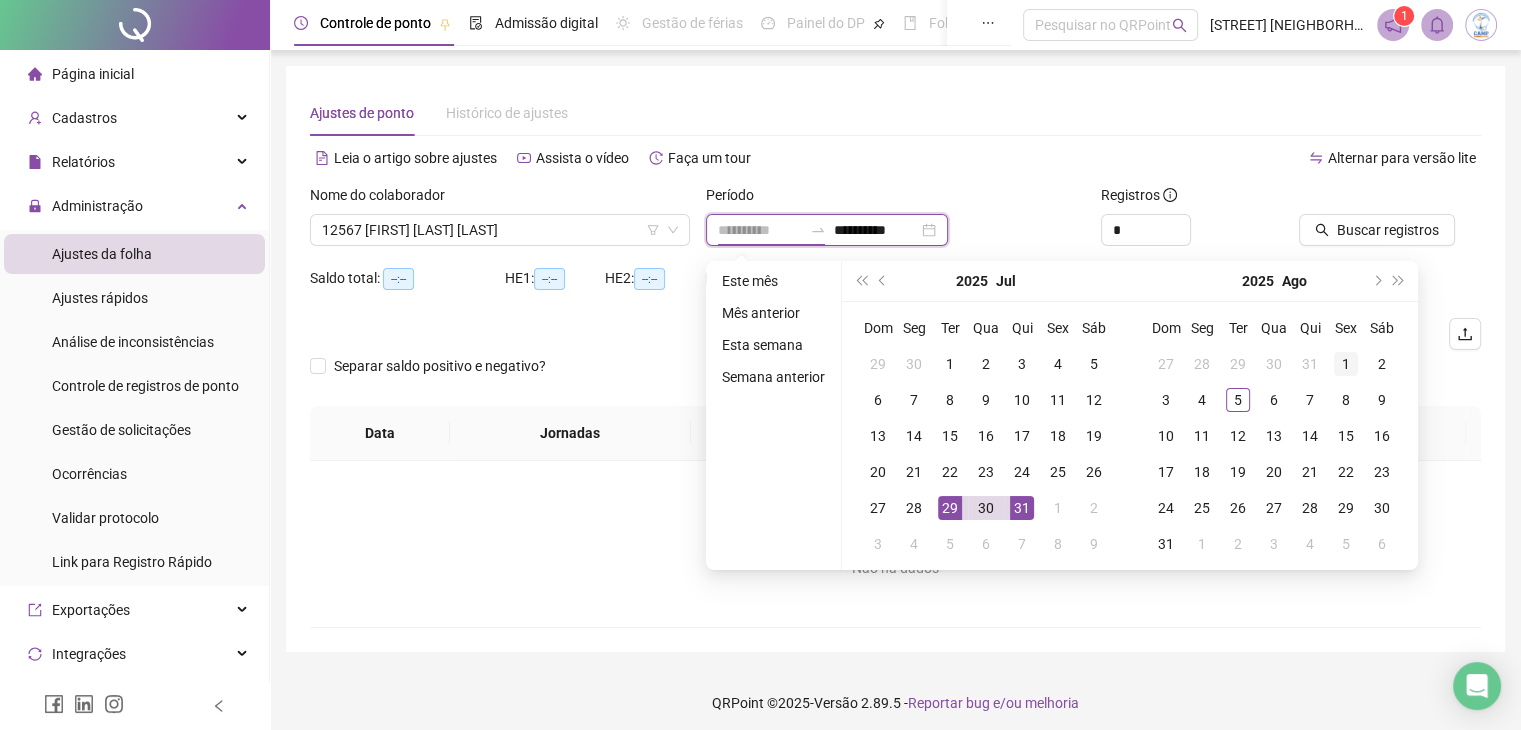 type on "**********" 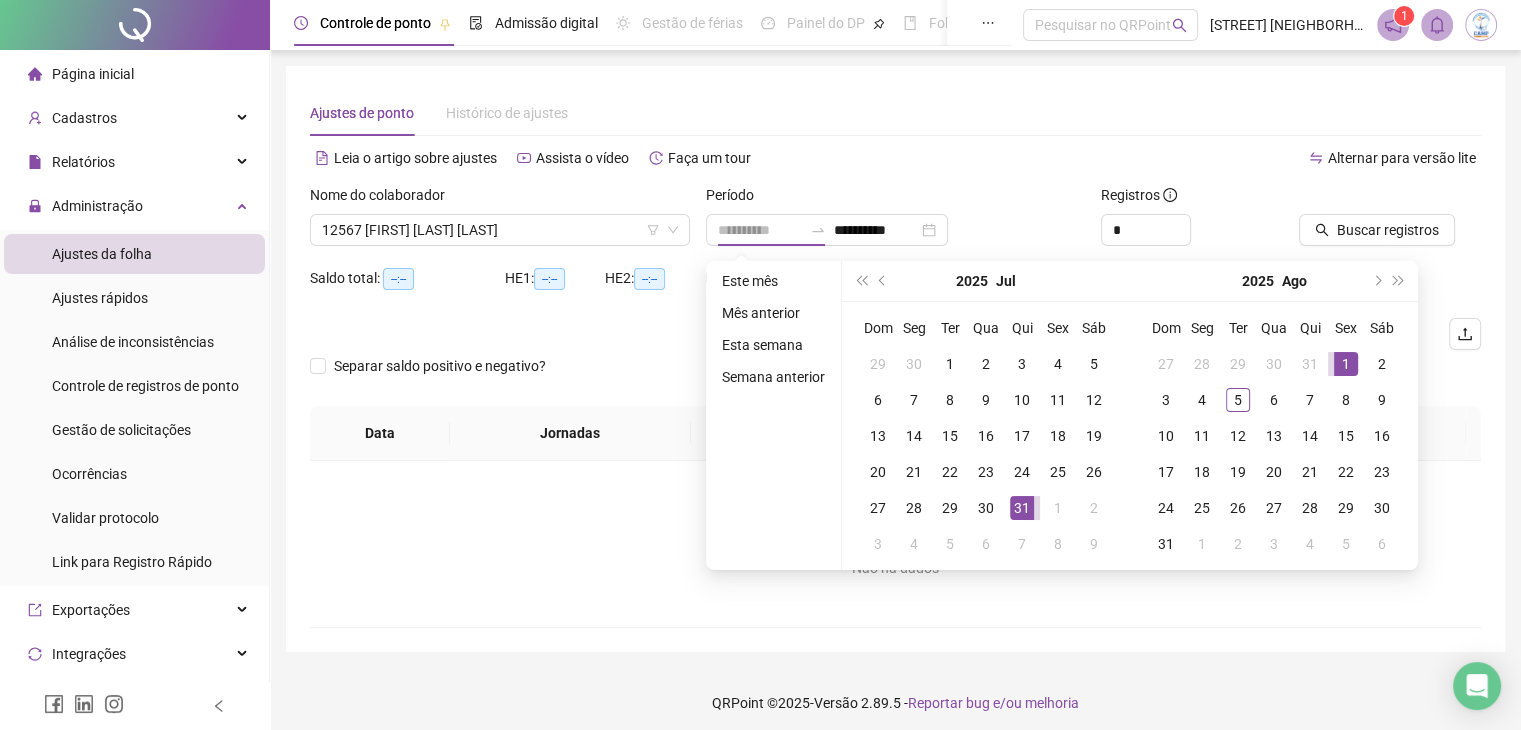 click on "1" at bounding box center (1346, 364) 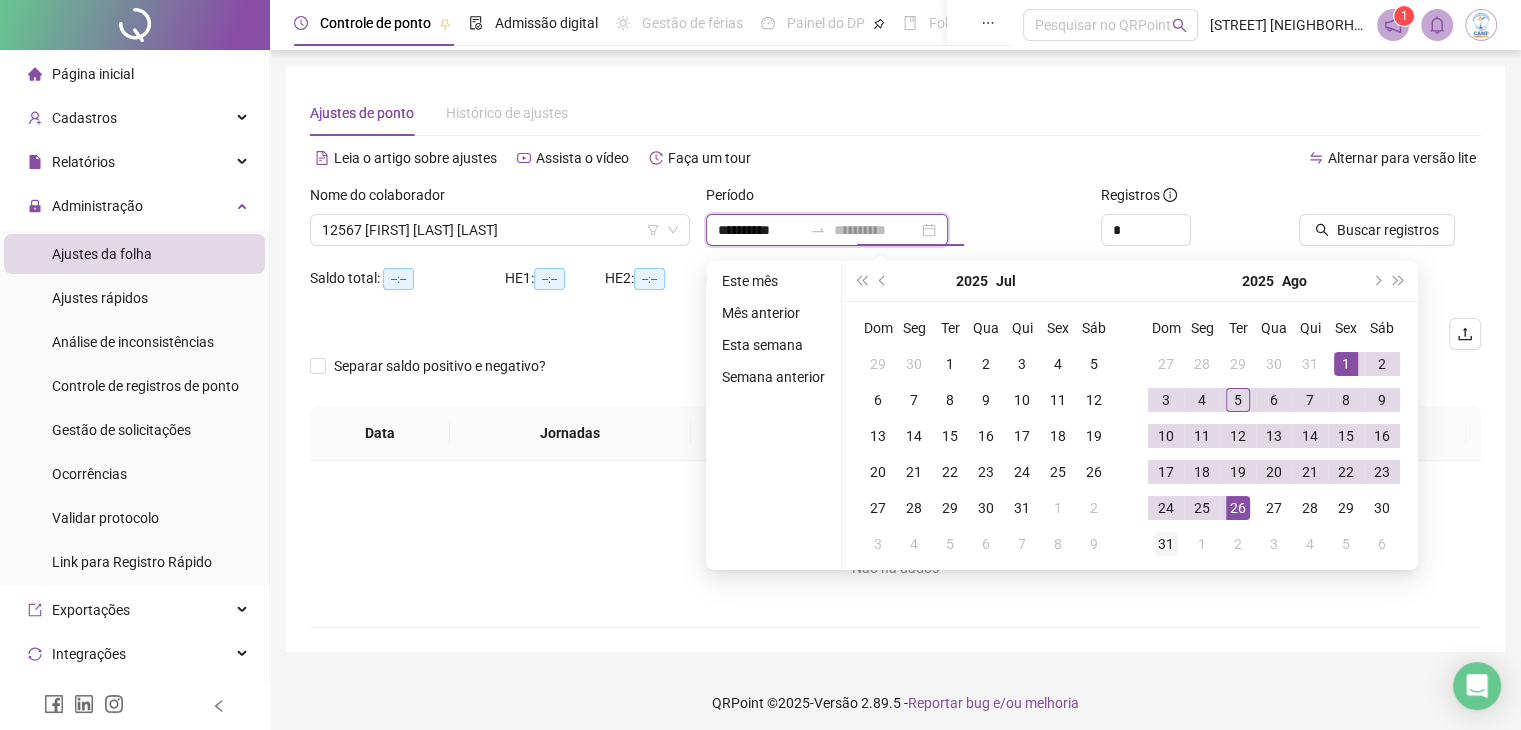 type on "**********" 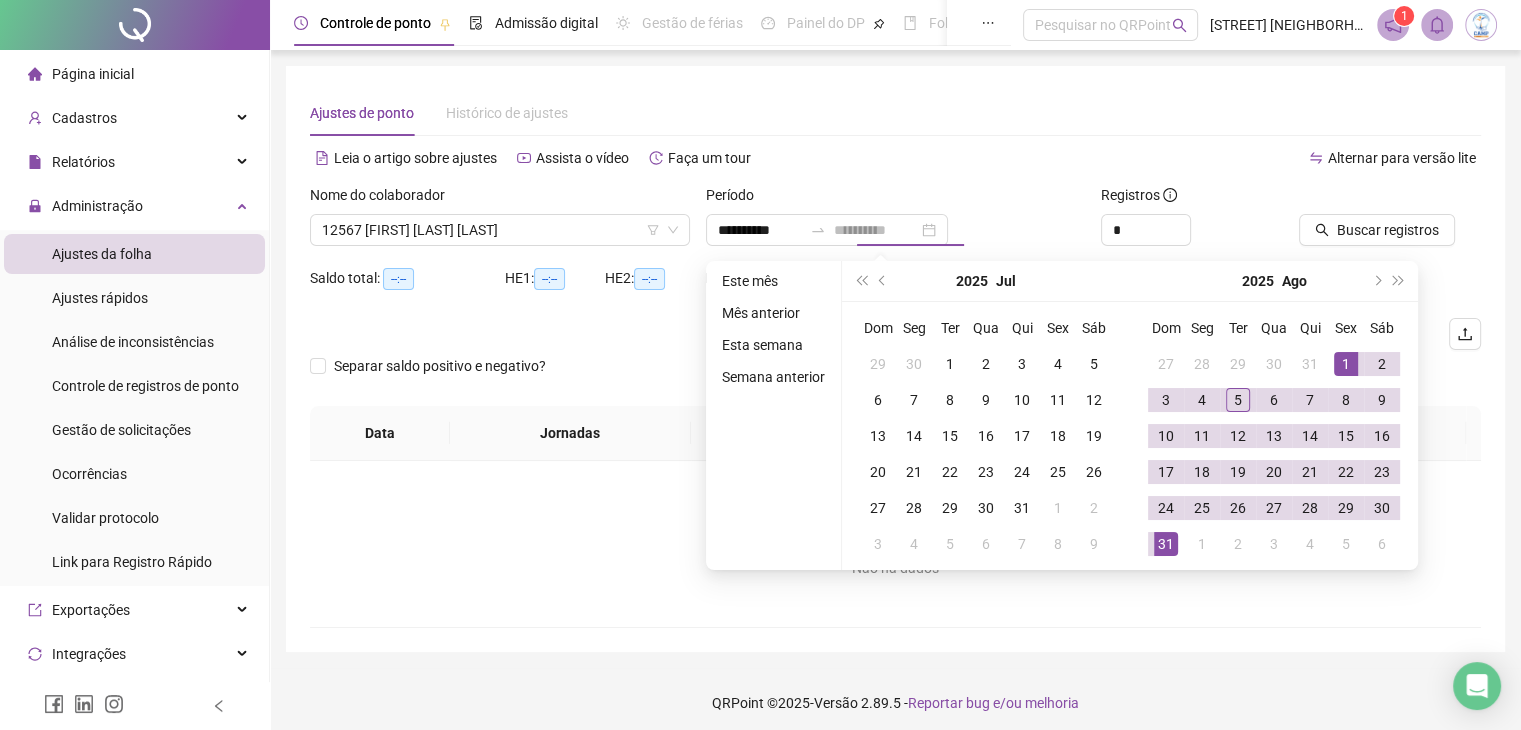 click on "31" at bounding box center (1166, 544) 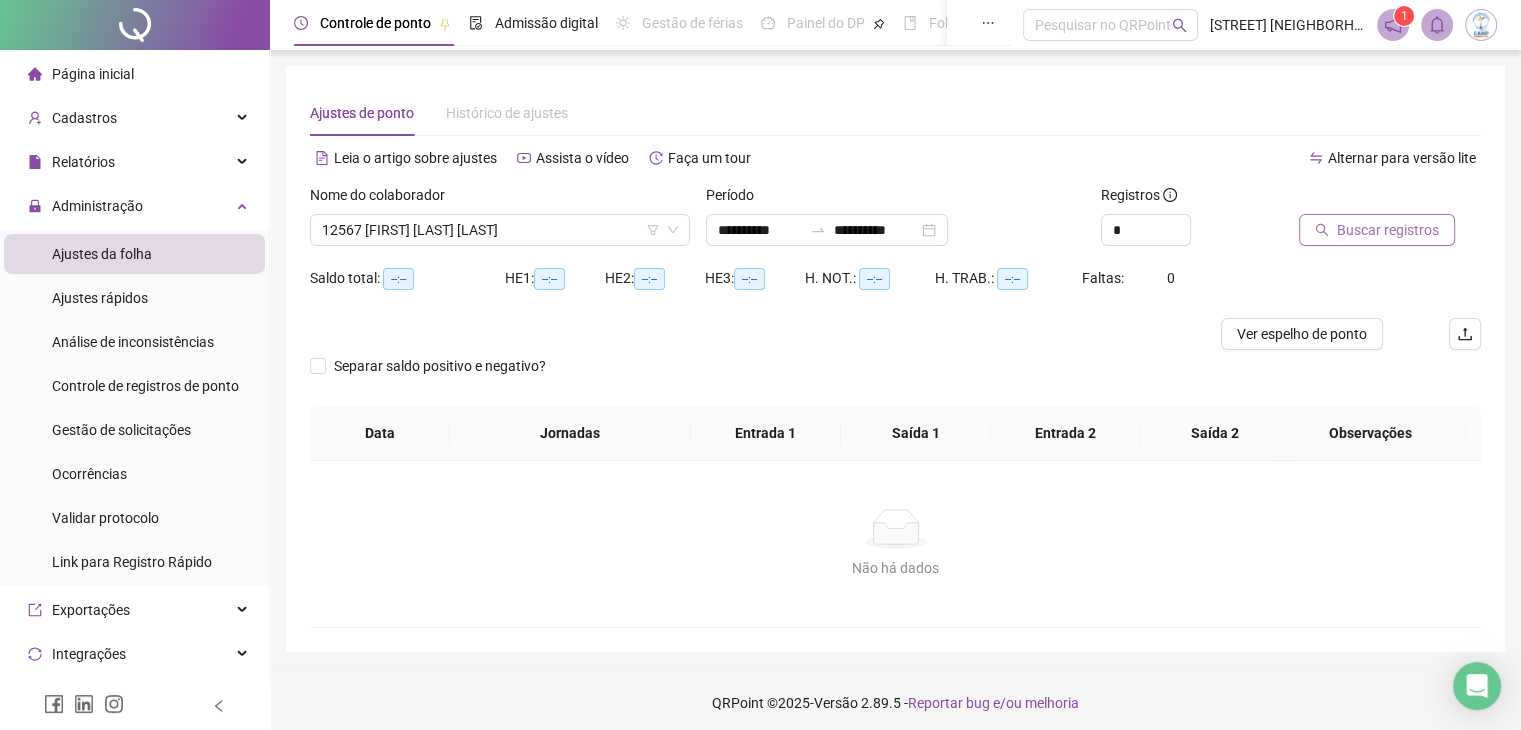 click on "Buscar registros" at bounding box center (1388, 230) 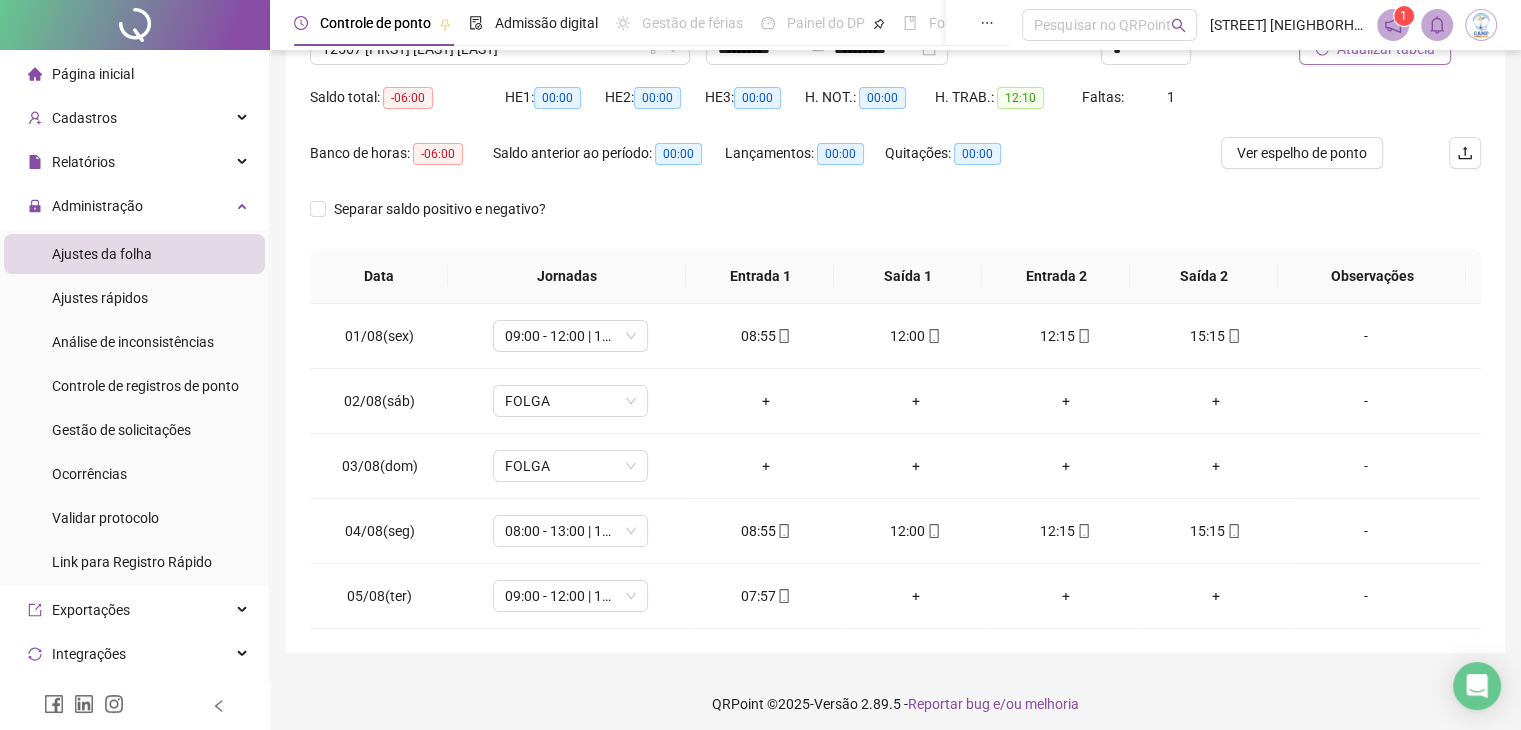 scroll, scrollTop: 189, scrollLeft: 0, axis: vertical 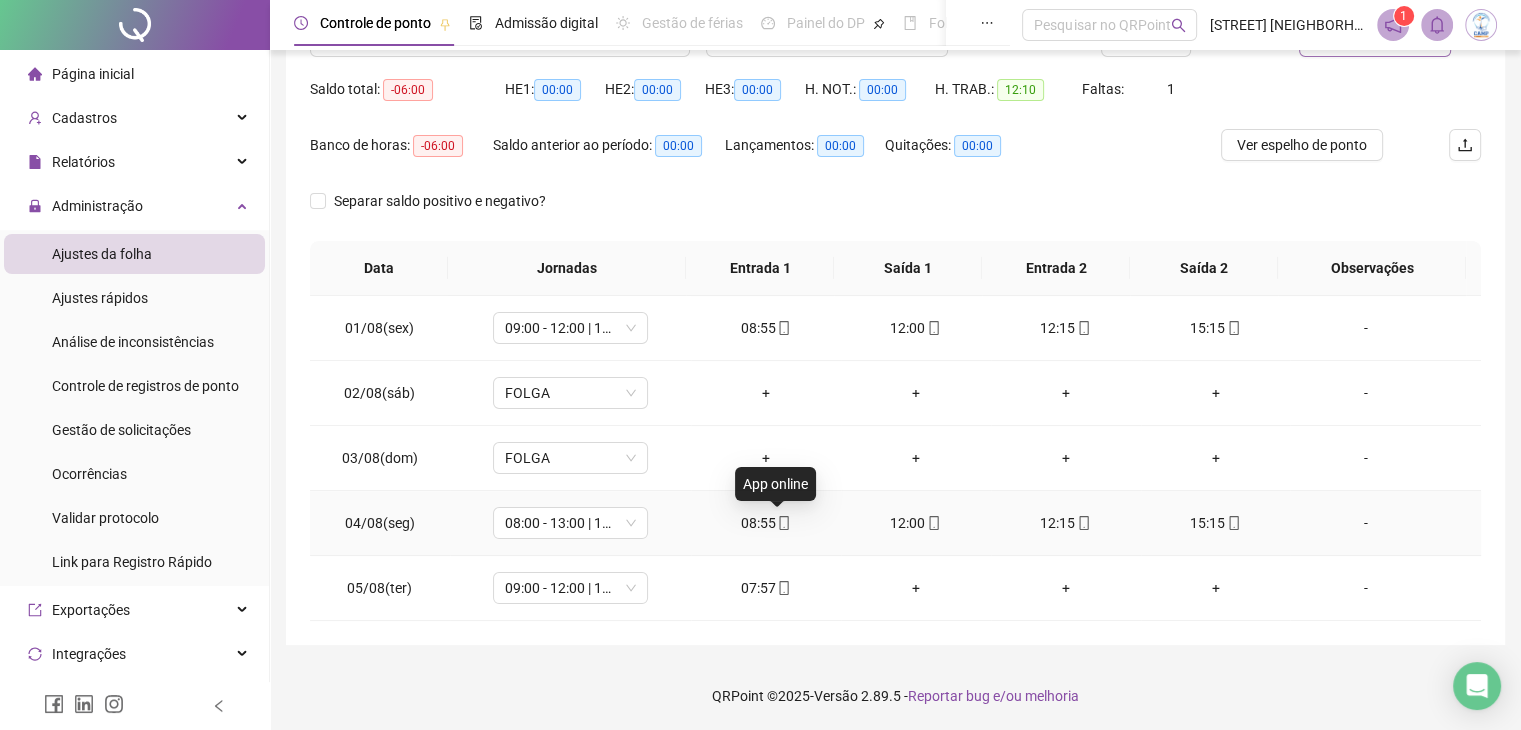 click 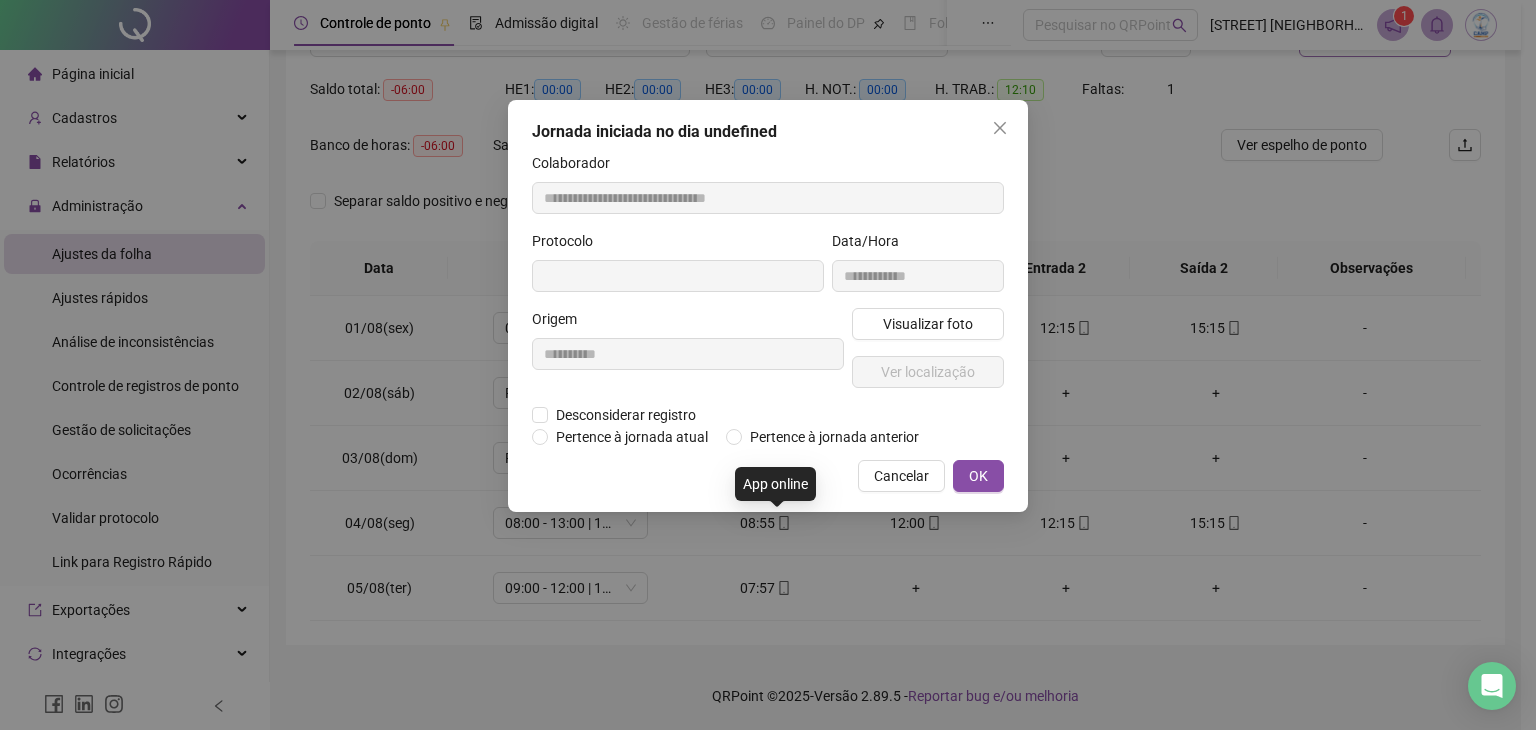 type on "**********" 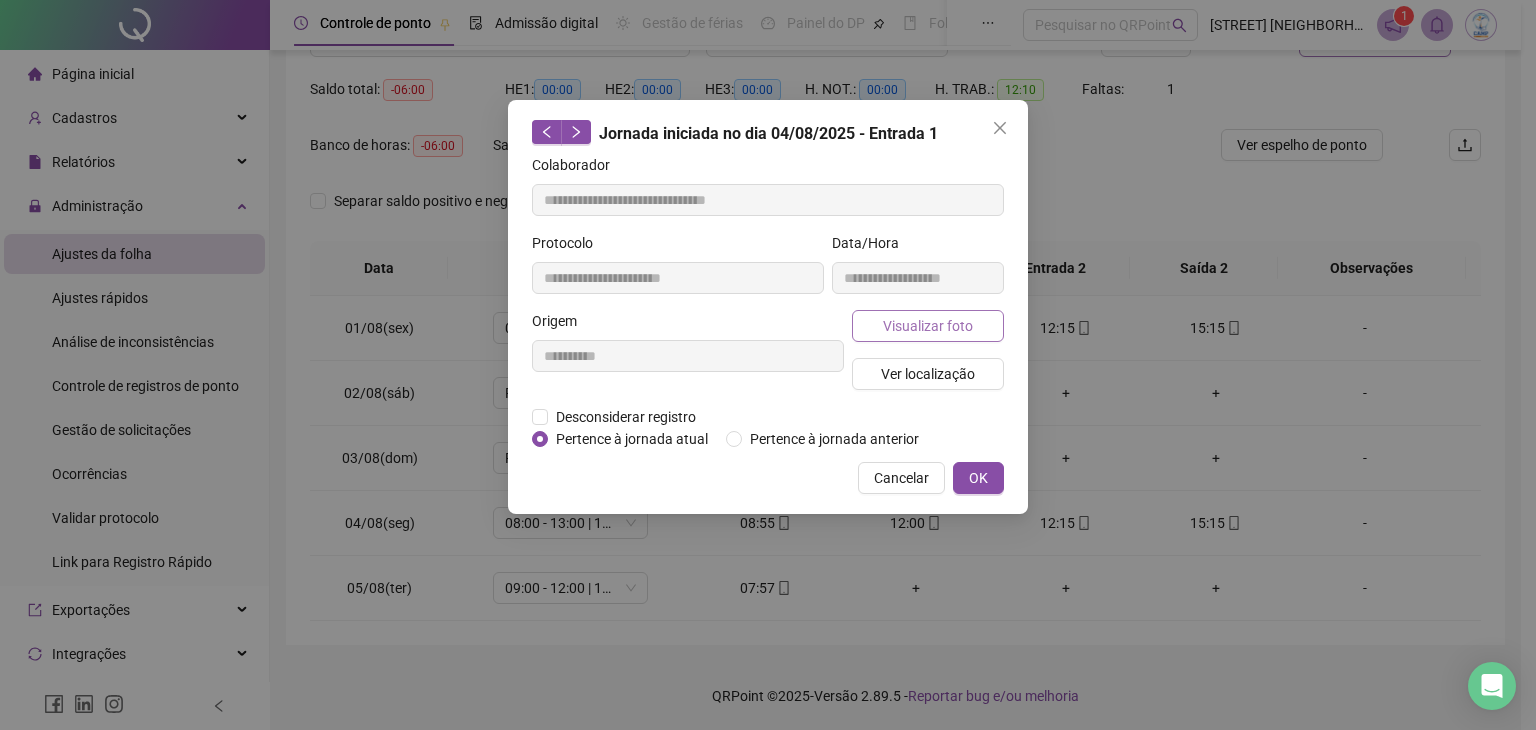 click on "Visualizar foto" at bounding box center [928, 326] 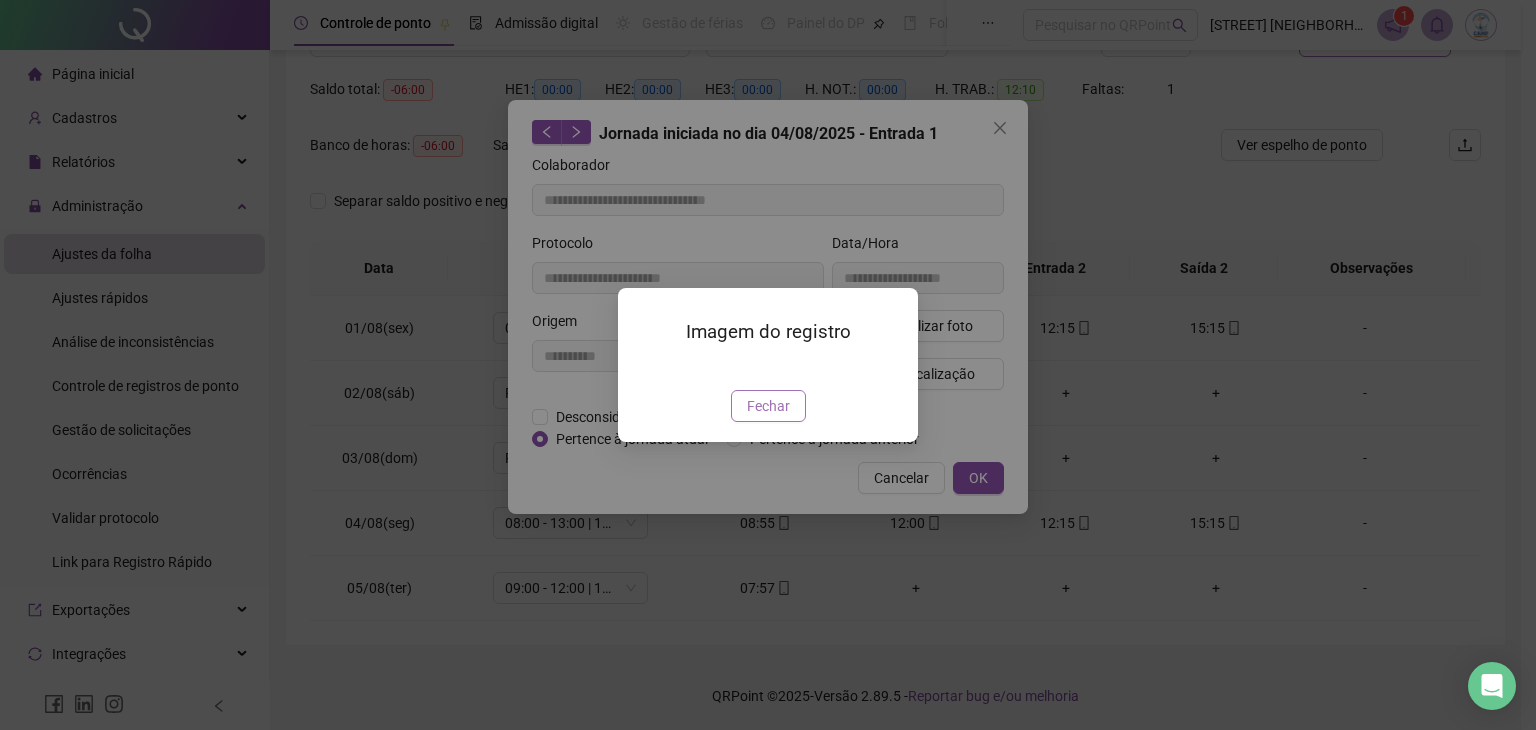 click on "Fechar" at bounding box center [768, 406] 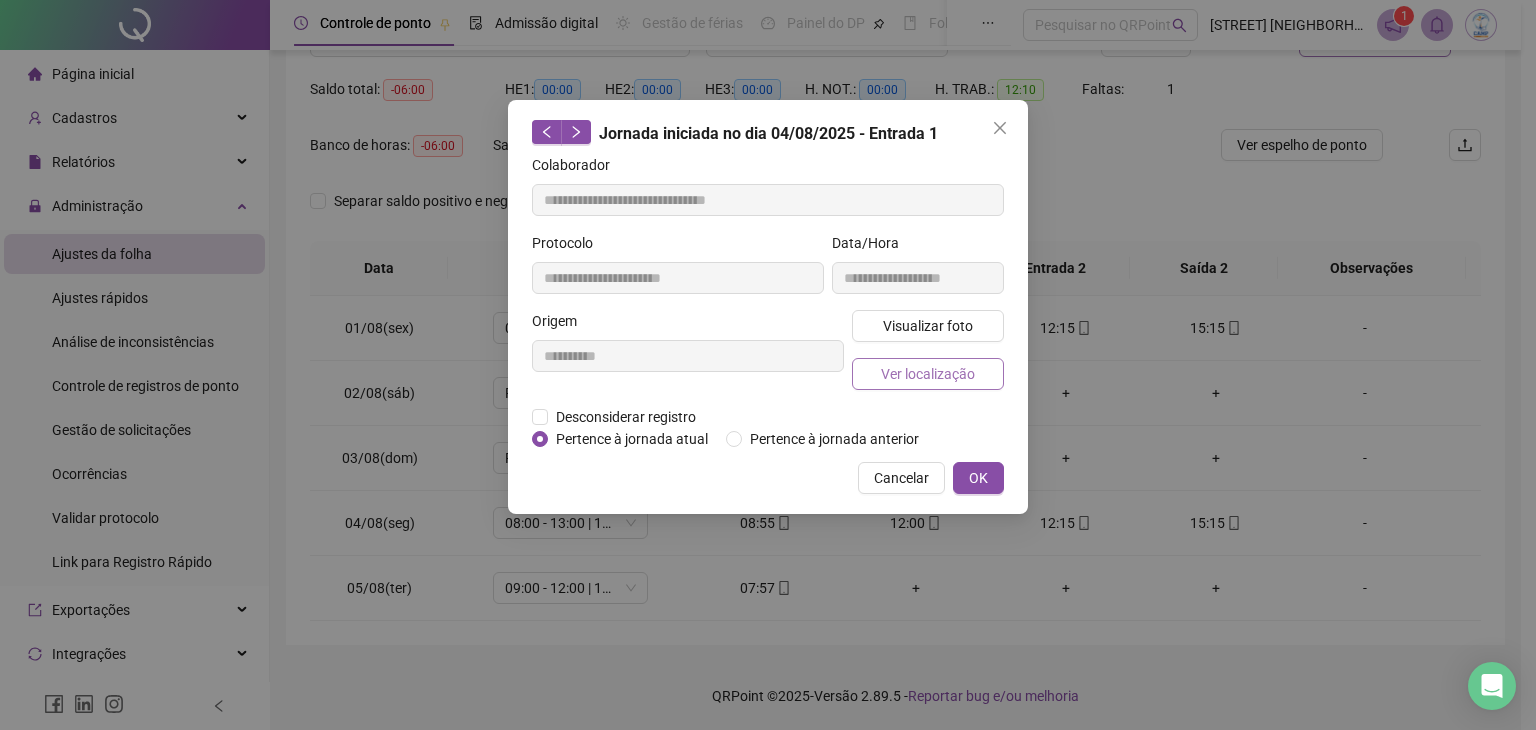 click on "Ver localização" at bounding box center [928, 374] 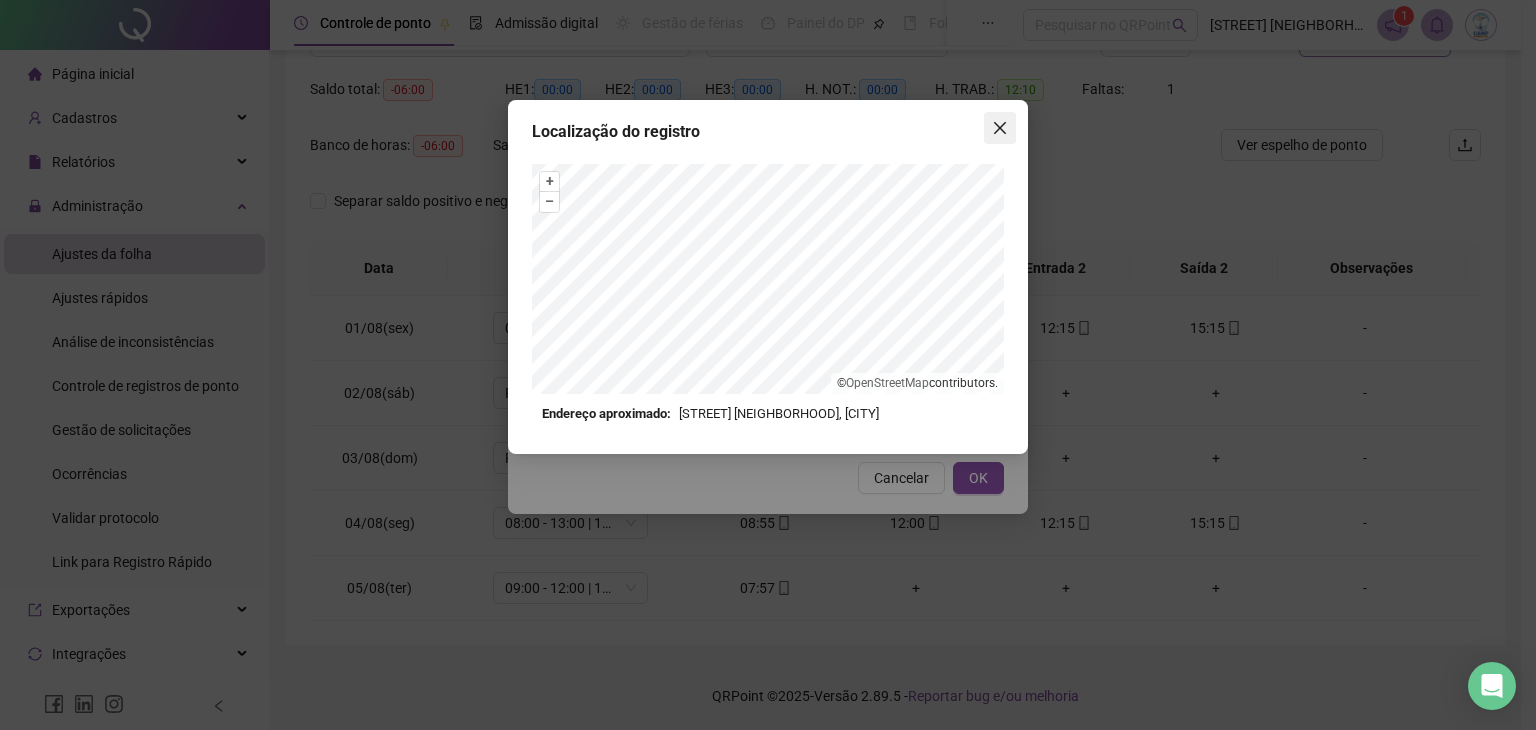 click 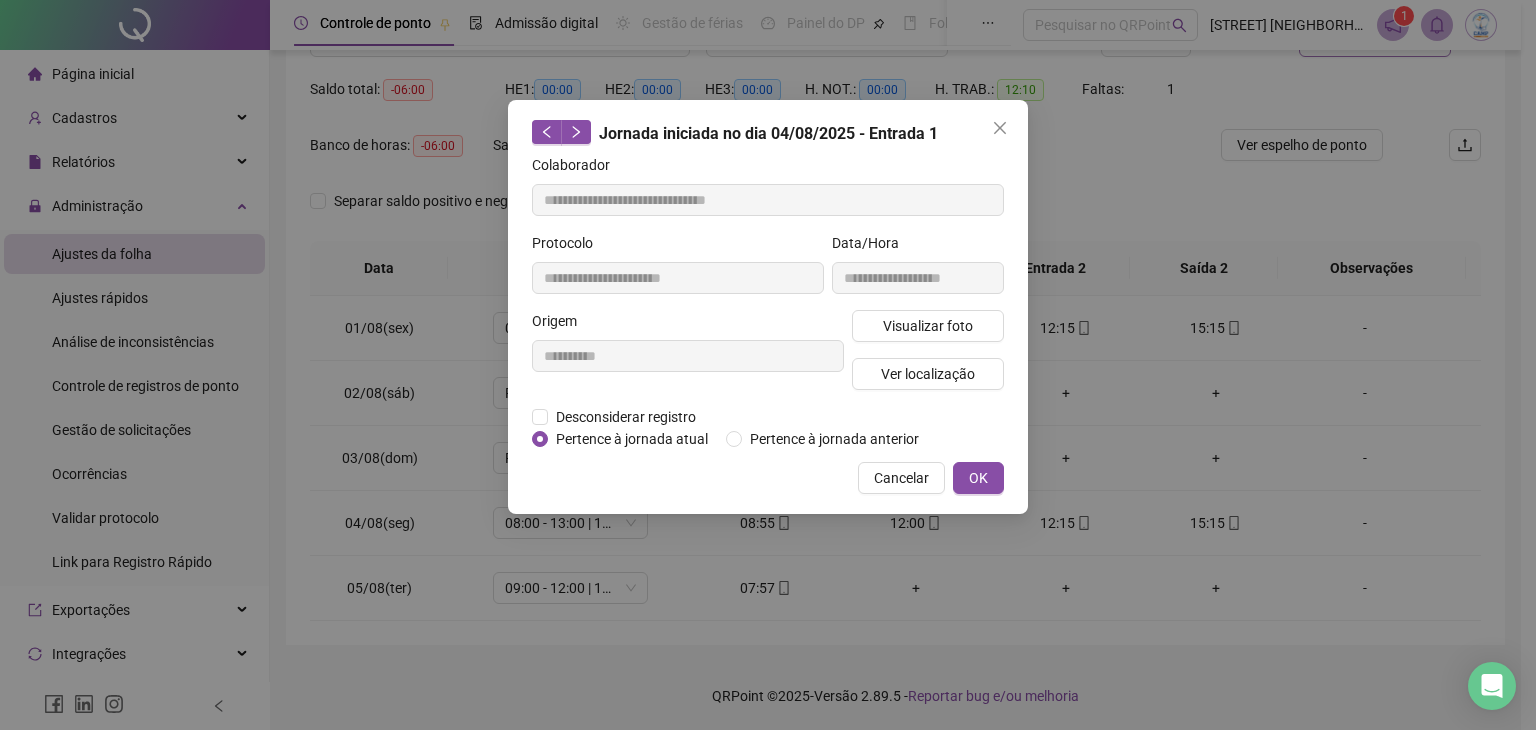 click 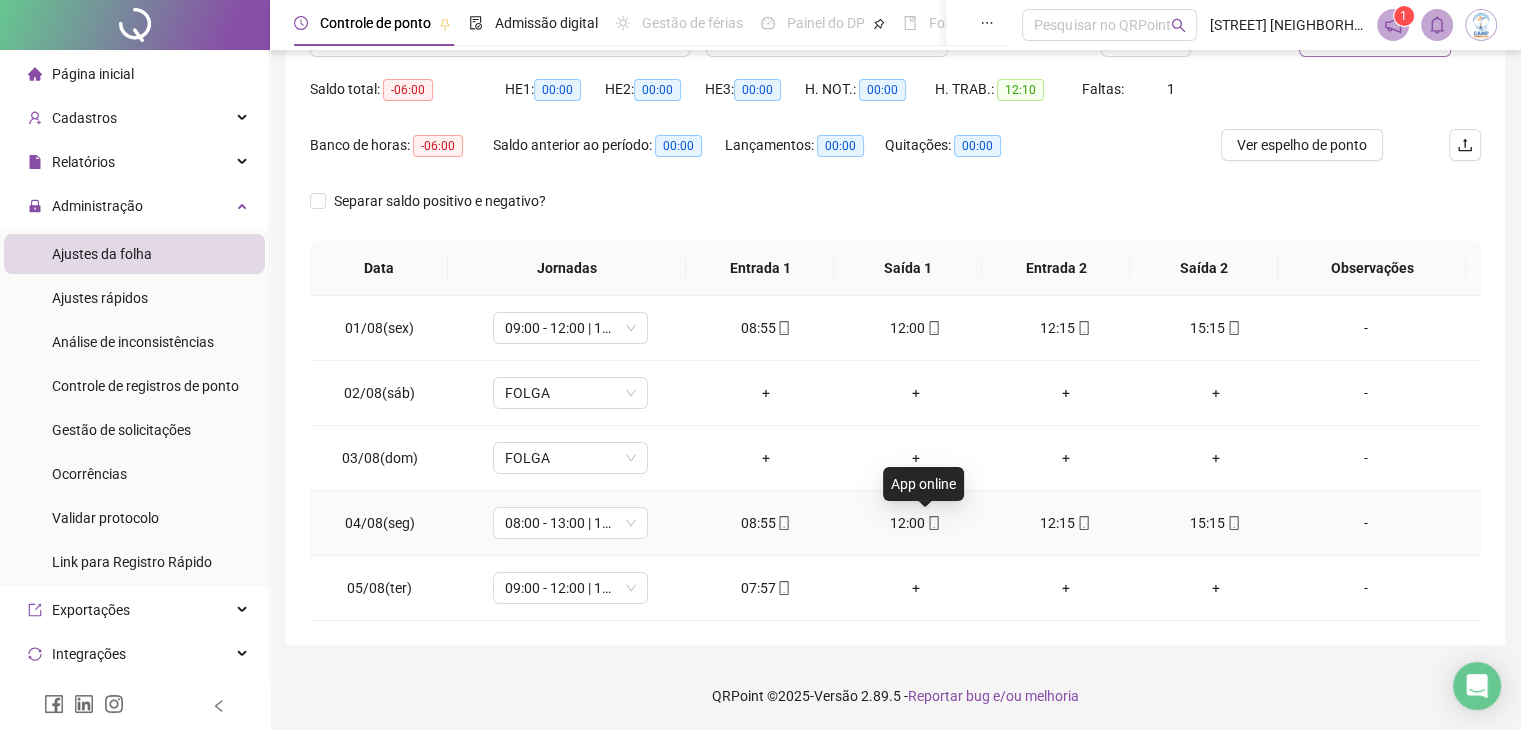 click 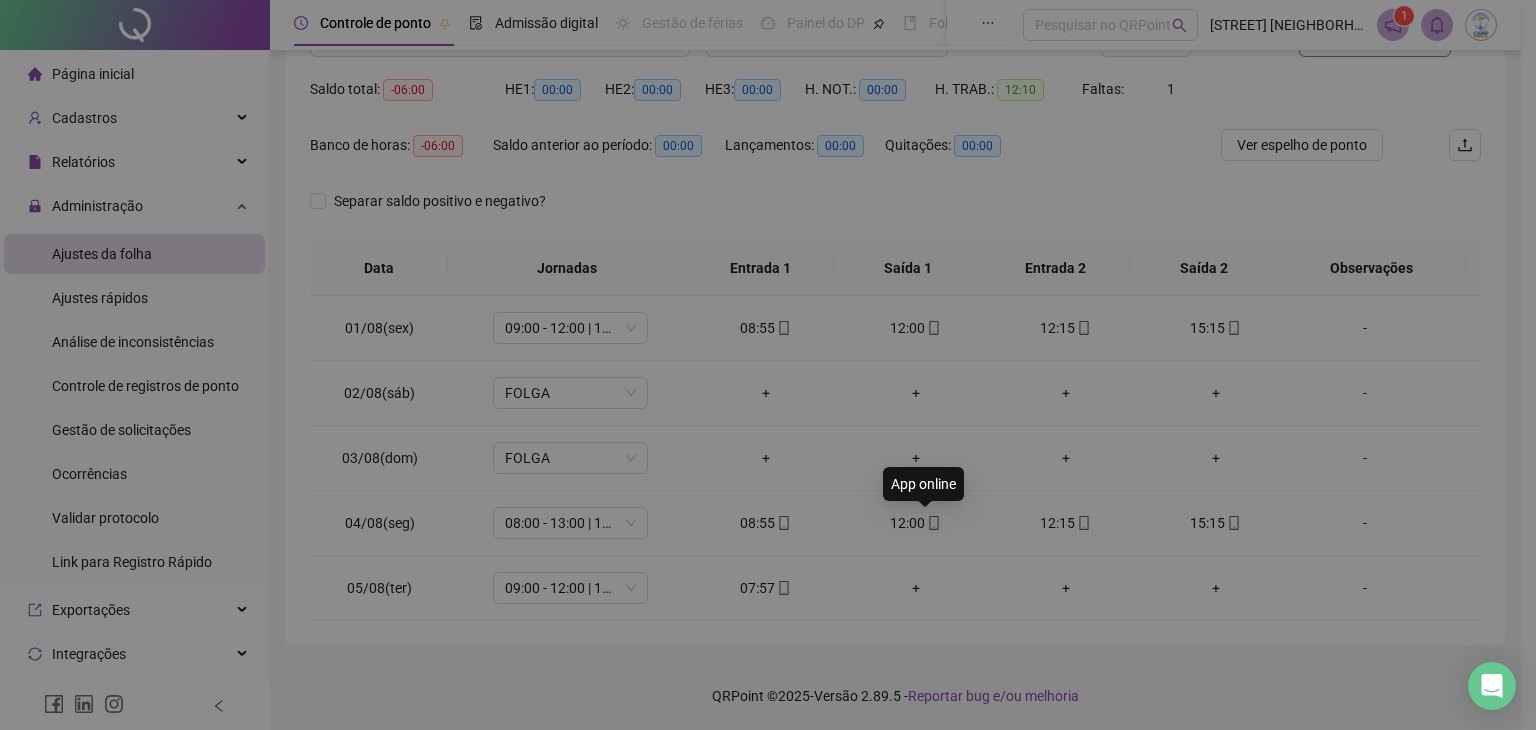 type on "**********" 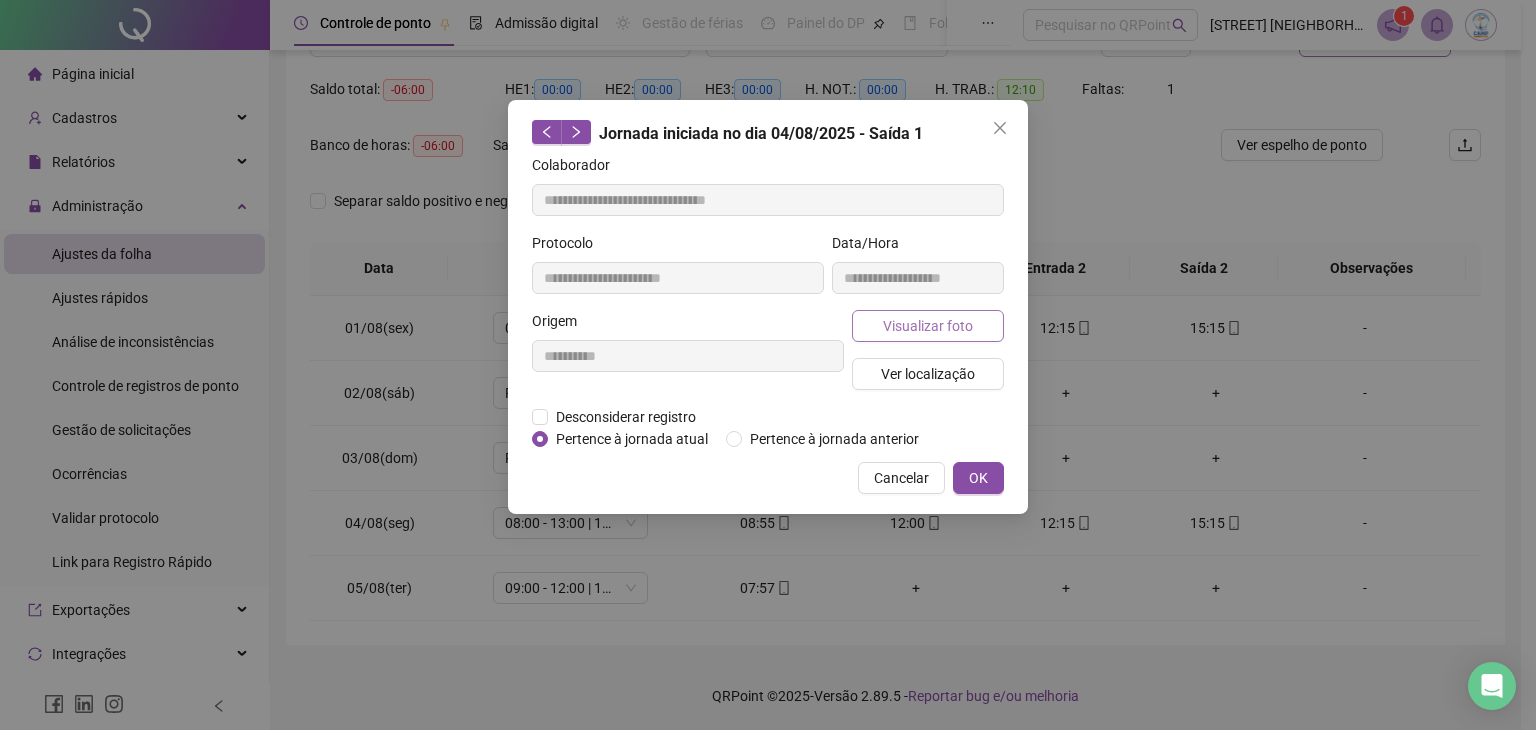 click on "Visualizar foto" at bounding box center [928, 326] 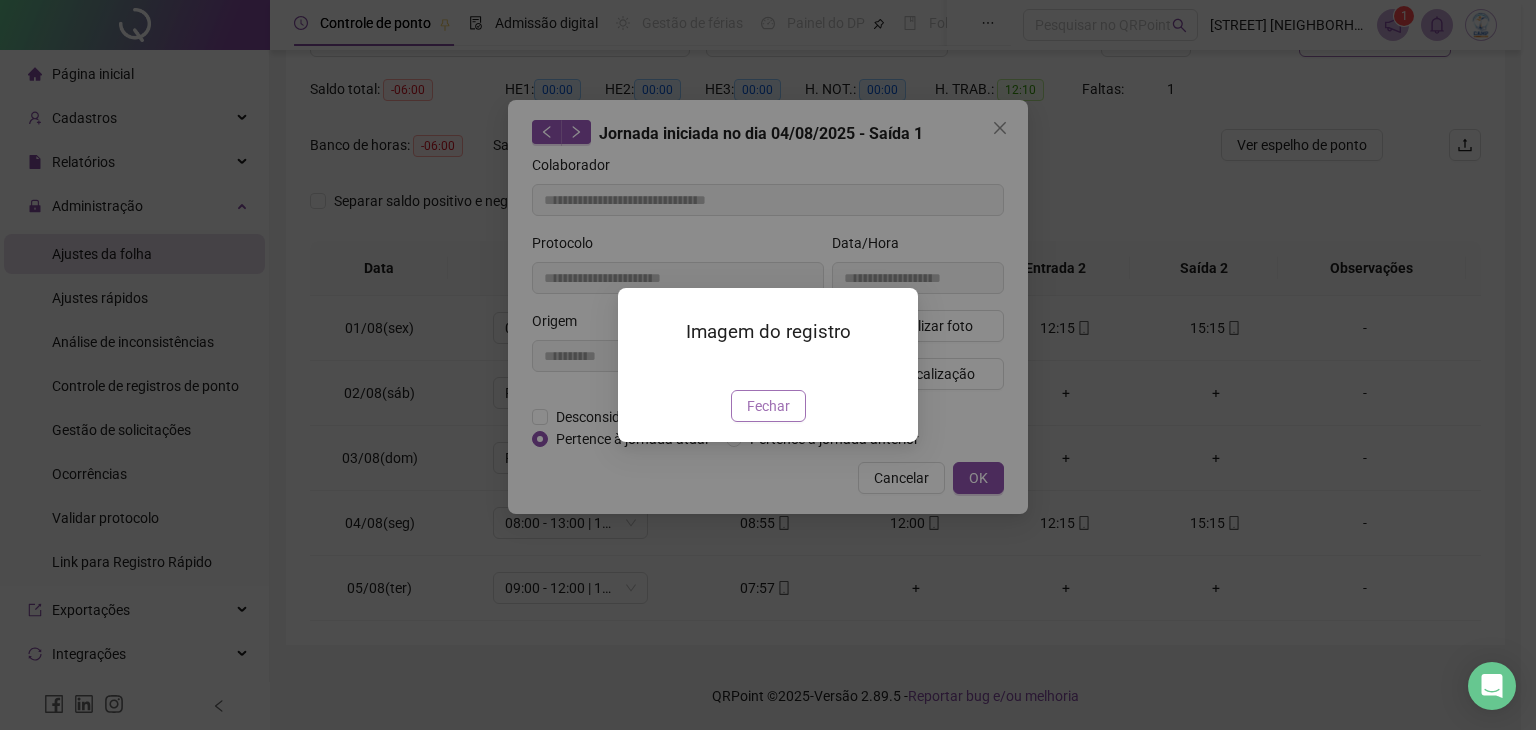 click on "Fechar" at bounding box center [768, 406] 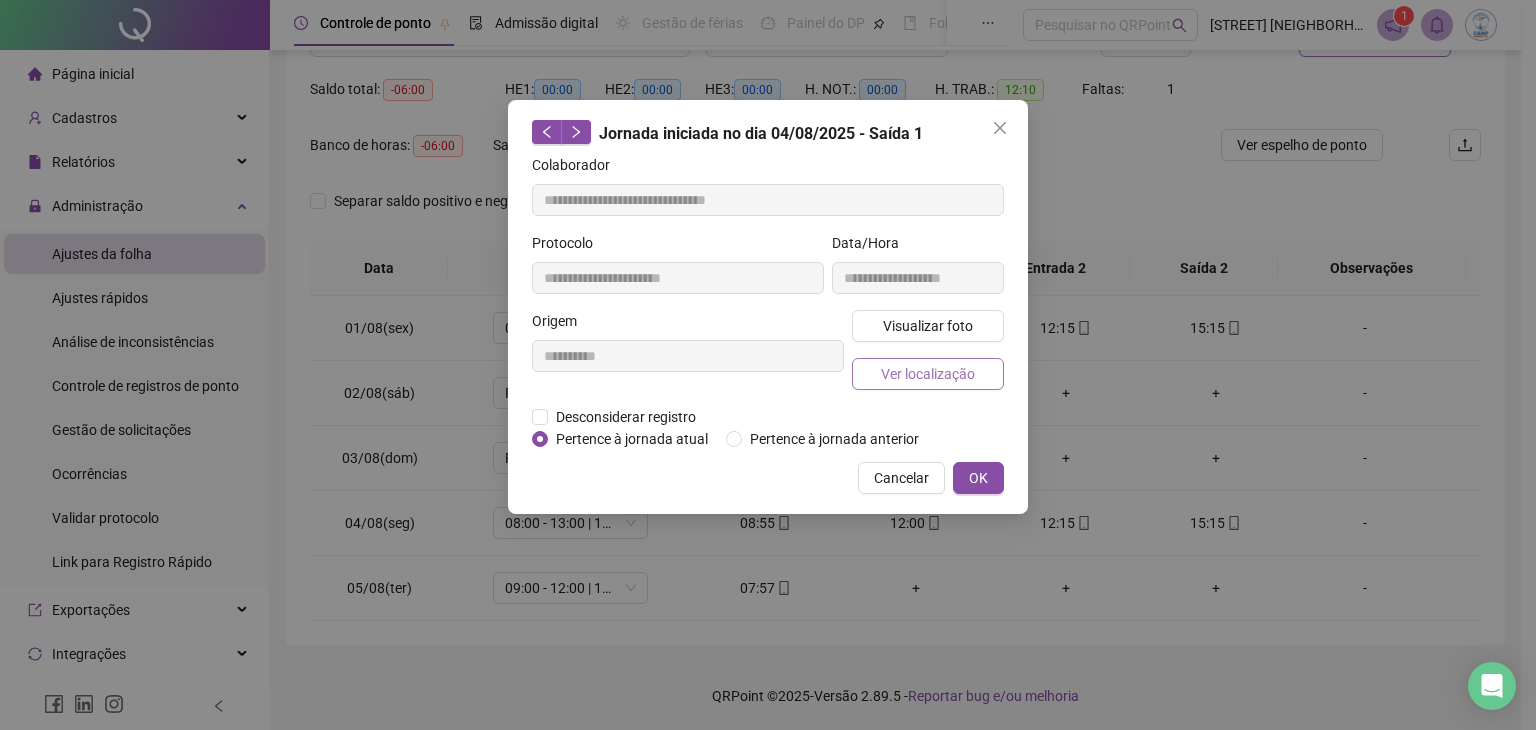 click on "Ver localização" at bounding box center [928, 374] 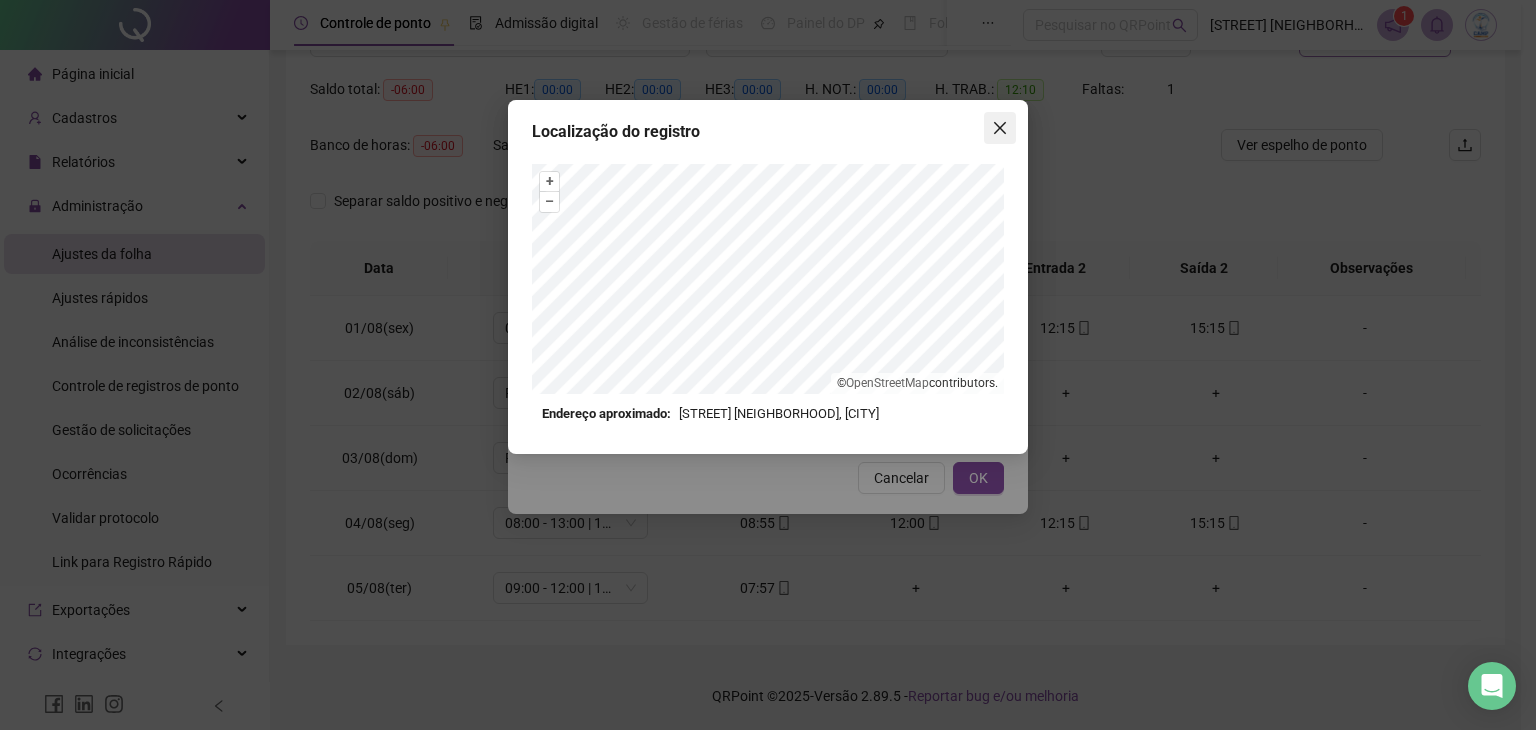 click 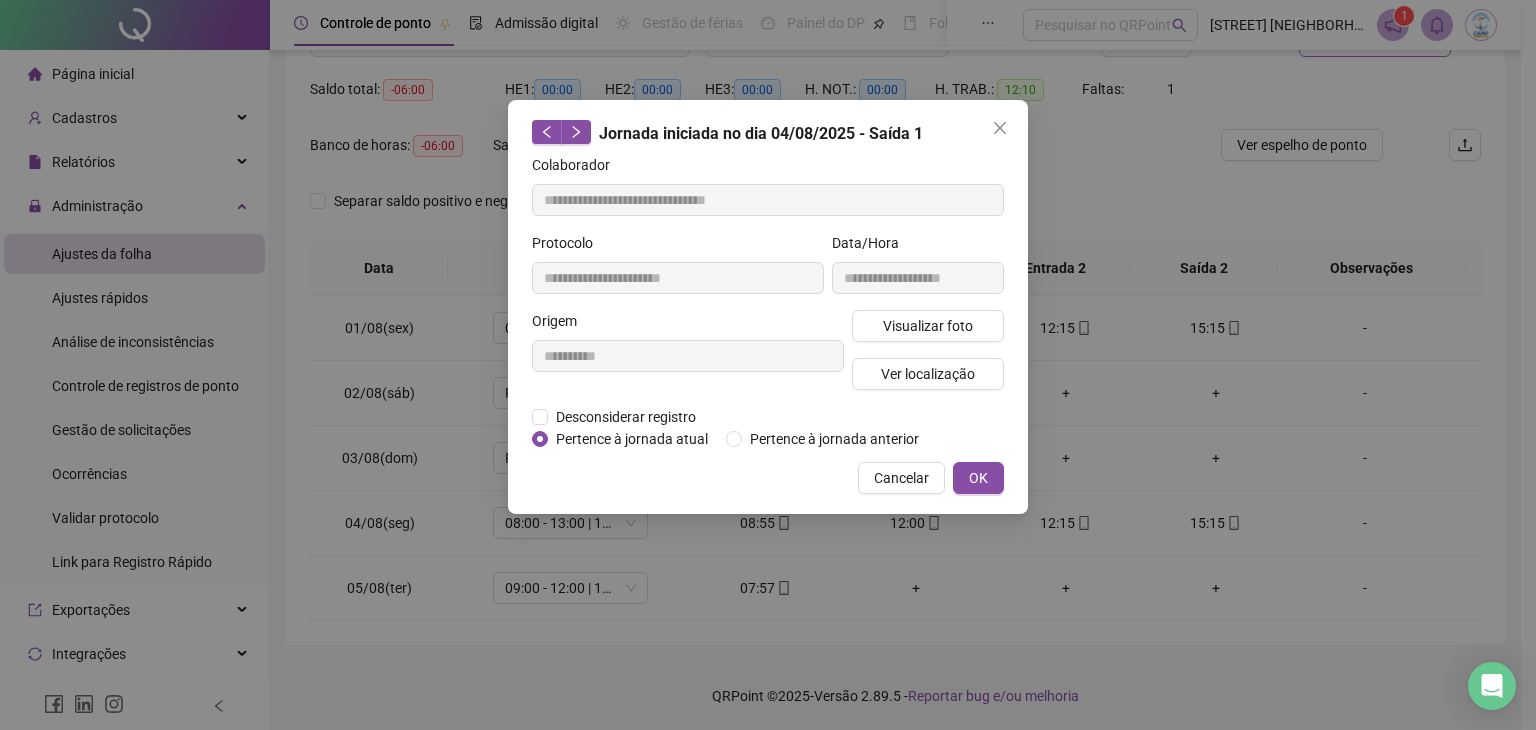 click 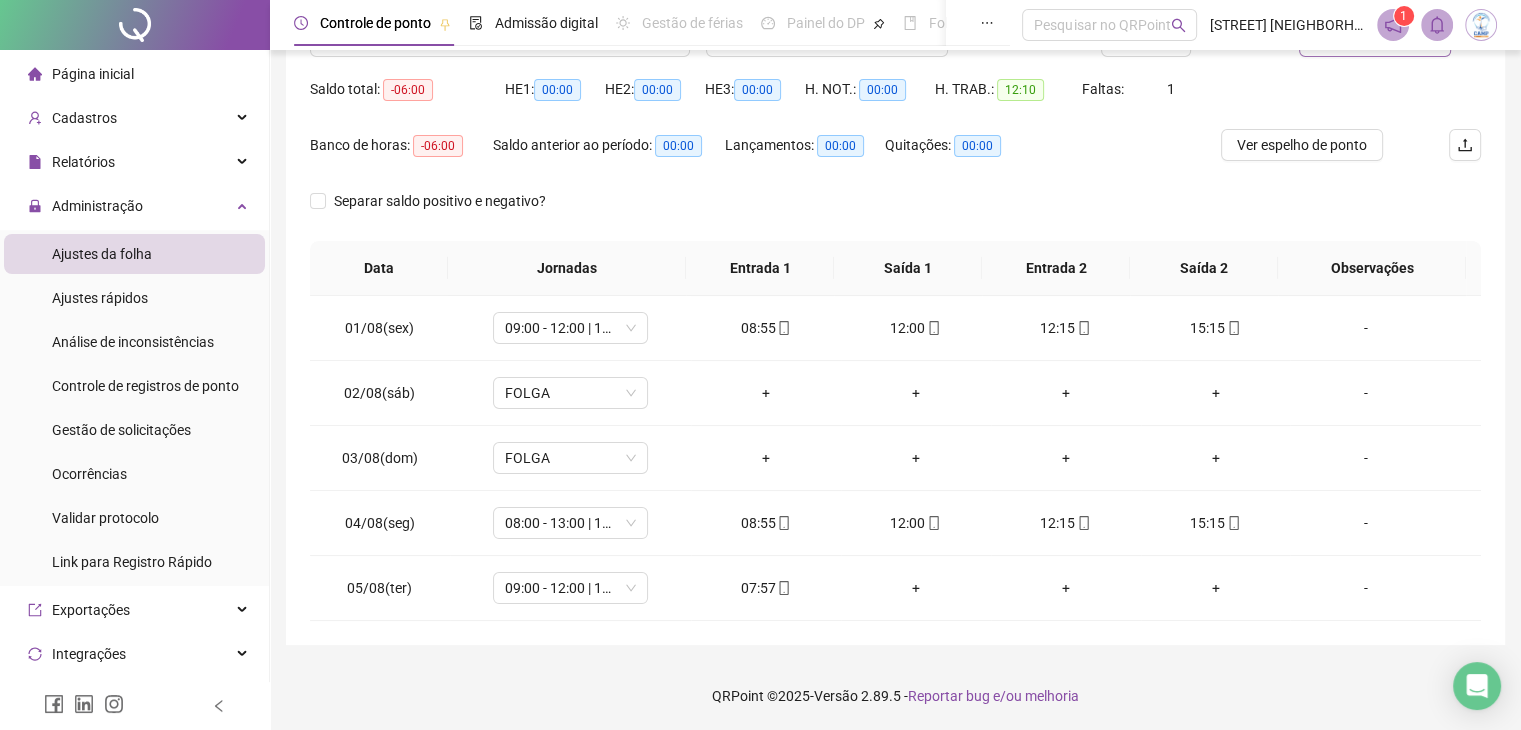scroll, scrollTop: 0, scrollLeft: 0, axis: both 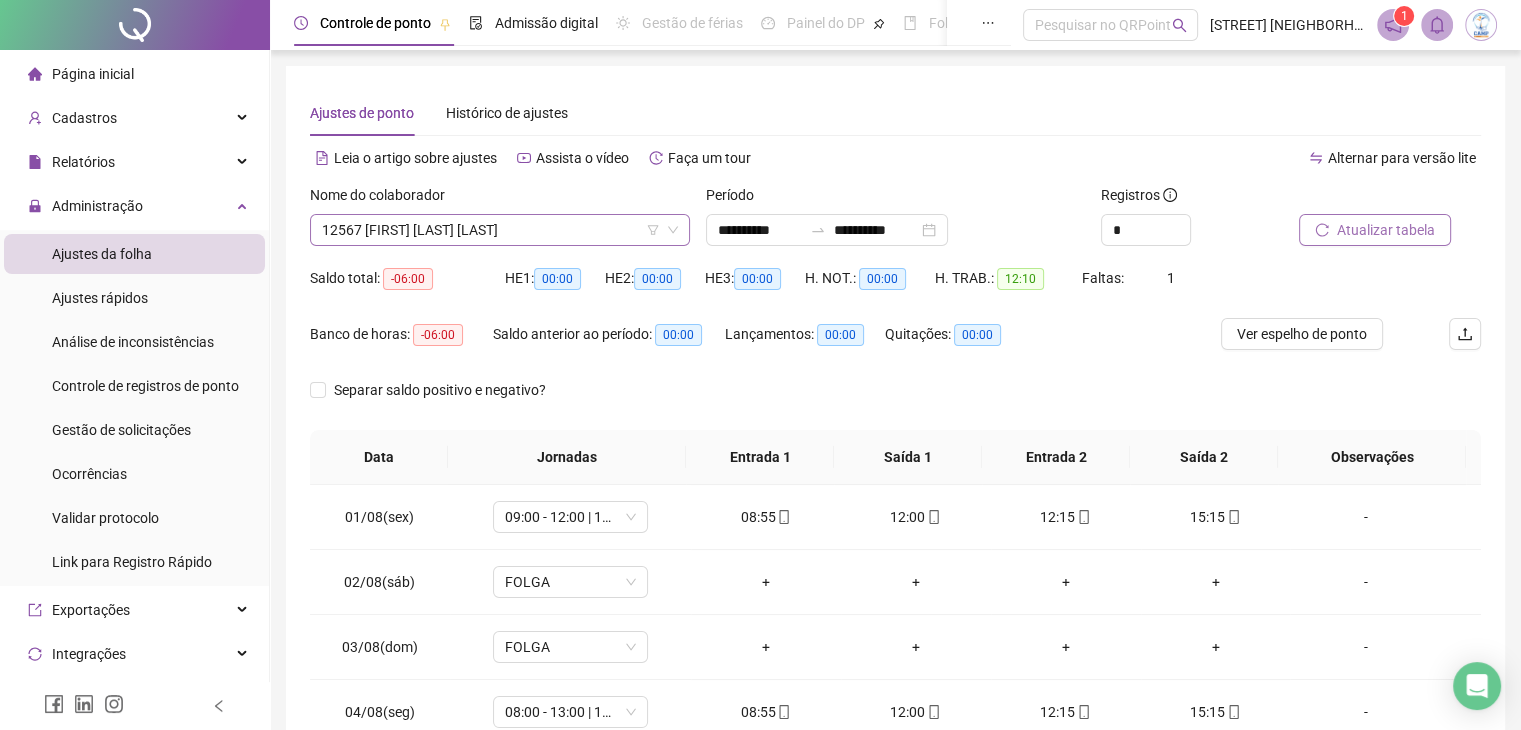 click on "12567 [FIRST] [LAST] [LAST]" at bounding box center [500, 230] 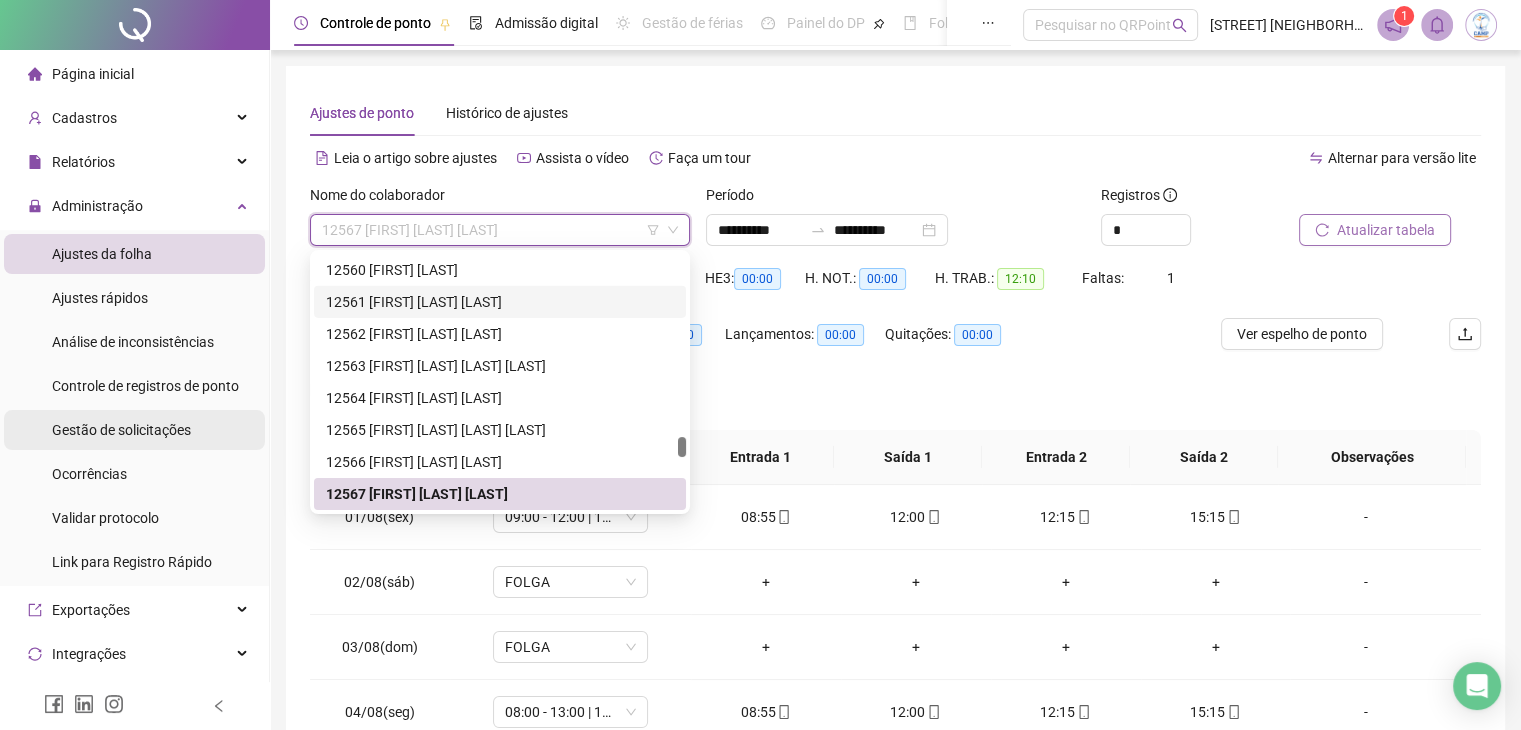 click on "Gestão de solicitações" at bounding box center (121, 430) 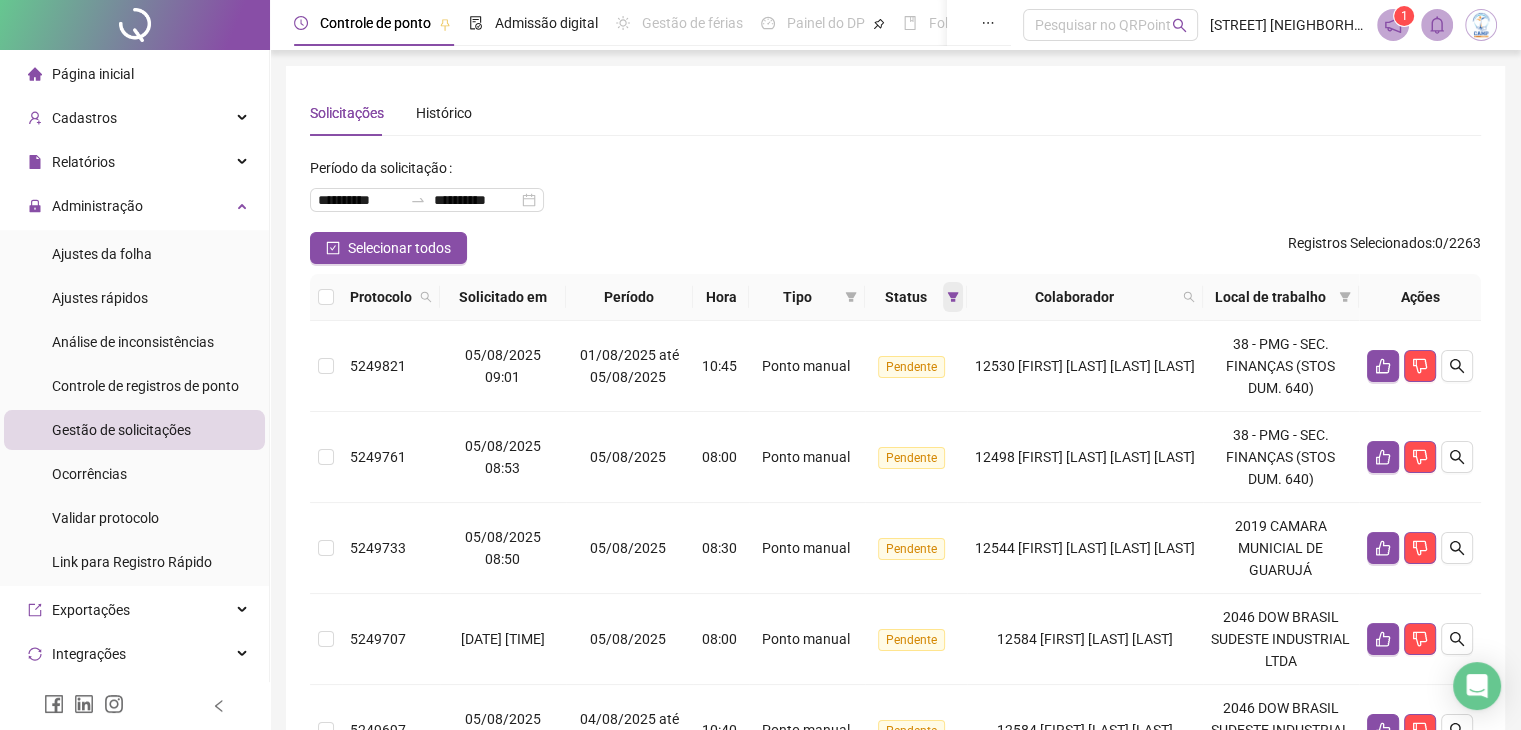 click at bounding box center (953, 297) 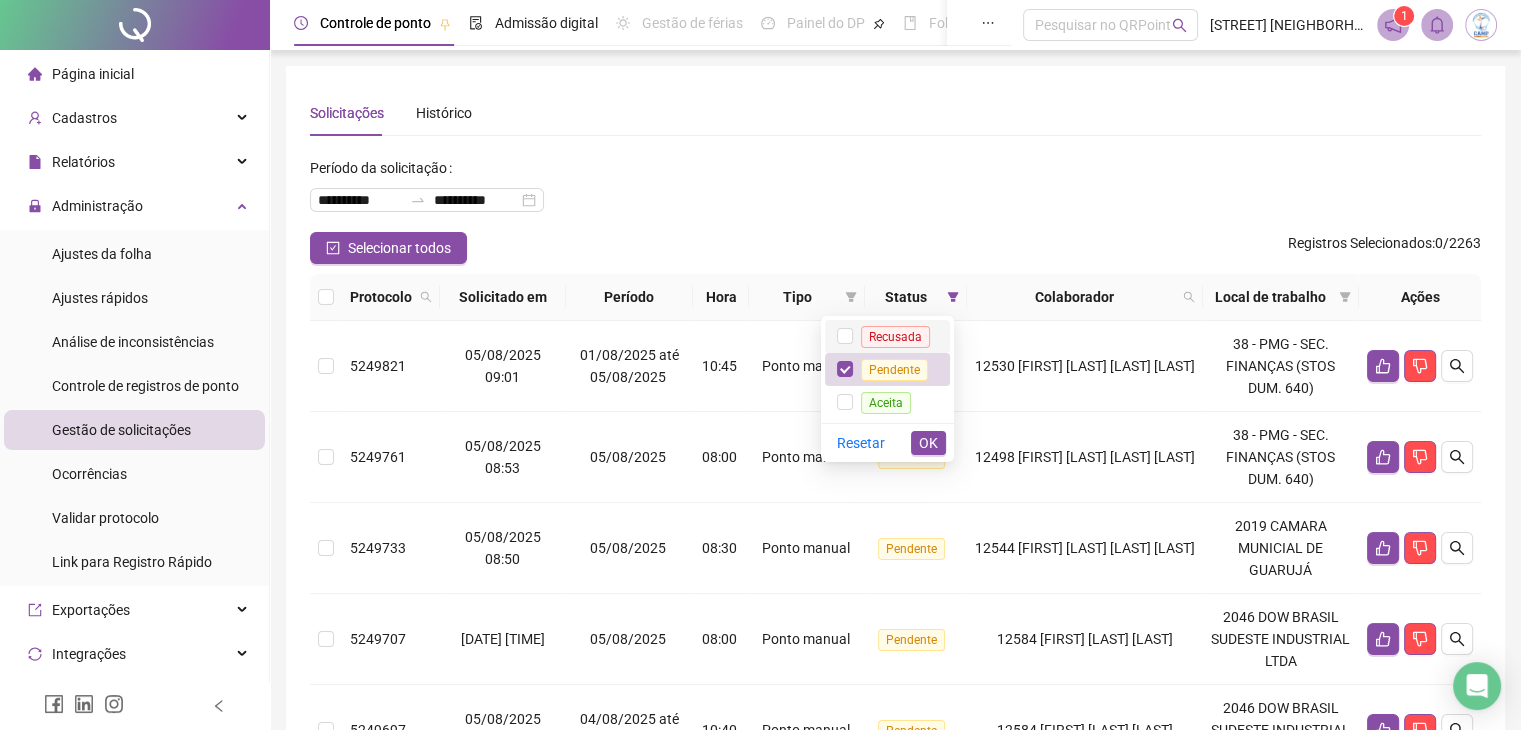 click on "Recusada" at bounding box center [895, 337] 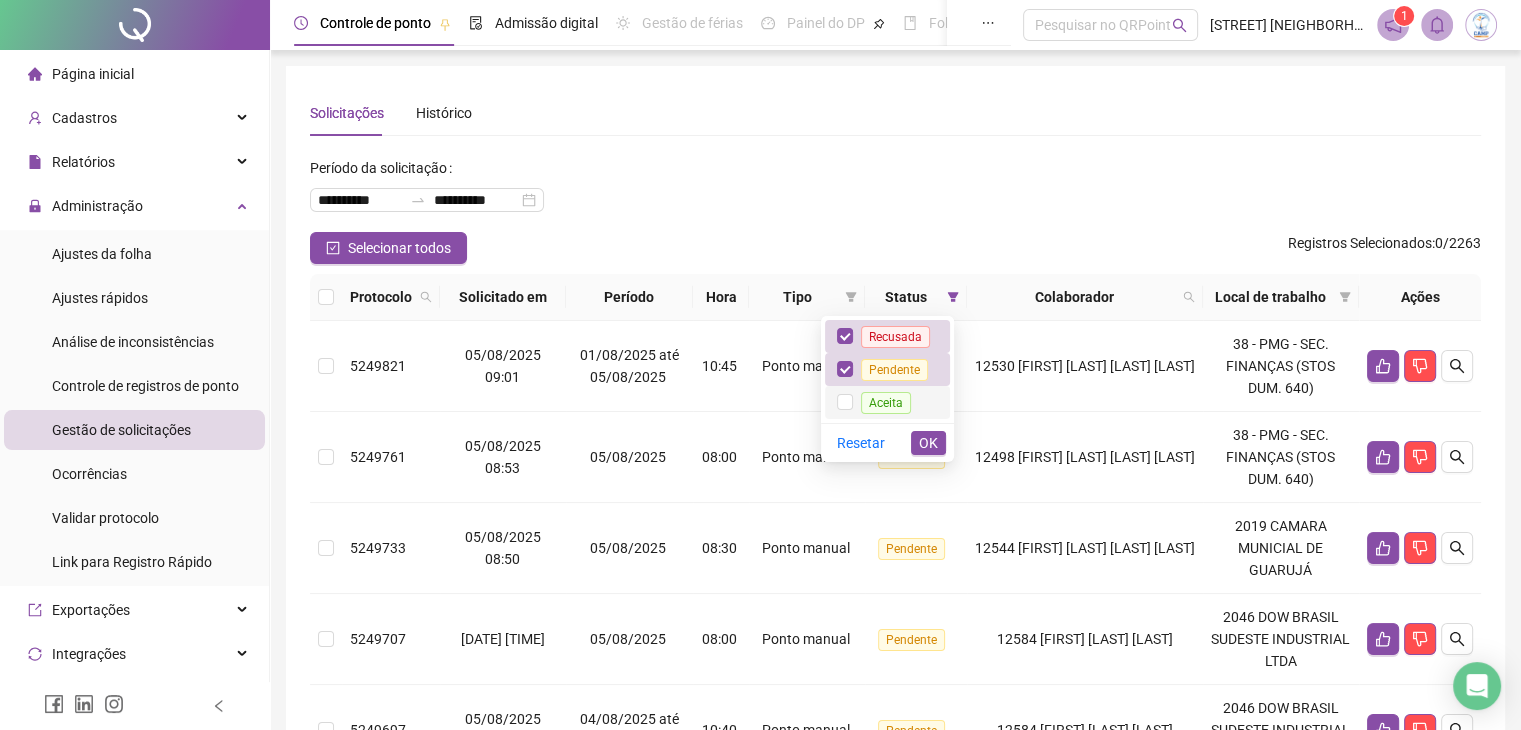 click on "Aceita" at bounding box center (886, 403) 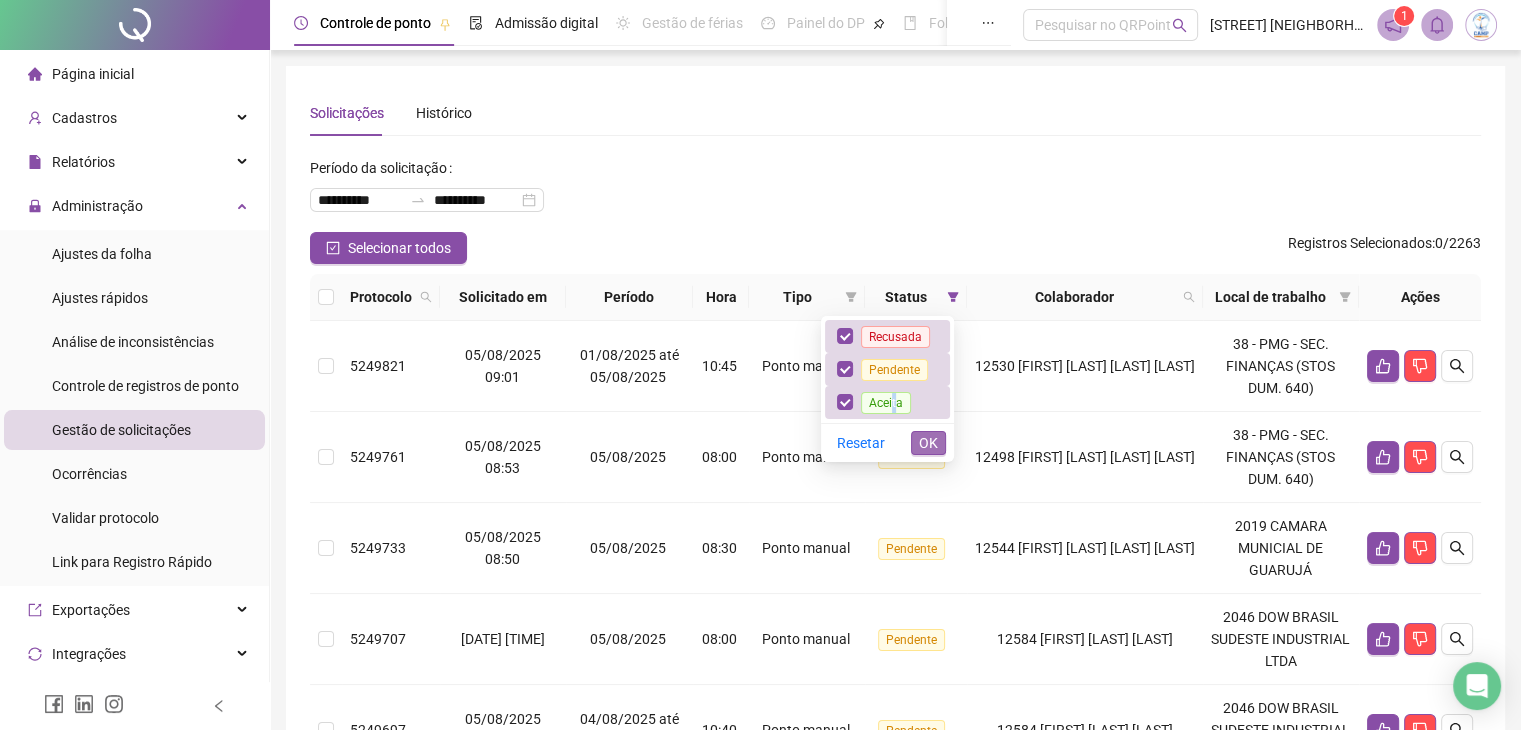 click on "OK" at bounding box center [928, 443] 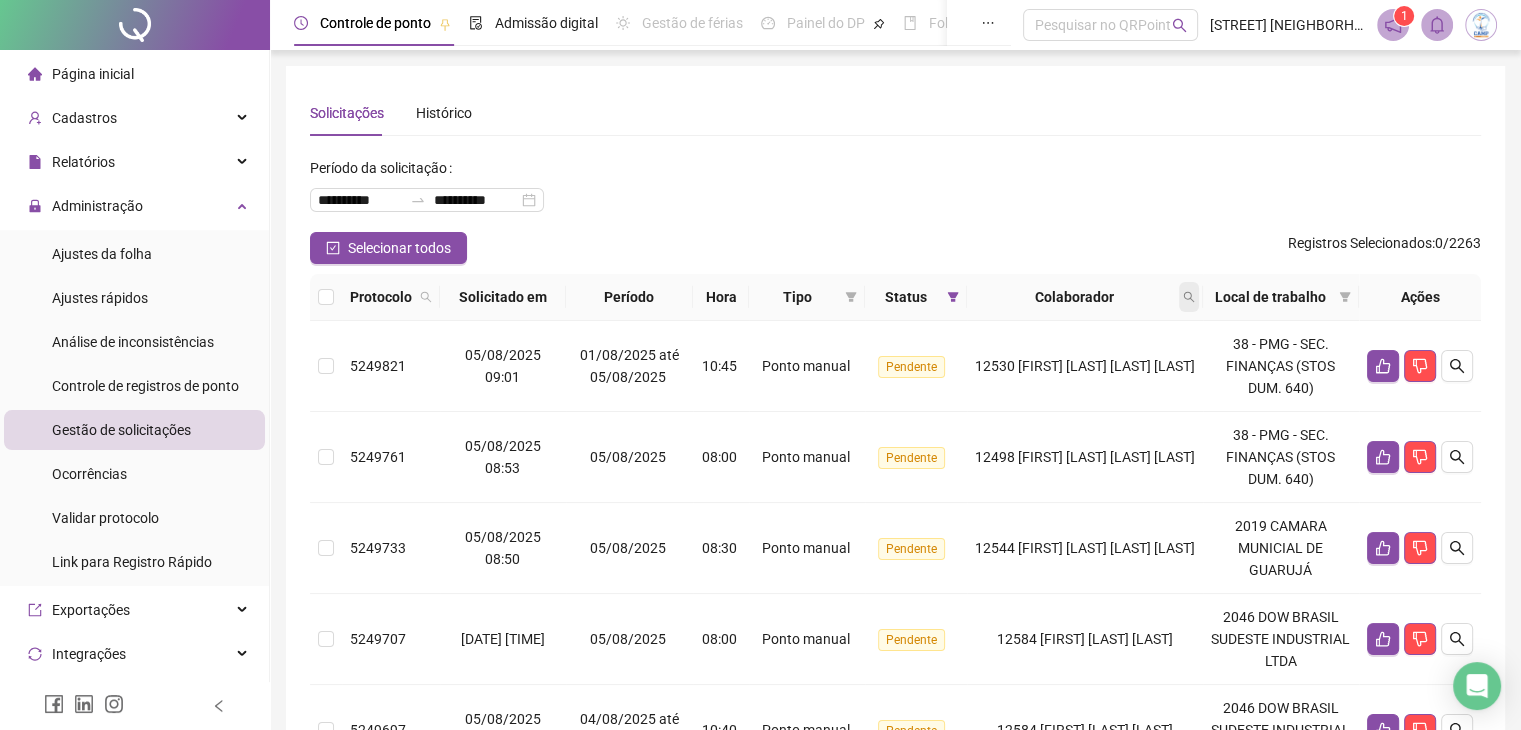 click 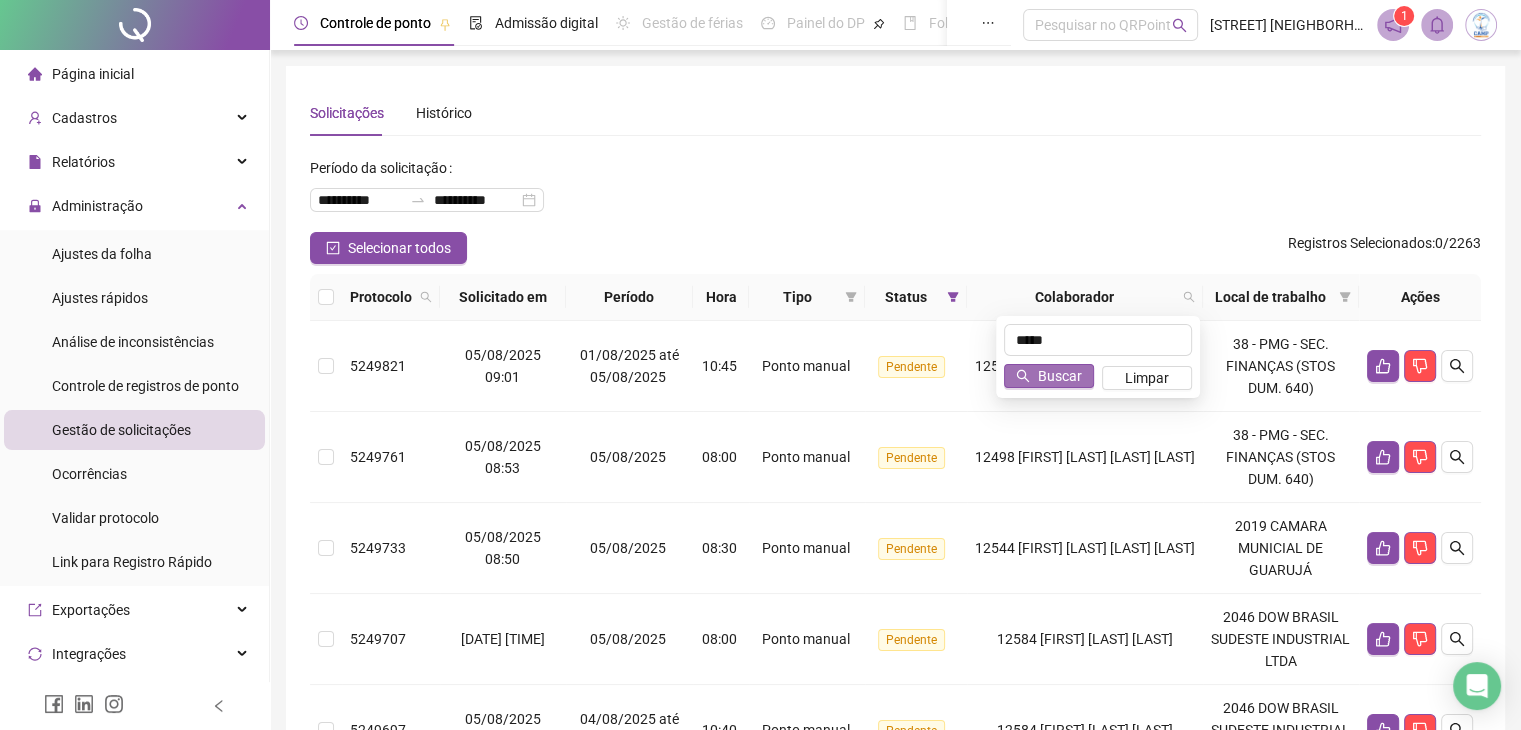 type on "*****" 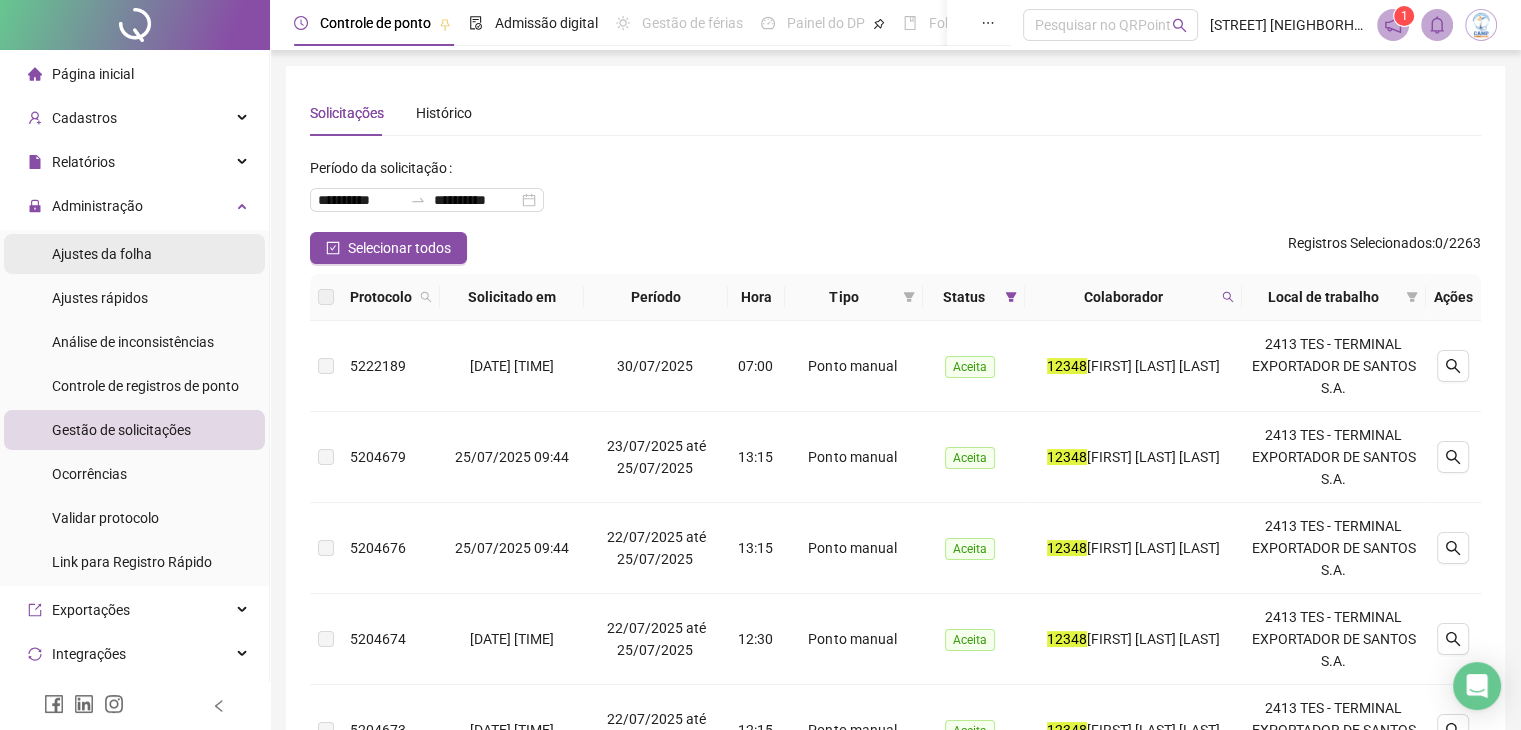 click on "Ajustes da folha" at bounding box center [102, 254] 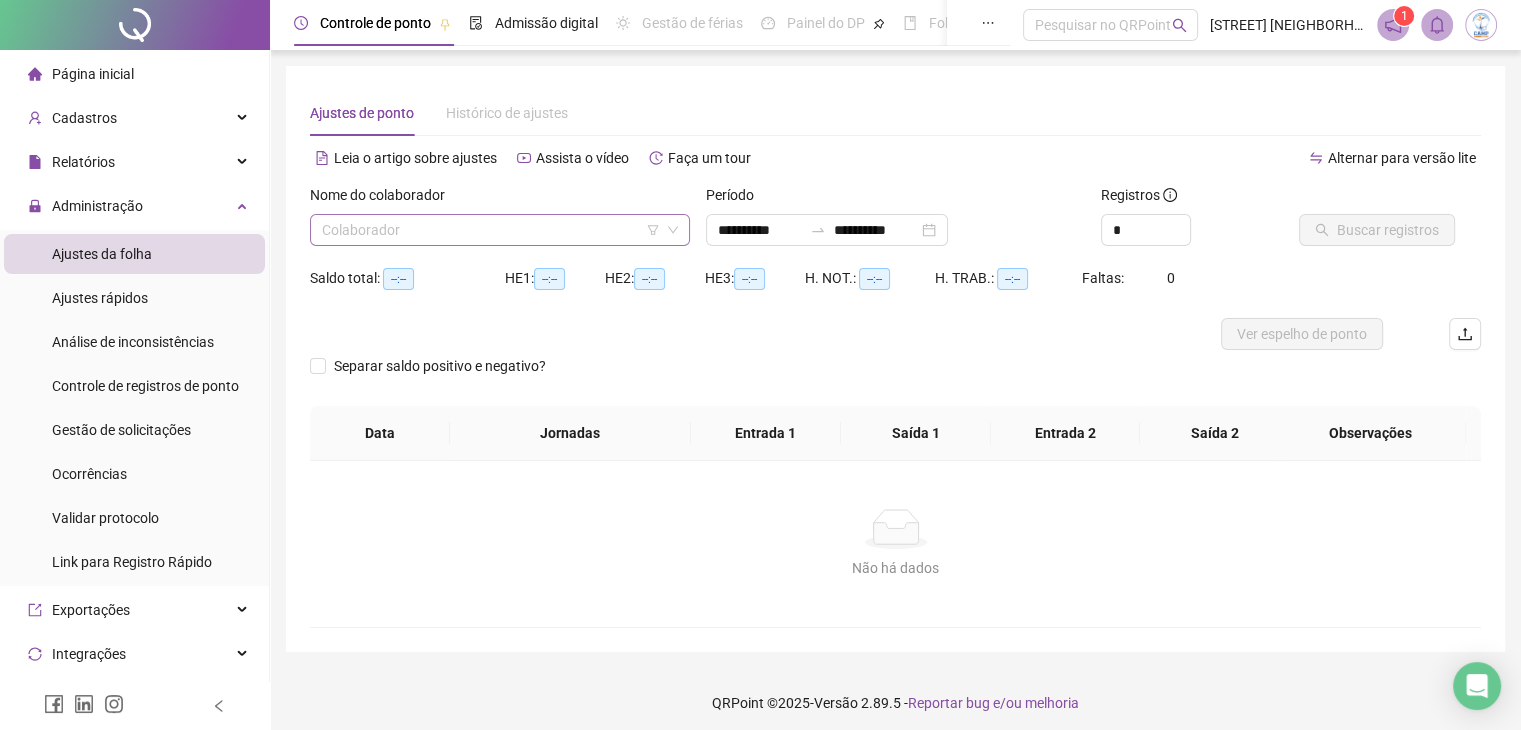 click at bounding box center [491, 230] 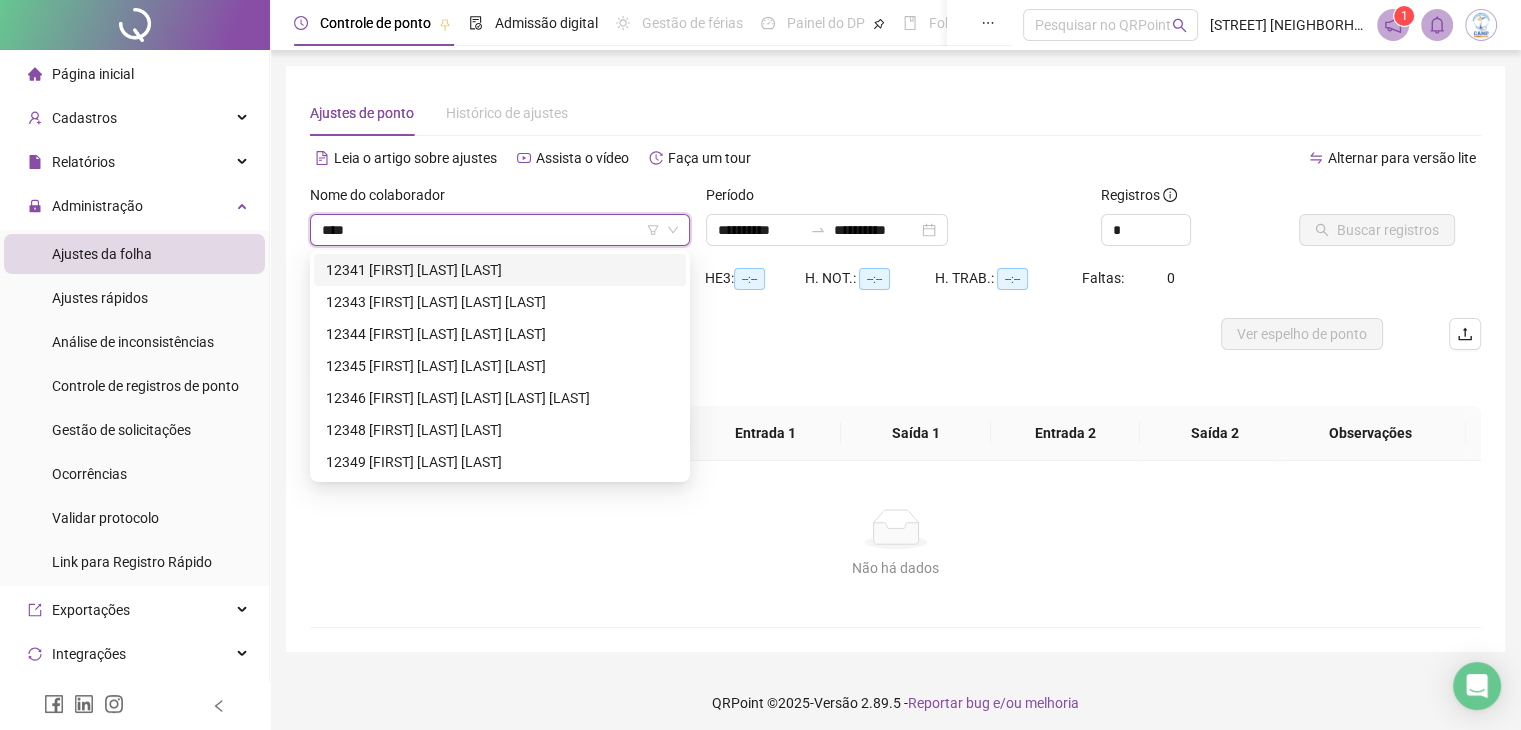 type on "*****" 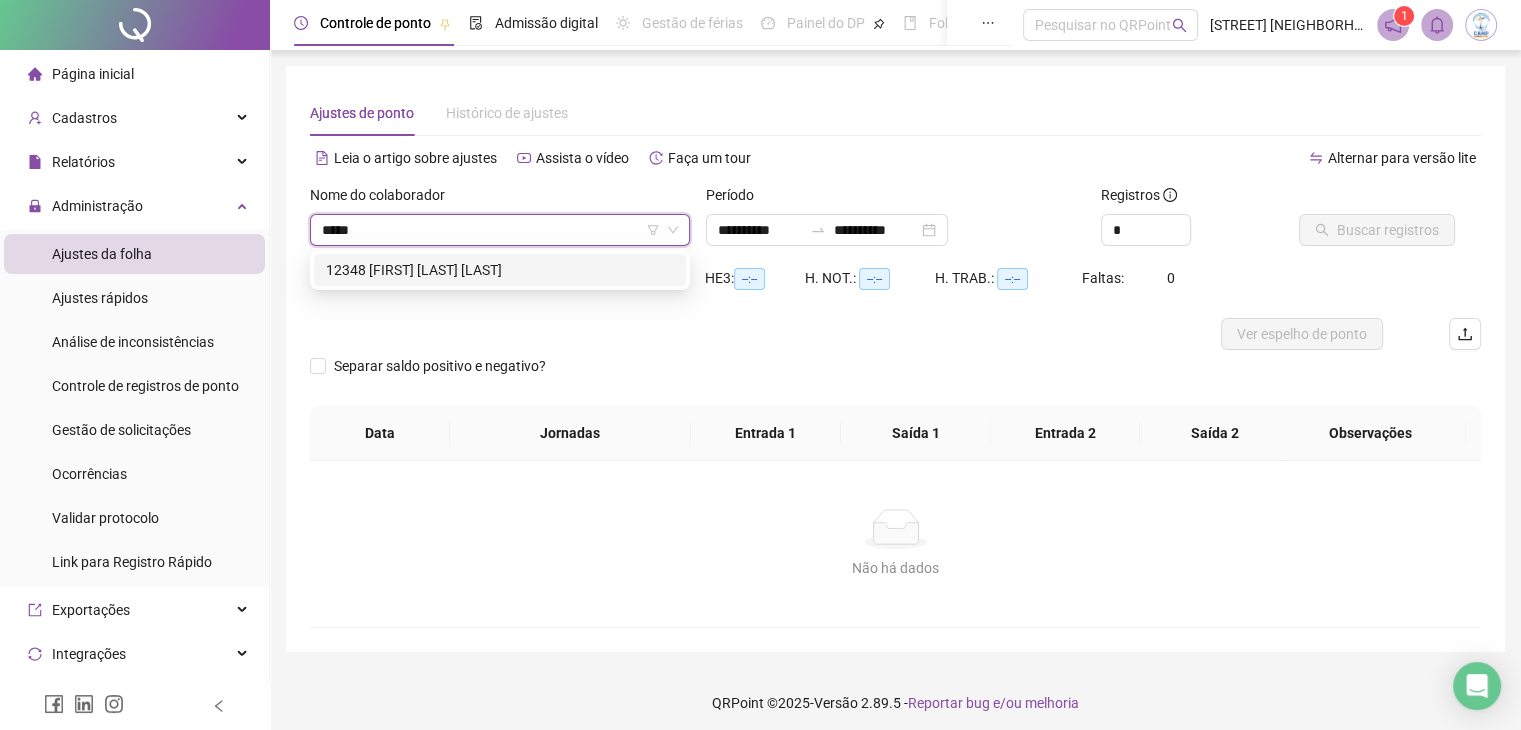 click on "12348 [FIRST] [LAST] [LAST]" at bounding box center (500, 270) 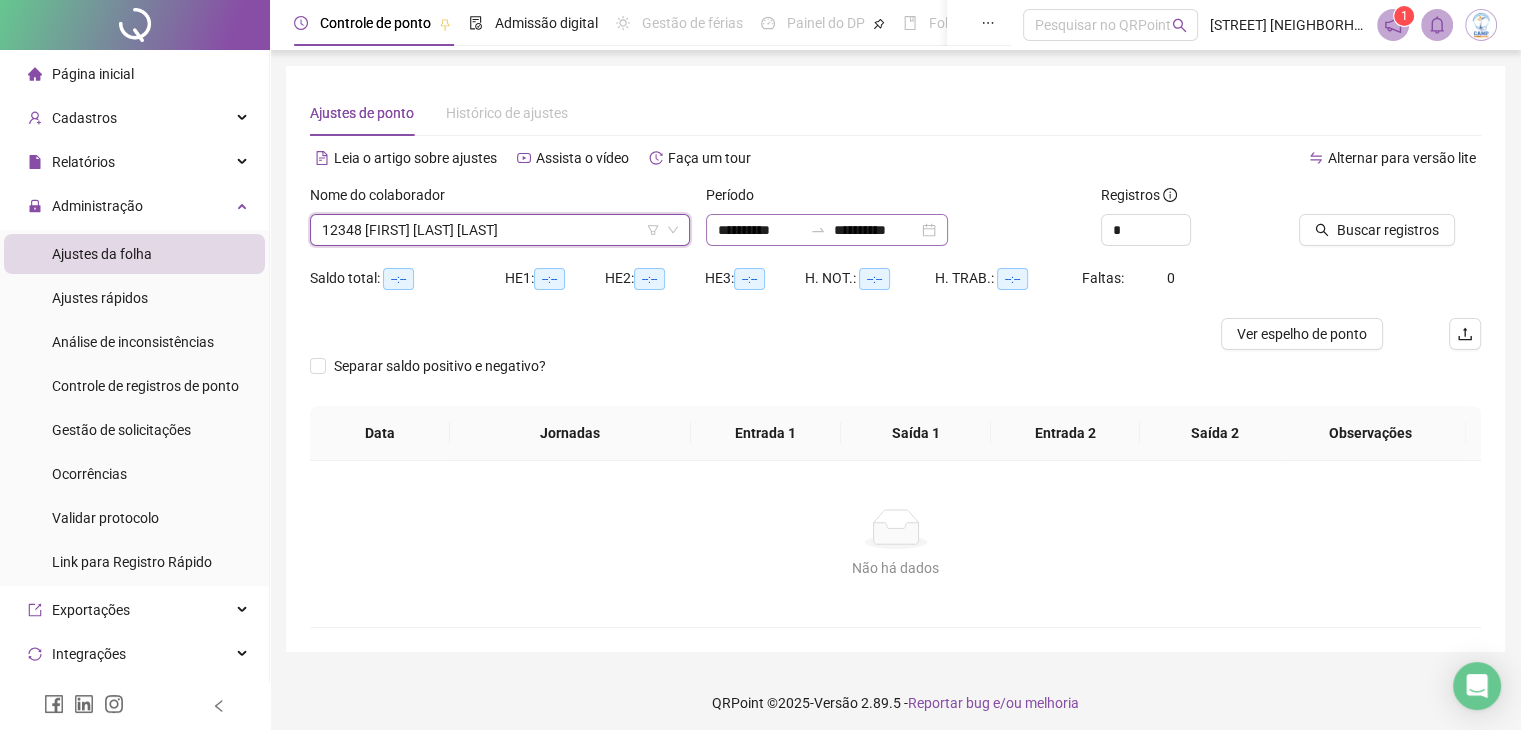 click on "**********" at bounding box center [827, 230] 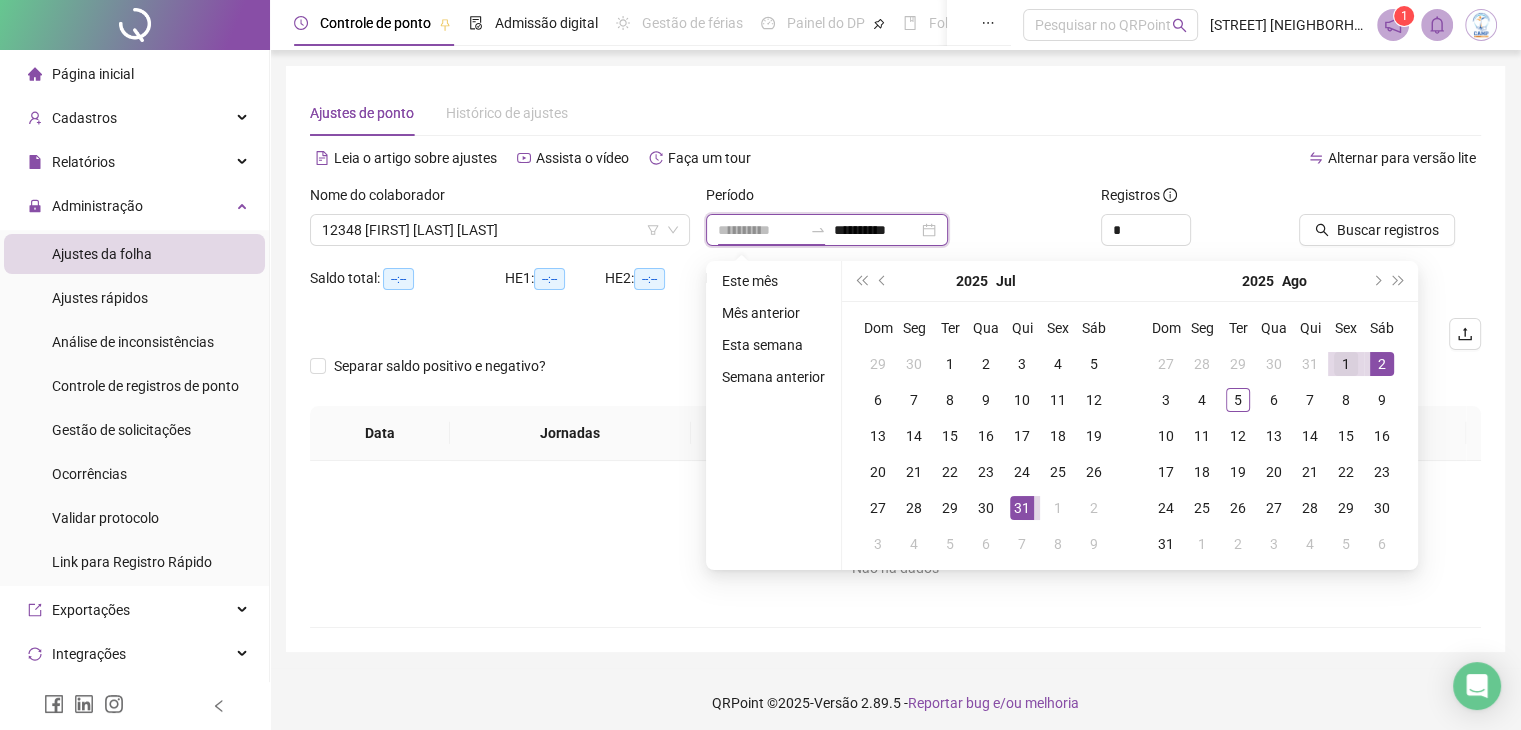 type on "**********" 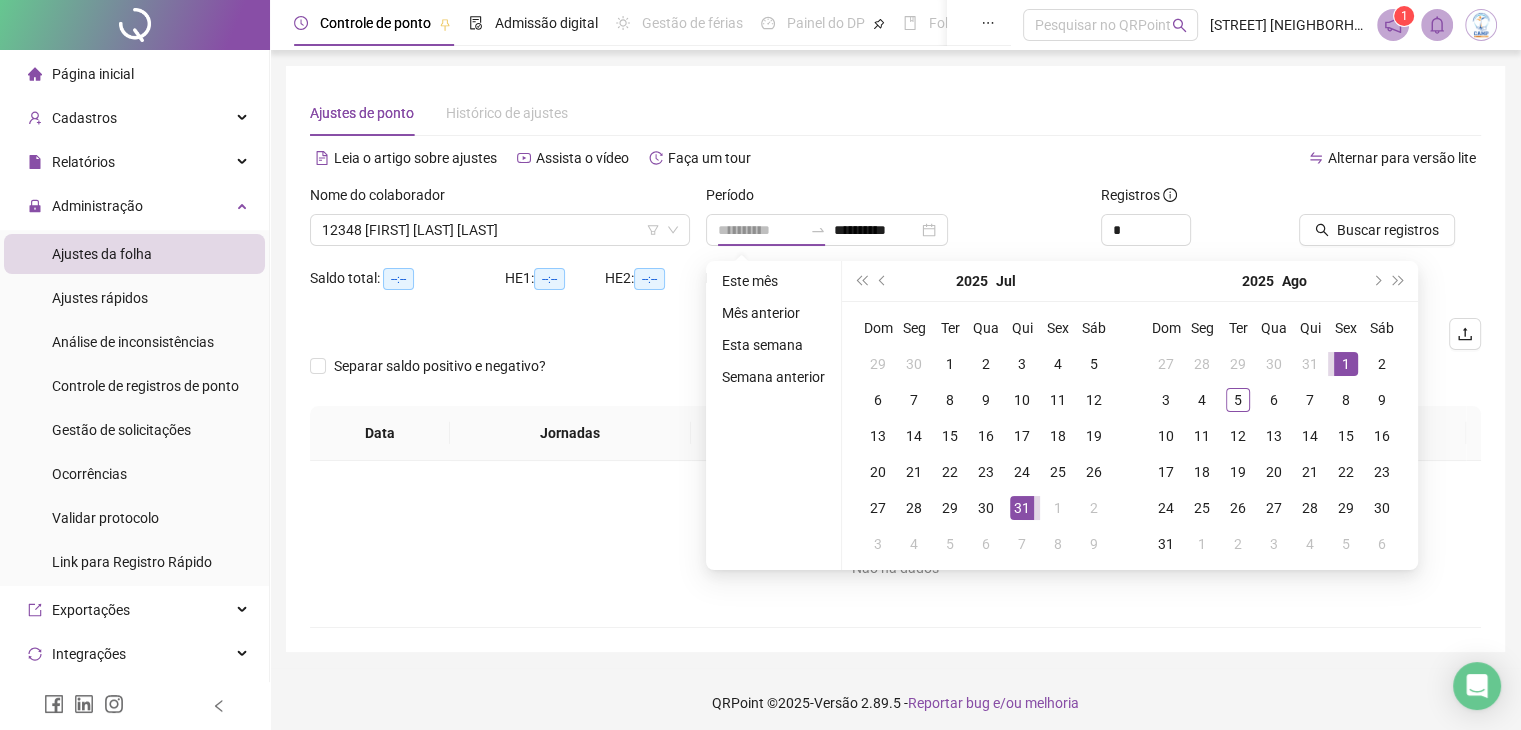 click on "1" at bounding box center [1346, 364] 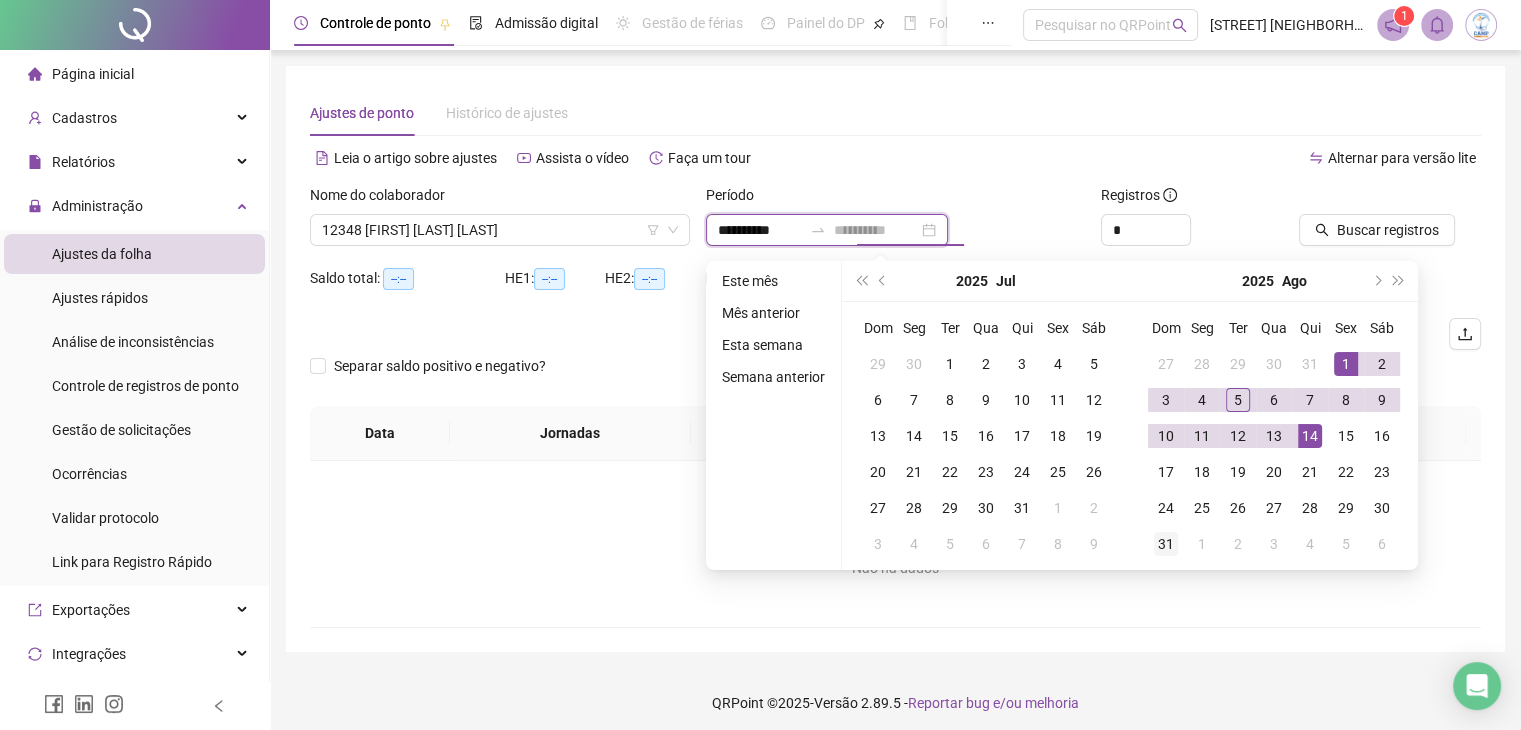 type on "**********" 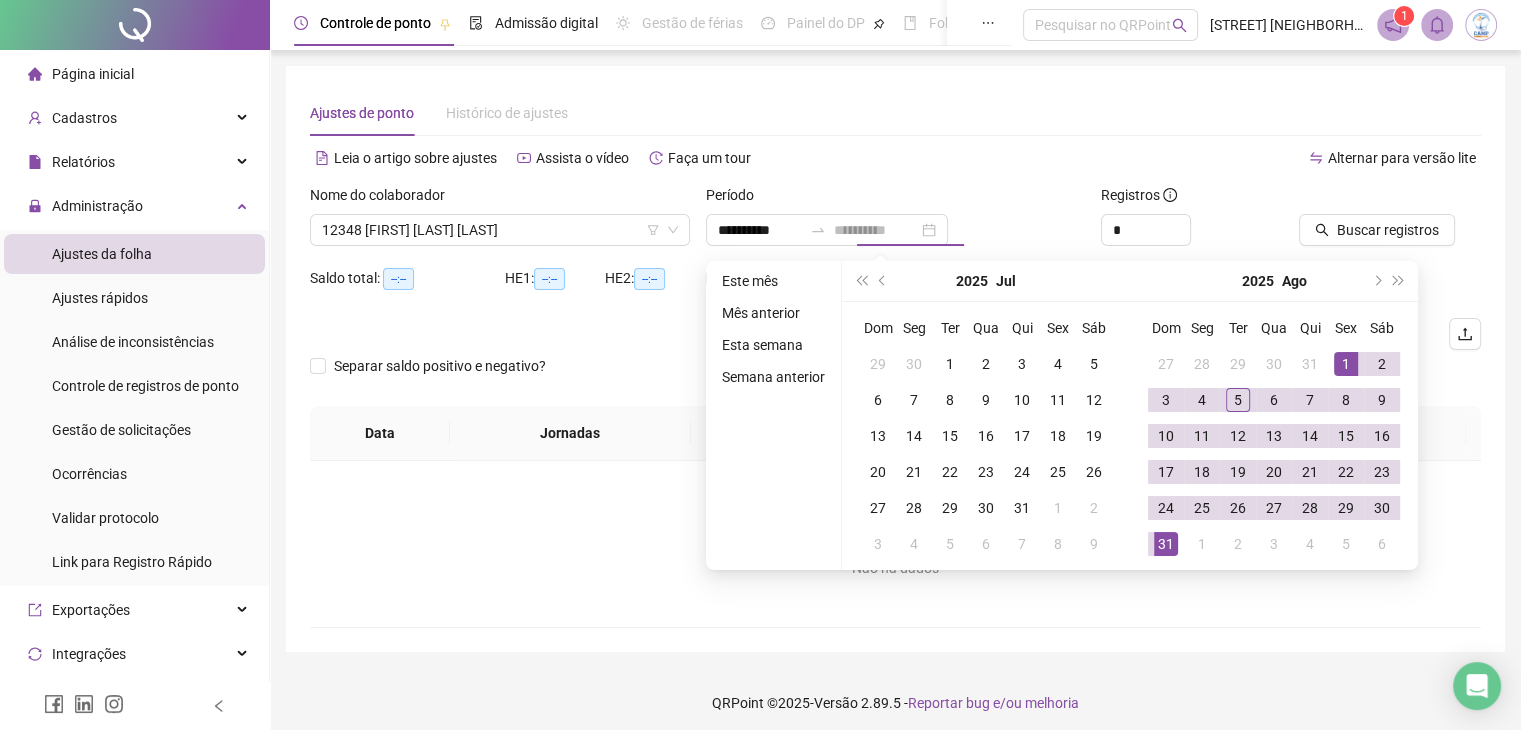 click on "31" at bounding box center [1166, 544] 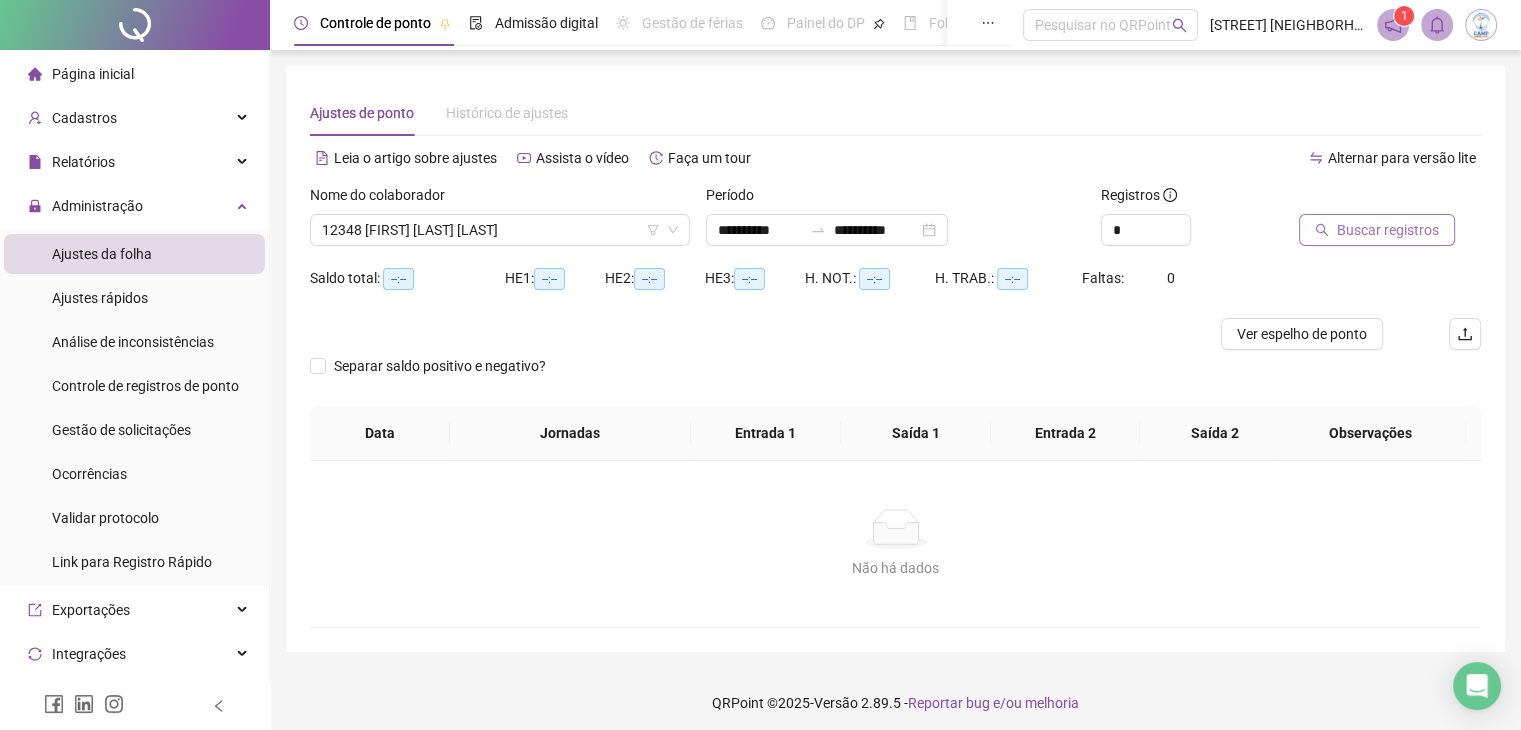 click on "Buscar registros" at bounding box center [1388, 230] 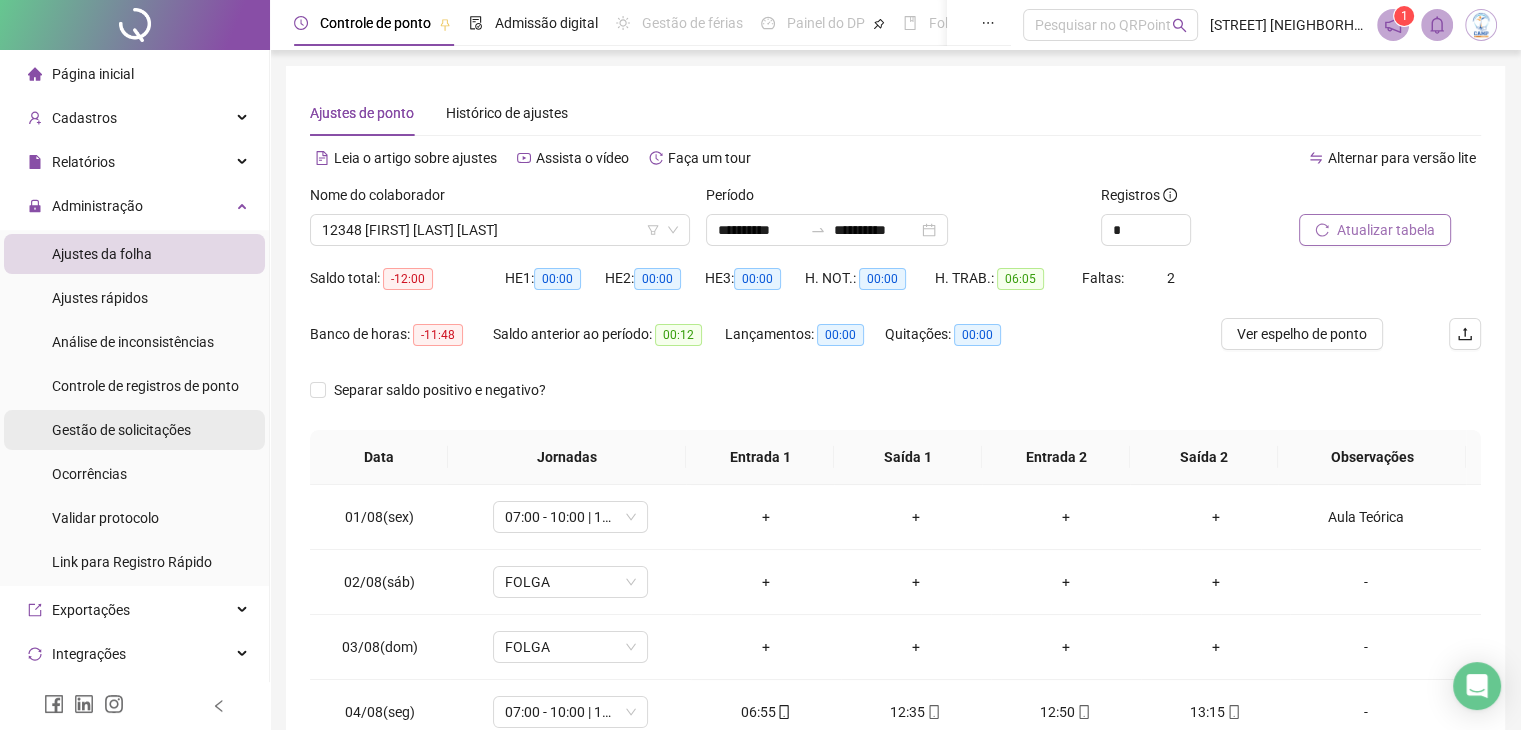 click on "Gestão de solicitações" at bounding box center [121, 430] 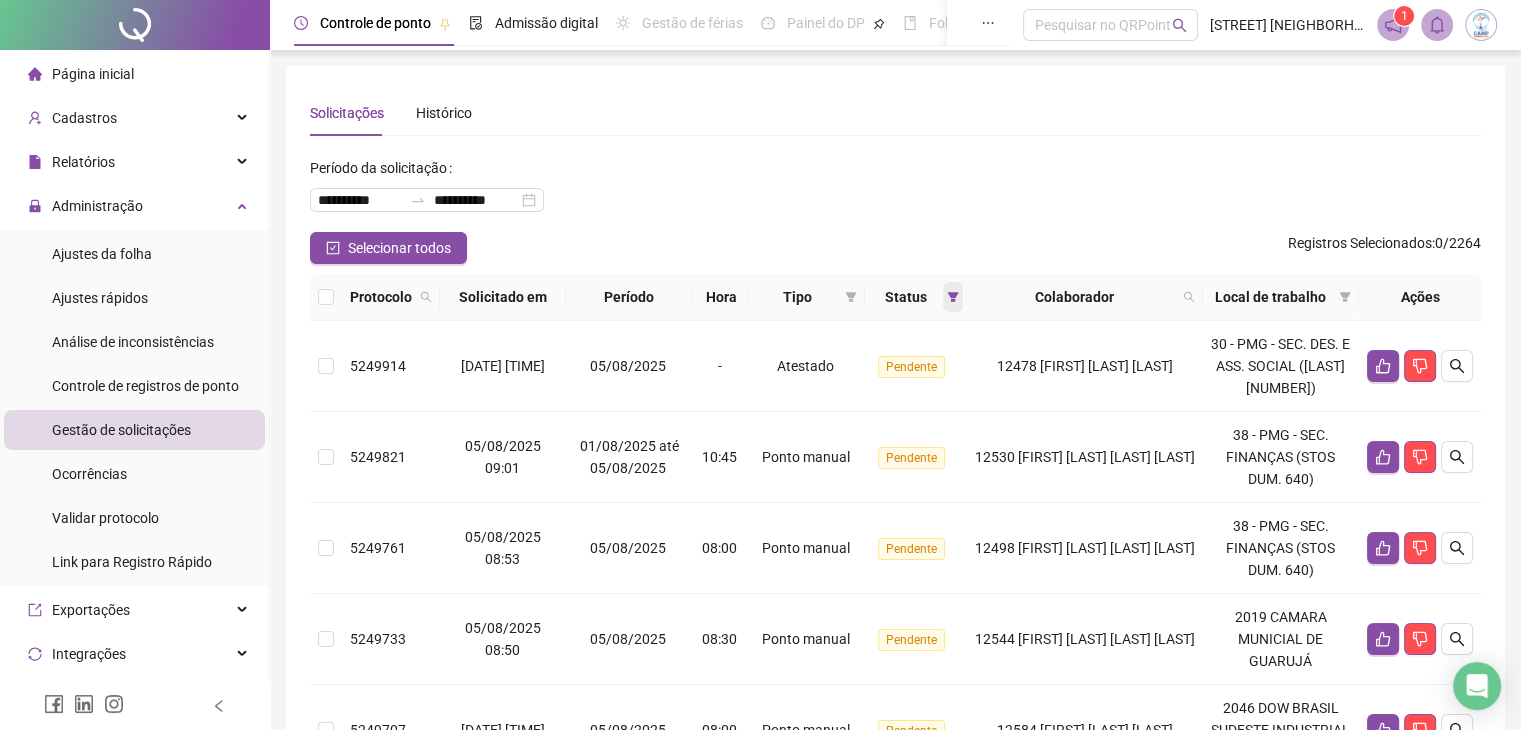 click at bounding box center (953, 297) 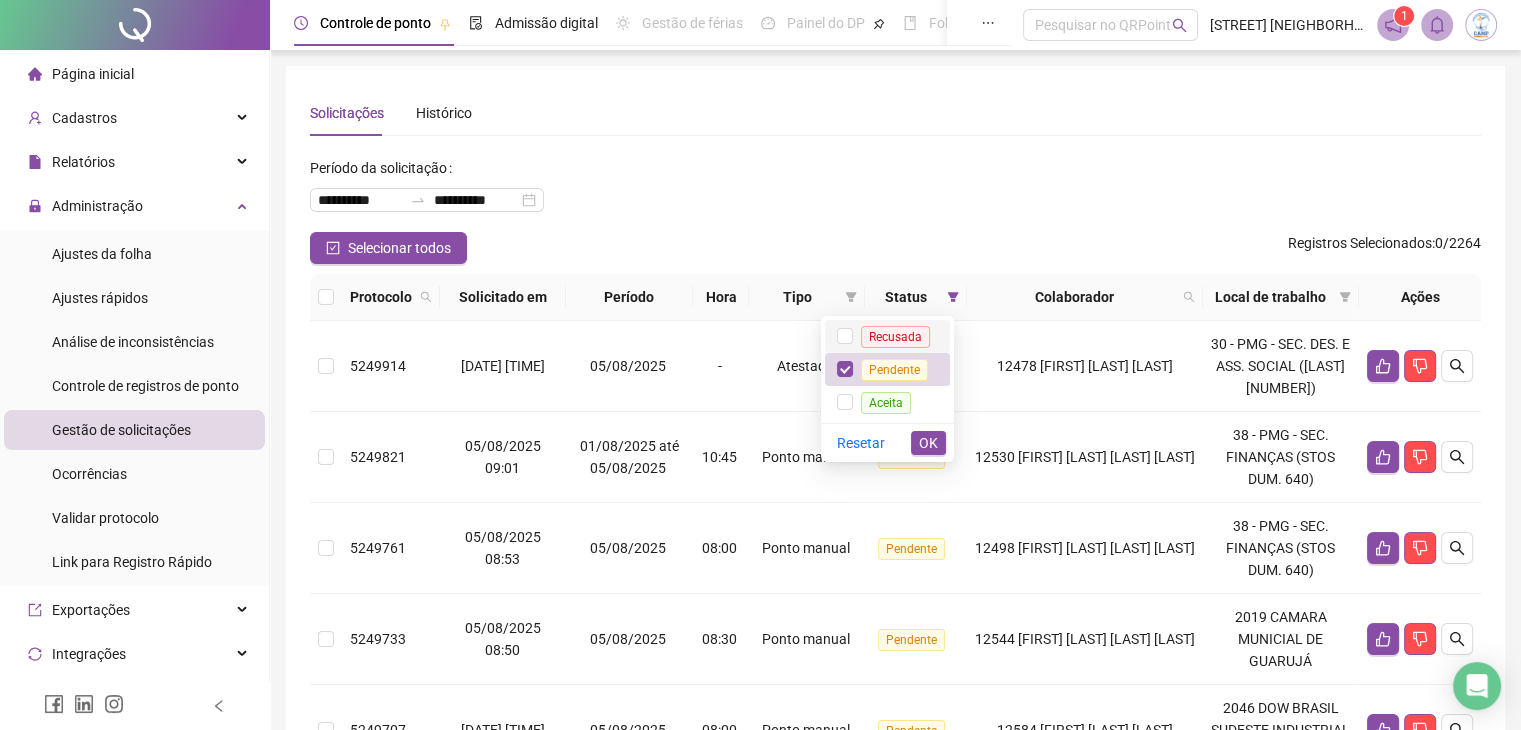click on "Recusada" at bounding box center [895, 337] 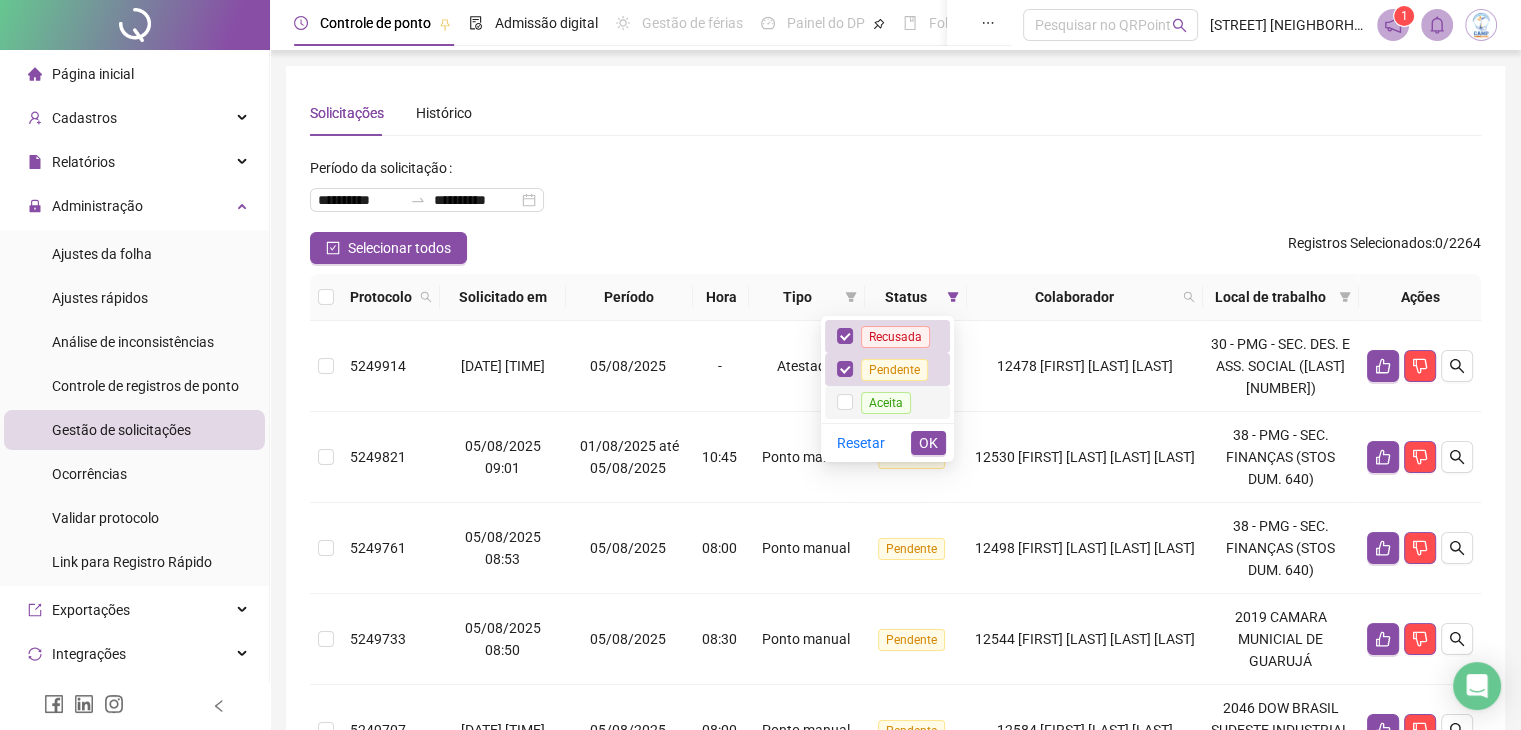 click on "Aceita" at bounding box center [886, 403] 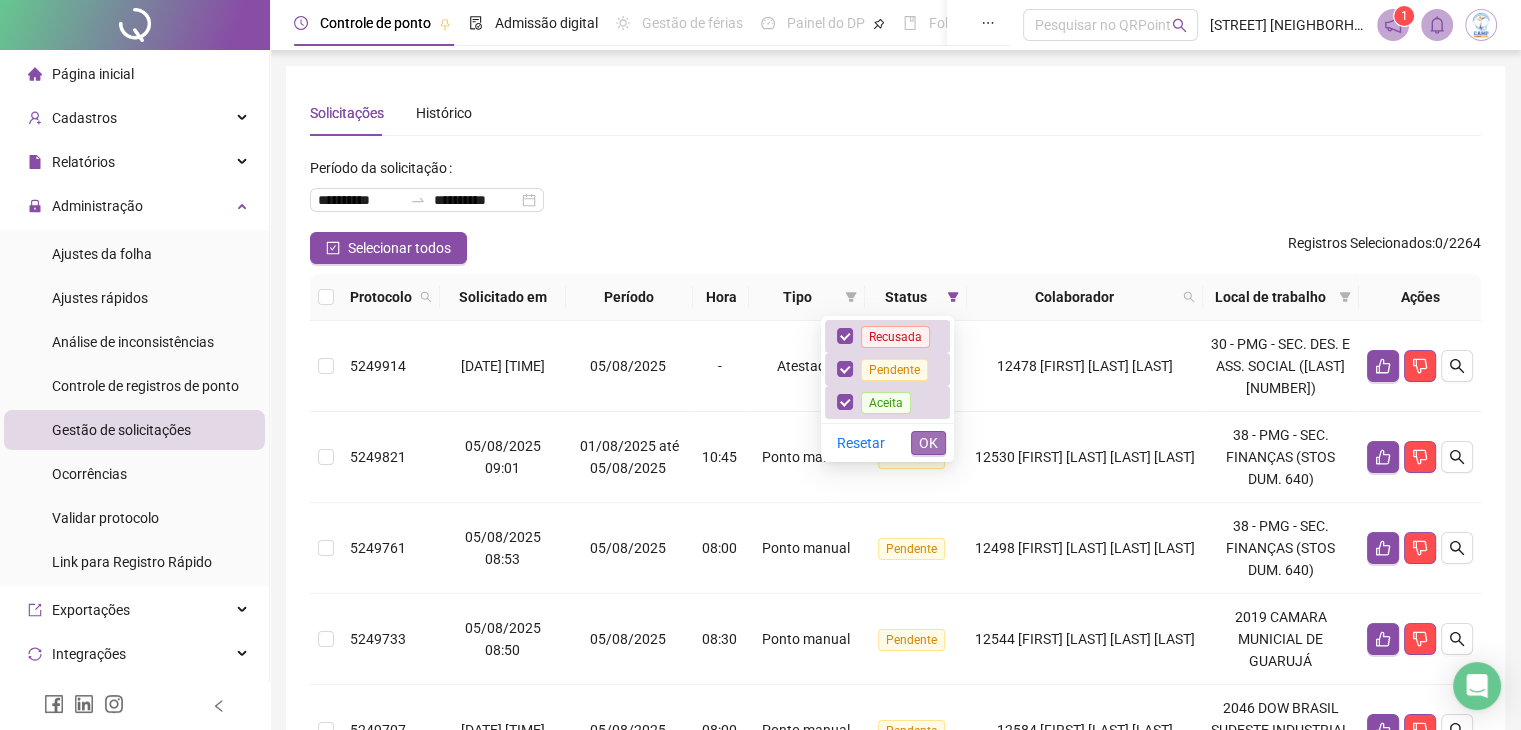 click on "OK" at bounding box center (928, 443) 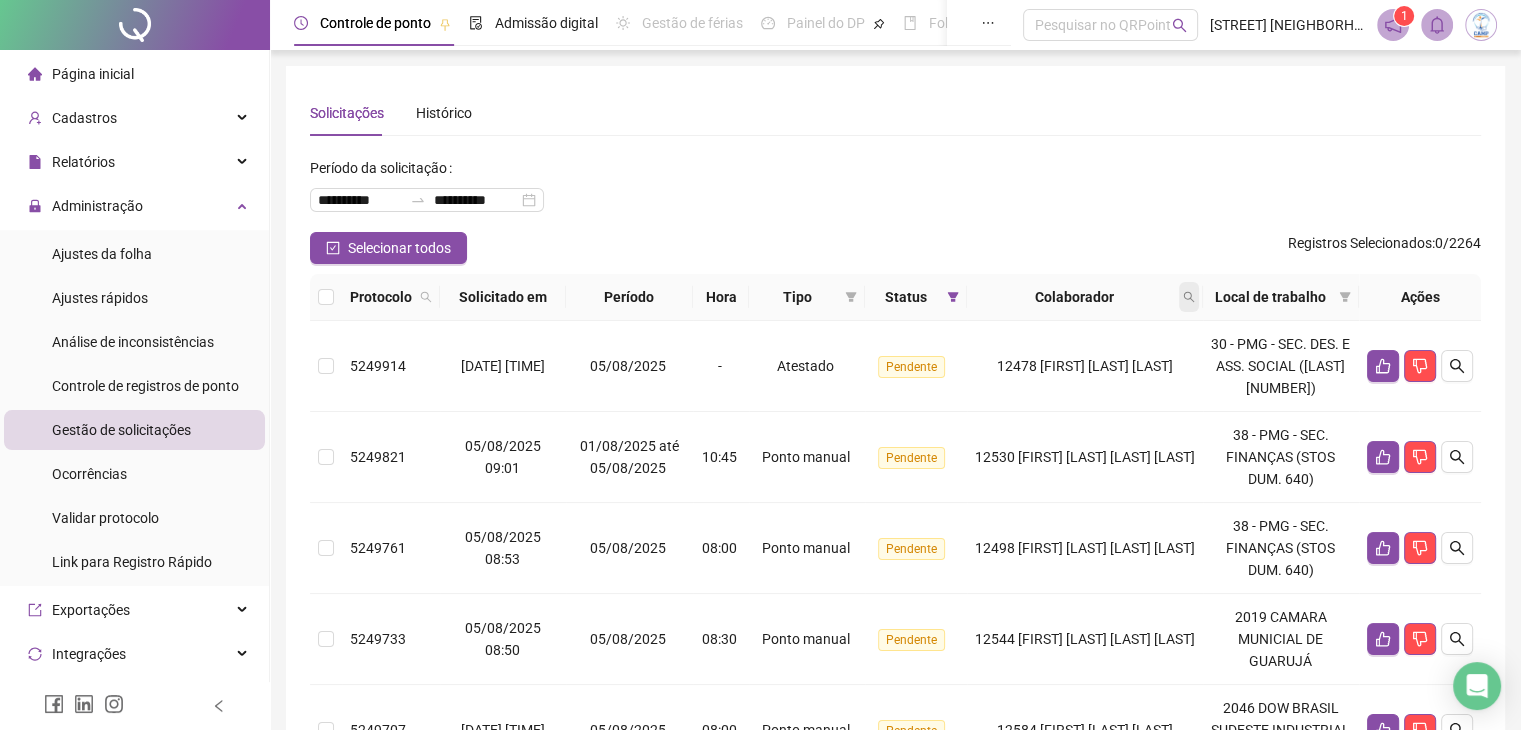 click 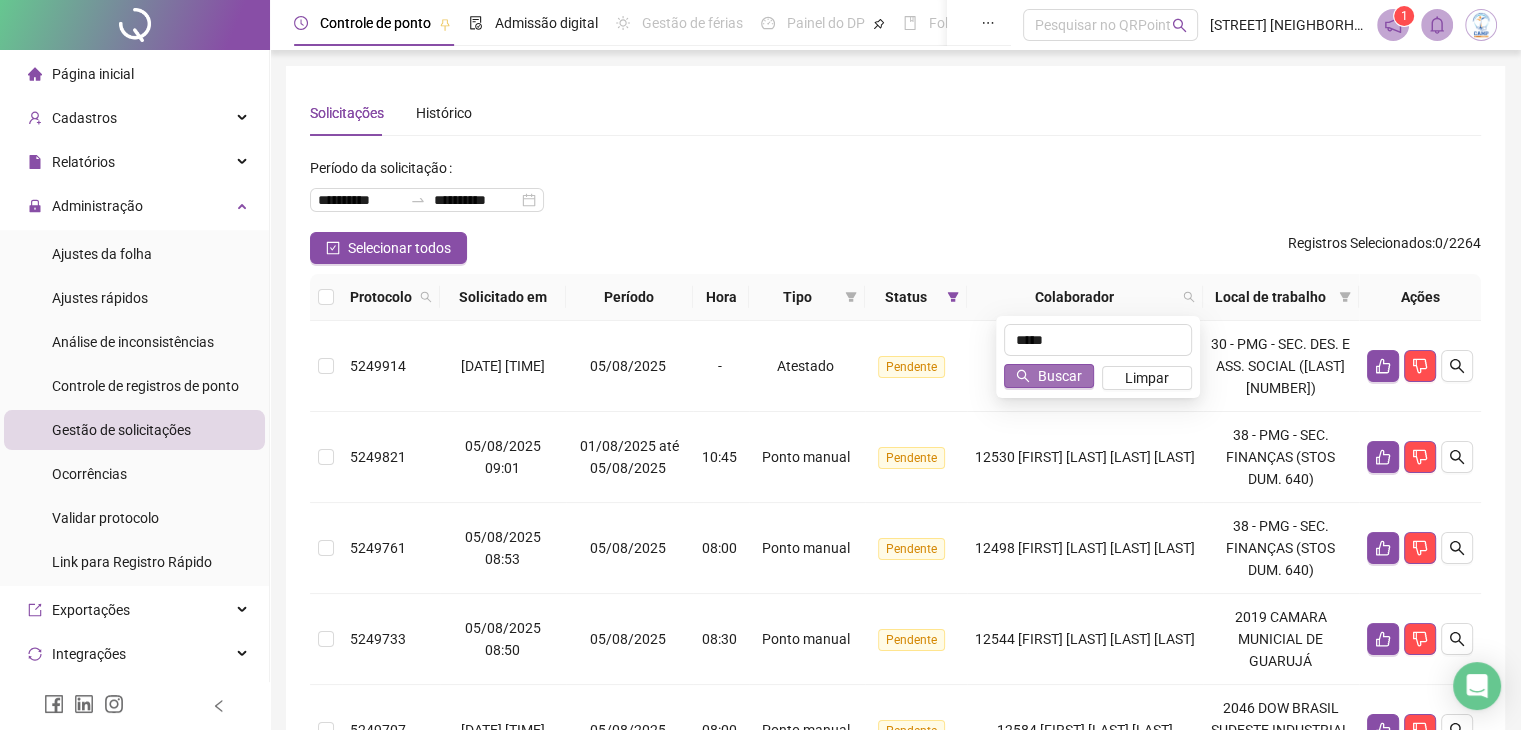 type on "*****" 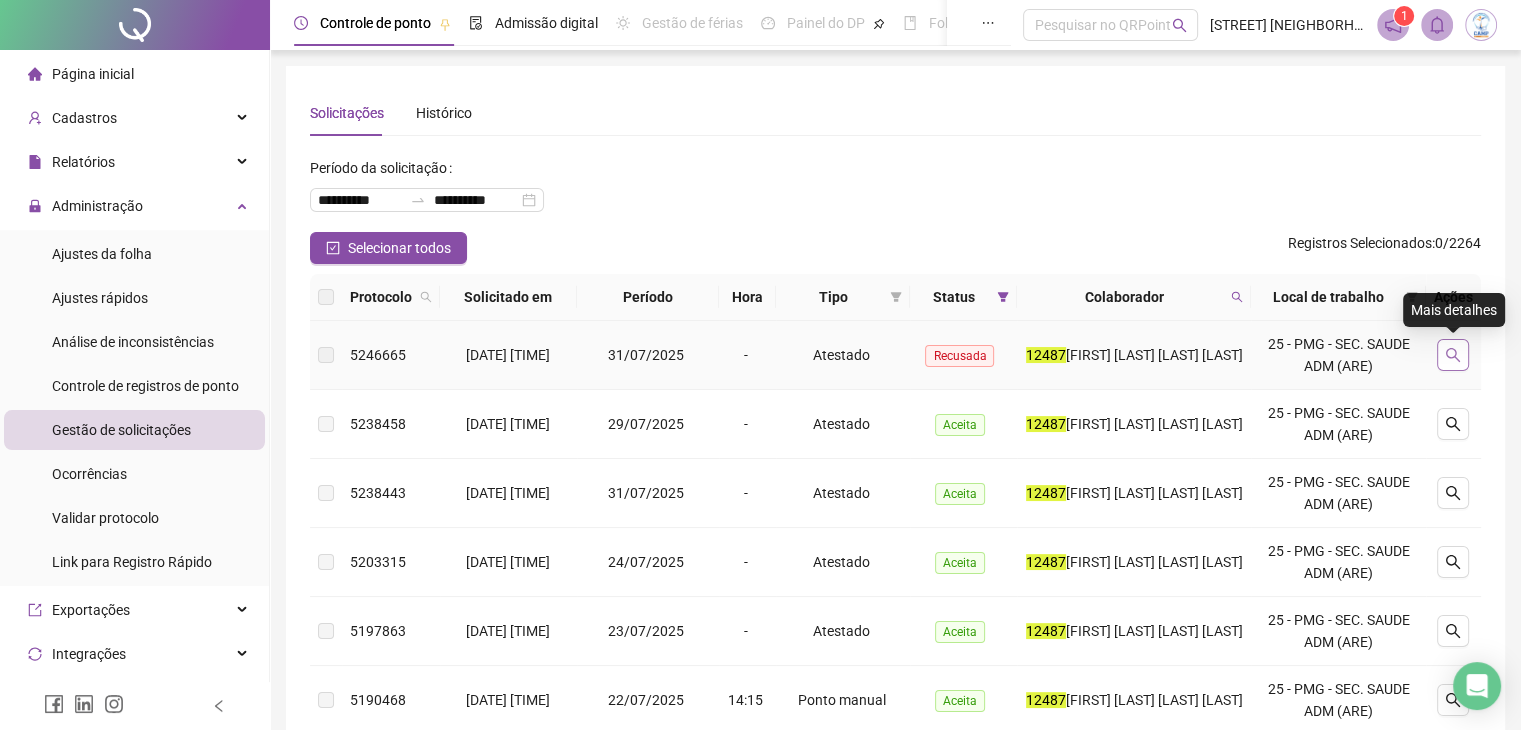 click 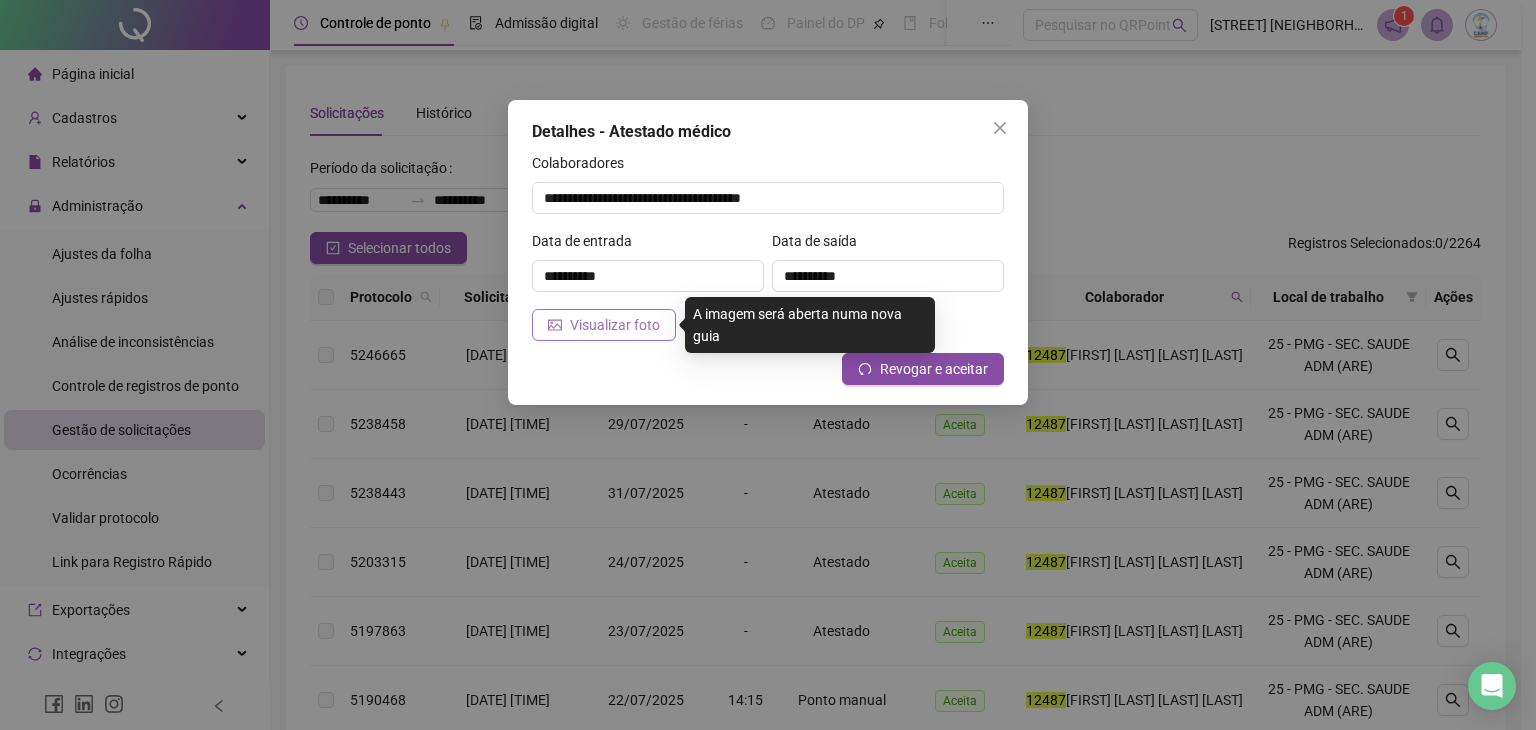 click on "Visualizar foto" at bounding box center [615, 325] 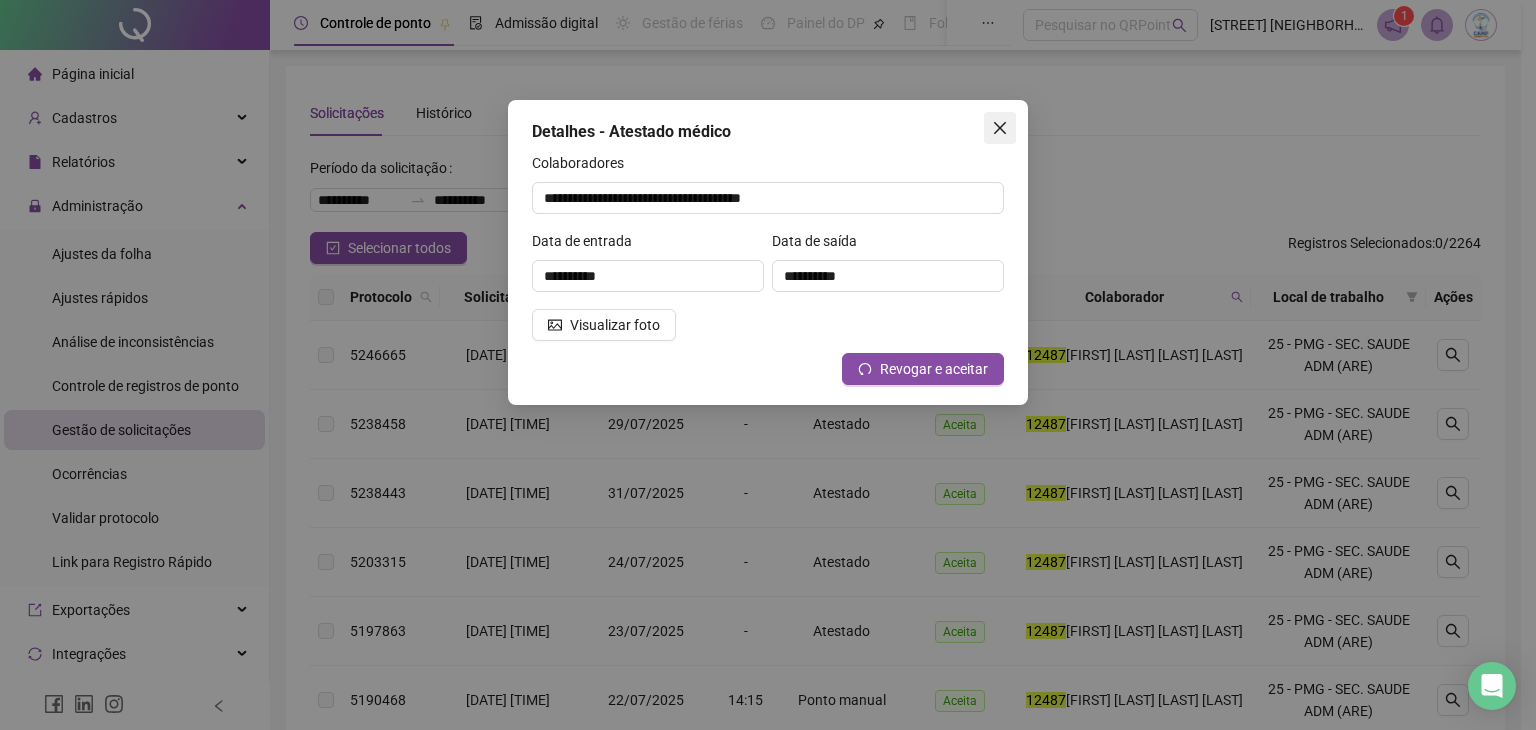 click 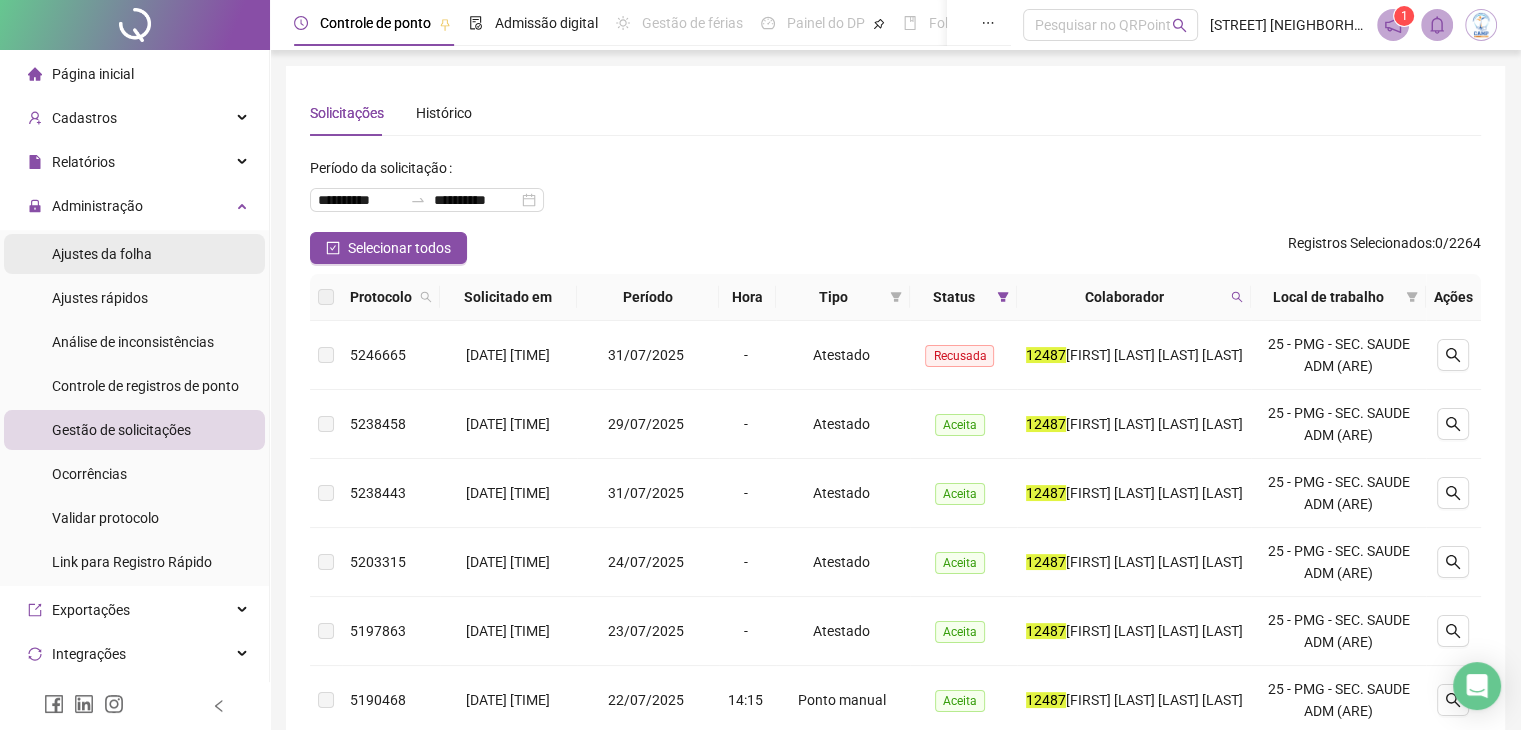 click on "Ajustes da folha" at bounding box center (102, 254) 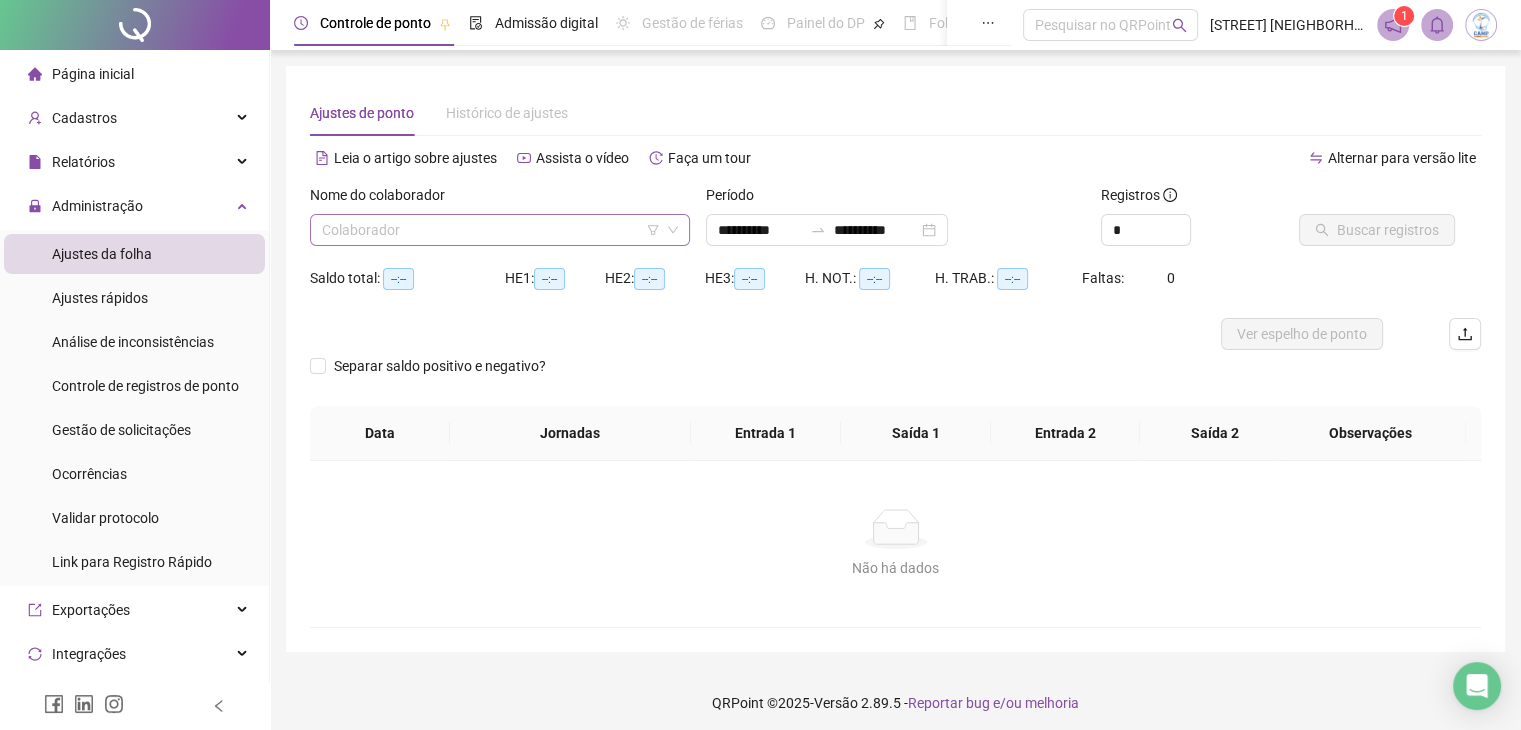 click at bounding box center [491, 230] 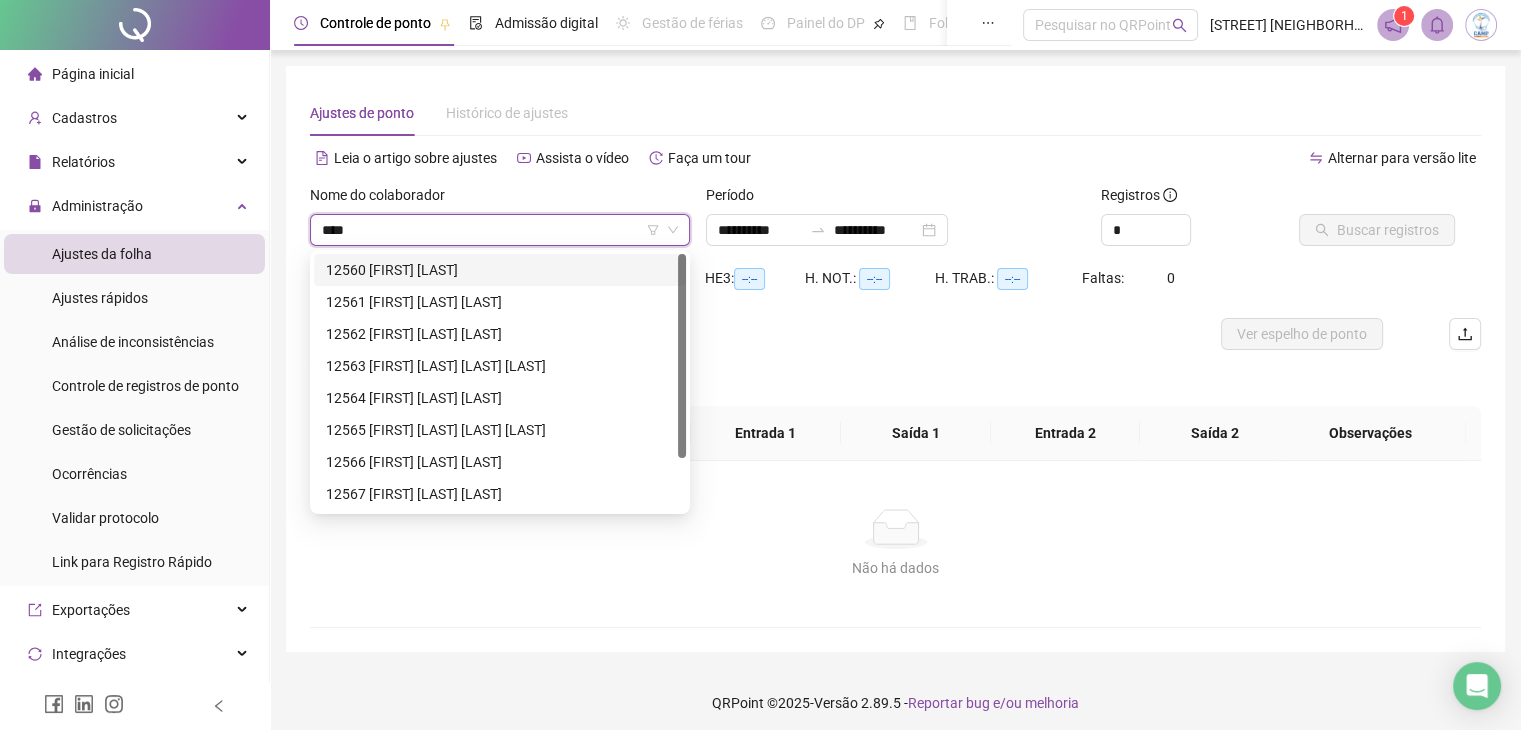 type on "*****" 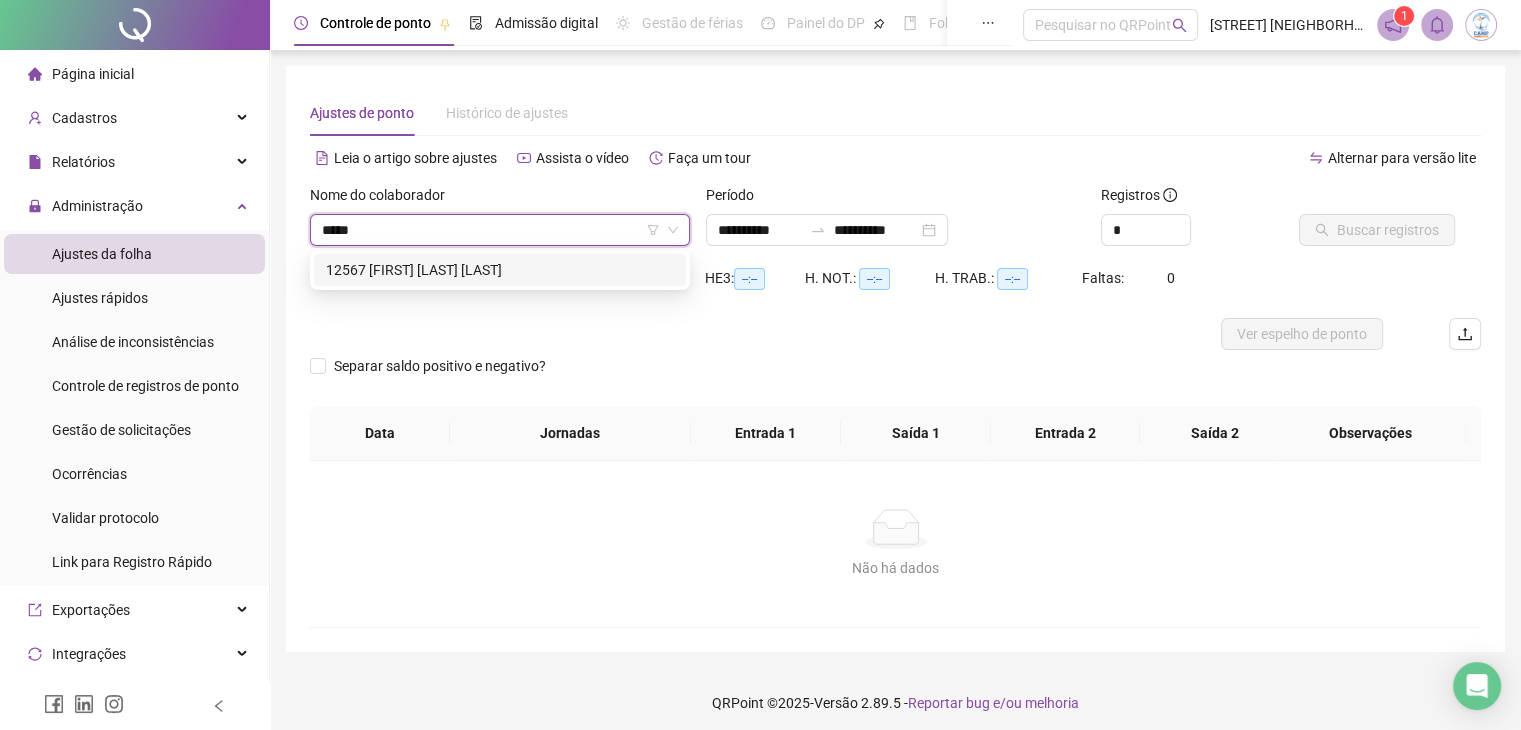 click on "12567 [FIRST] [LAST] [LAST]" at bounding box center (500, 270) 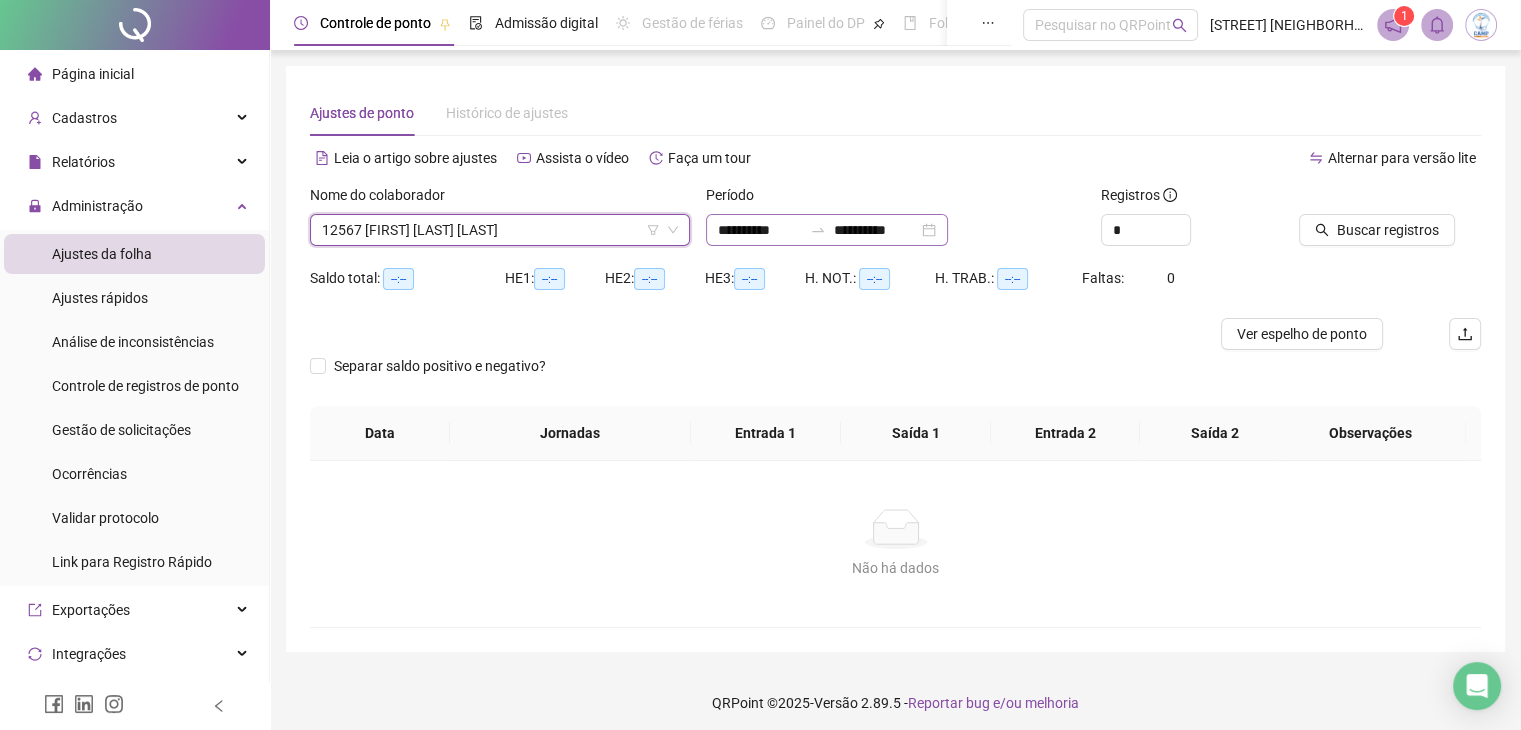 click on "**********" at bounding box center (827, 230) 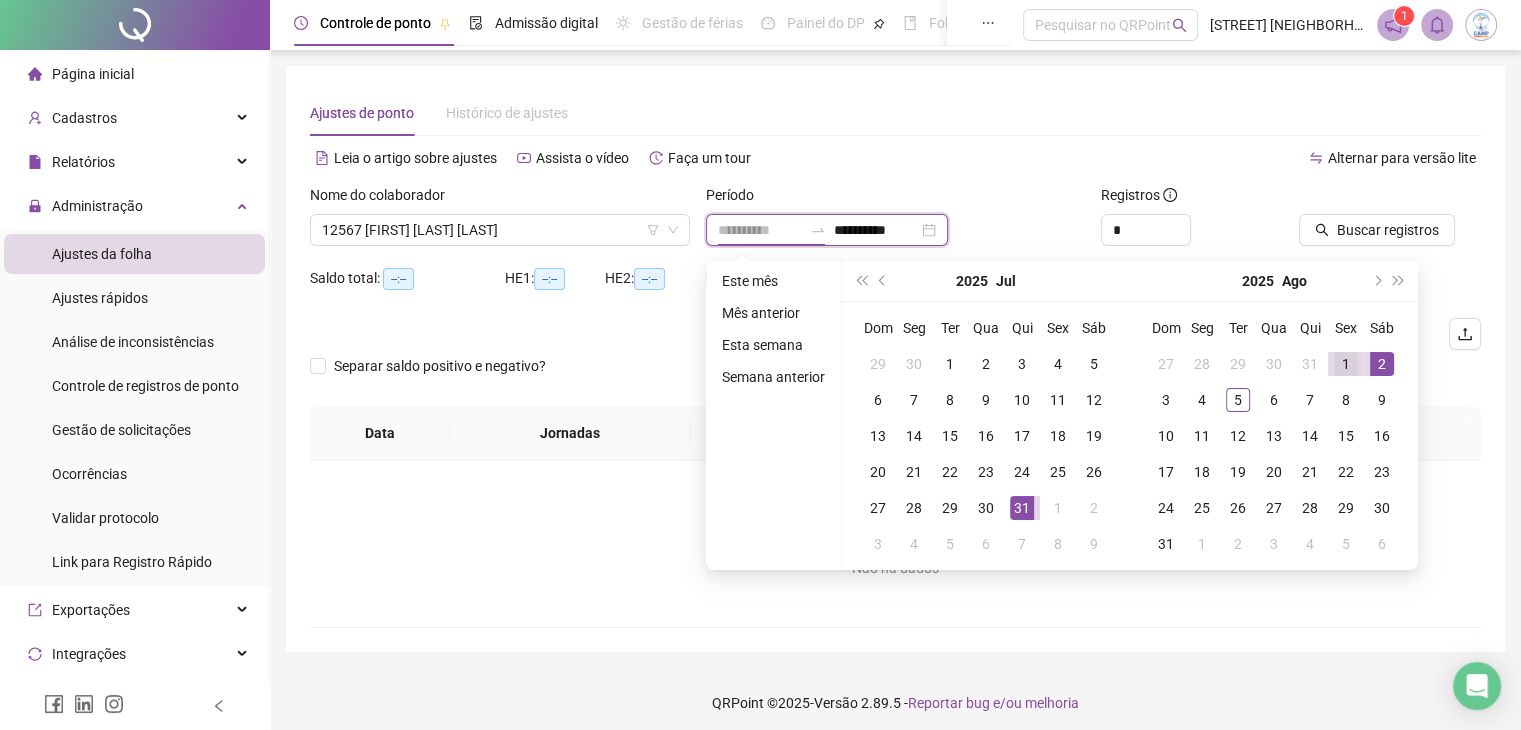 type on "**********" 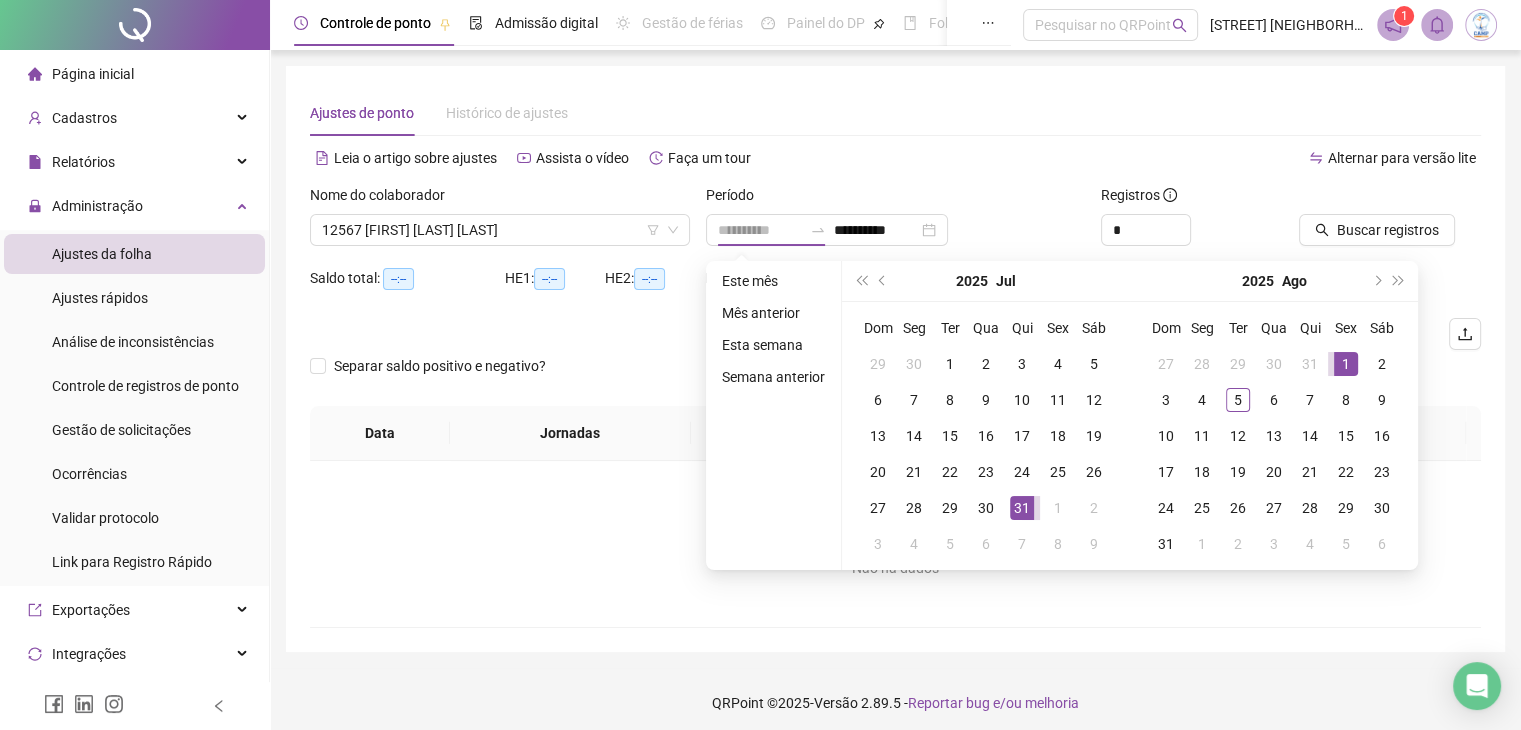 click on "1" at bounding box center (1346, 364) 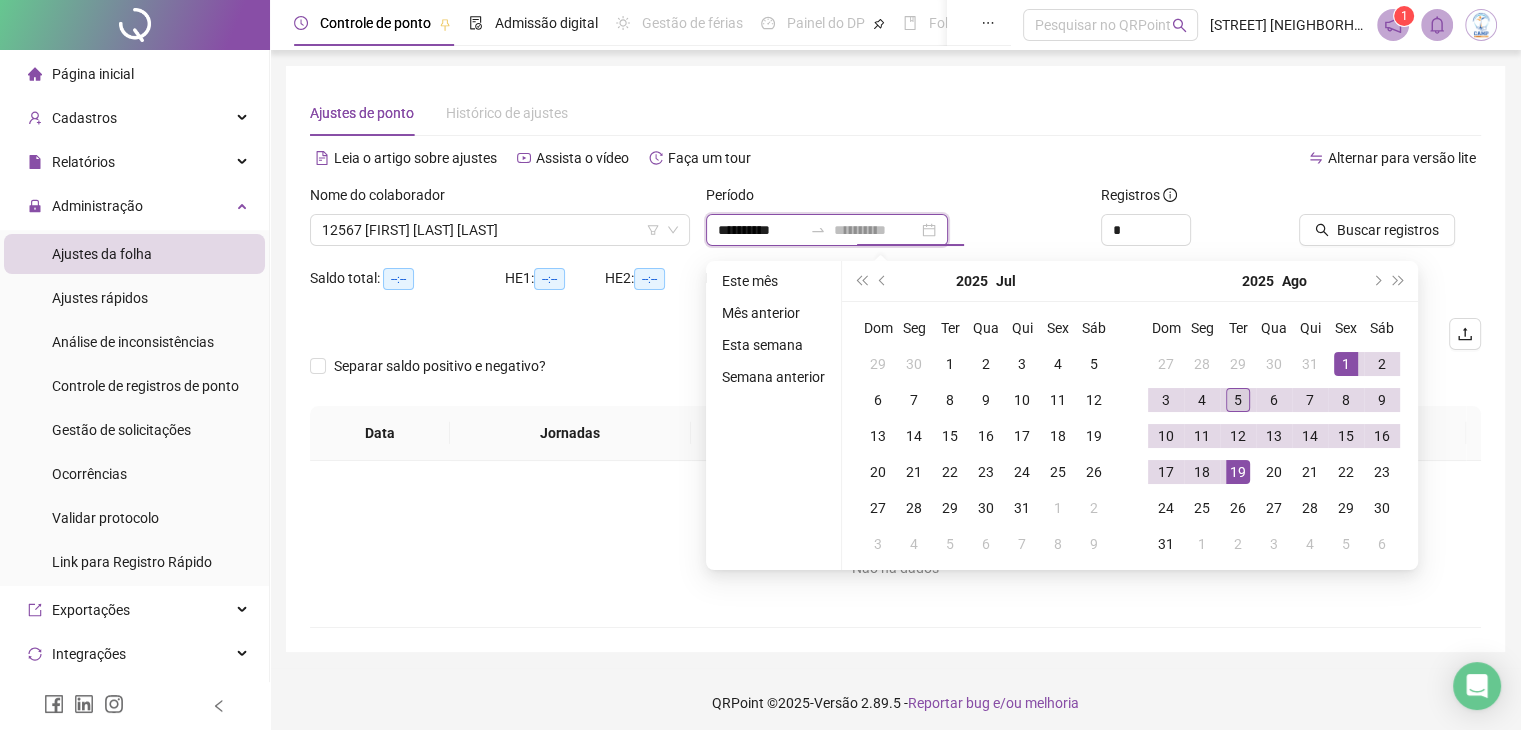 type on "**********" 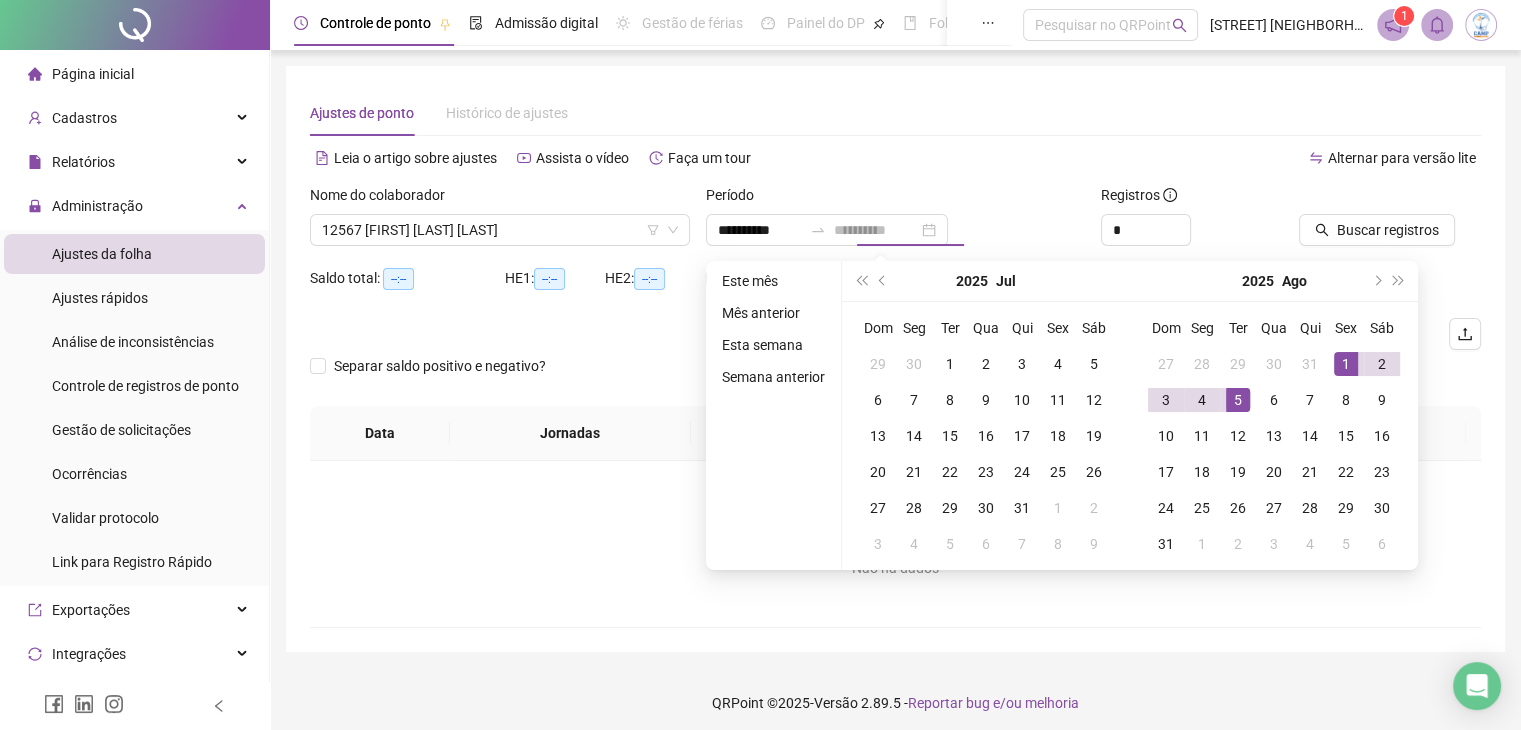 click on "5" at bounding box center [1238, 400] 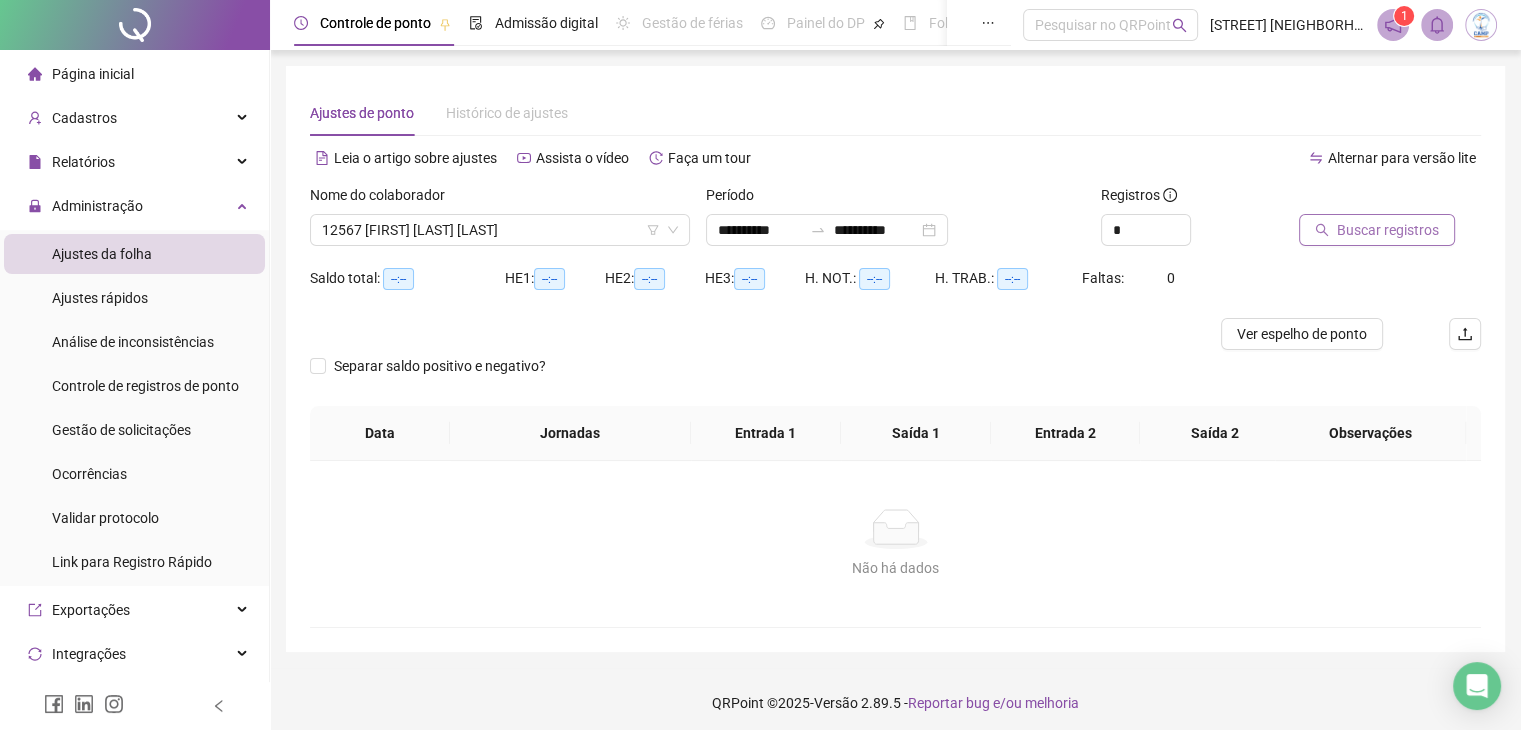 click on "Buscar registros" at bounding box center (1388, 230) 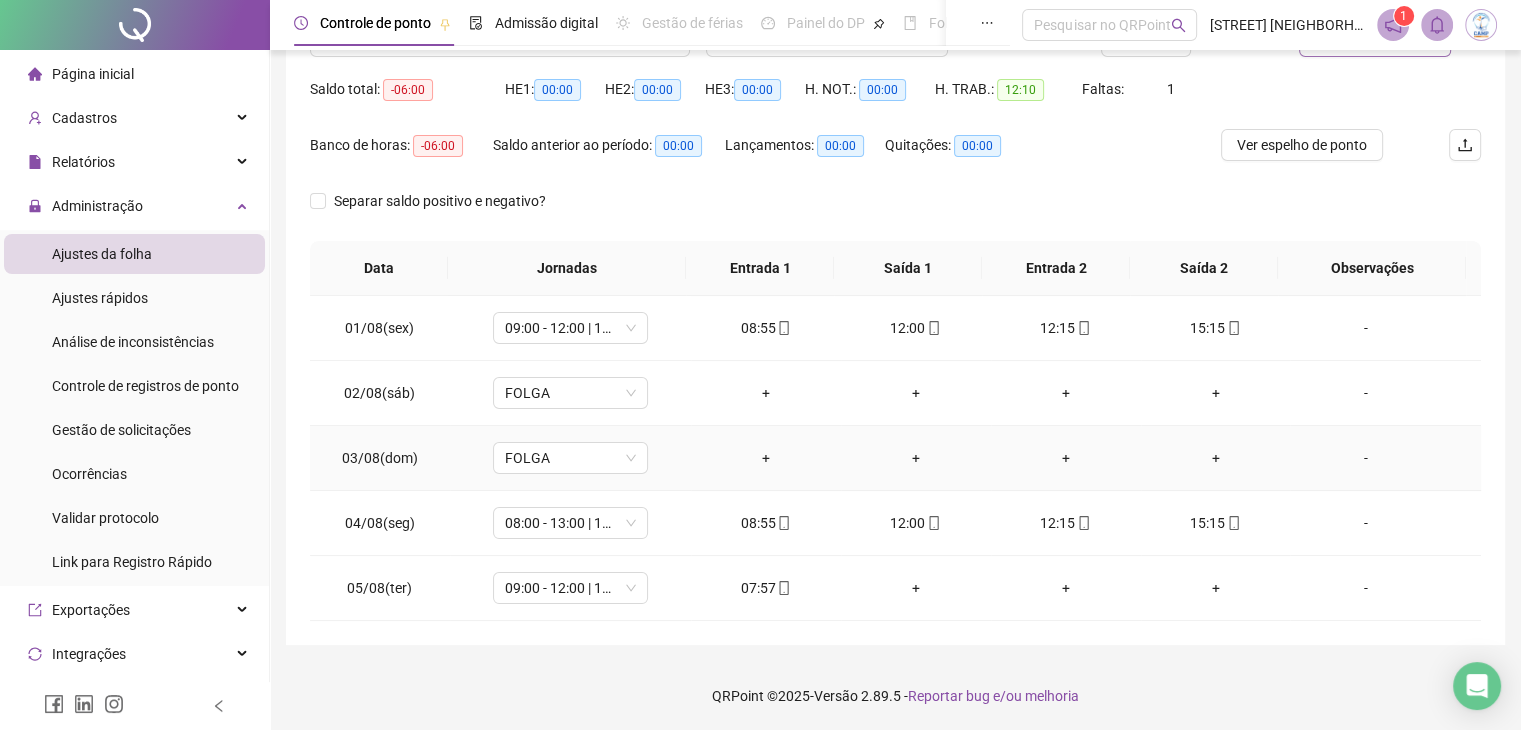 scroll, scrollTop: 0, scrollLeft: 0, axis: both 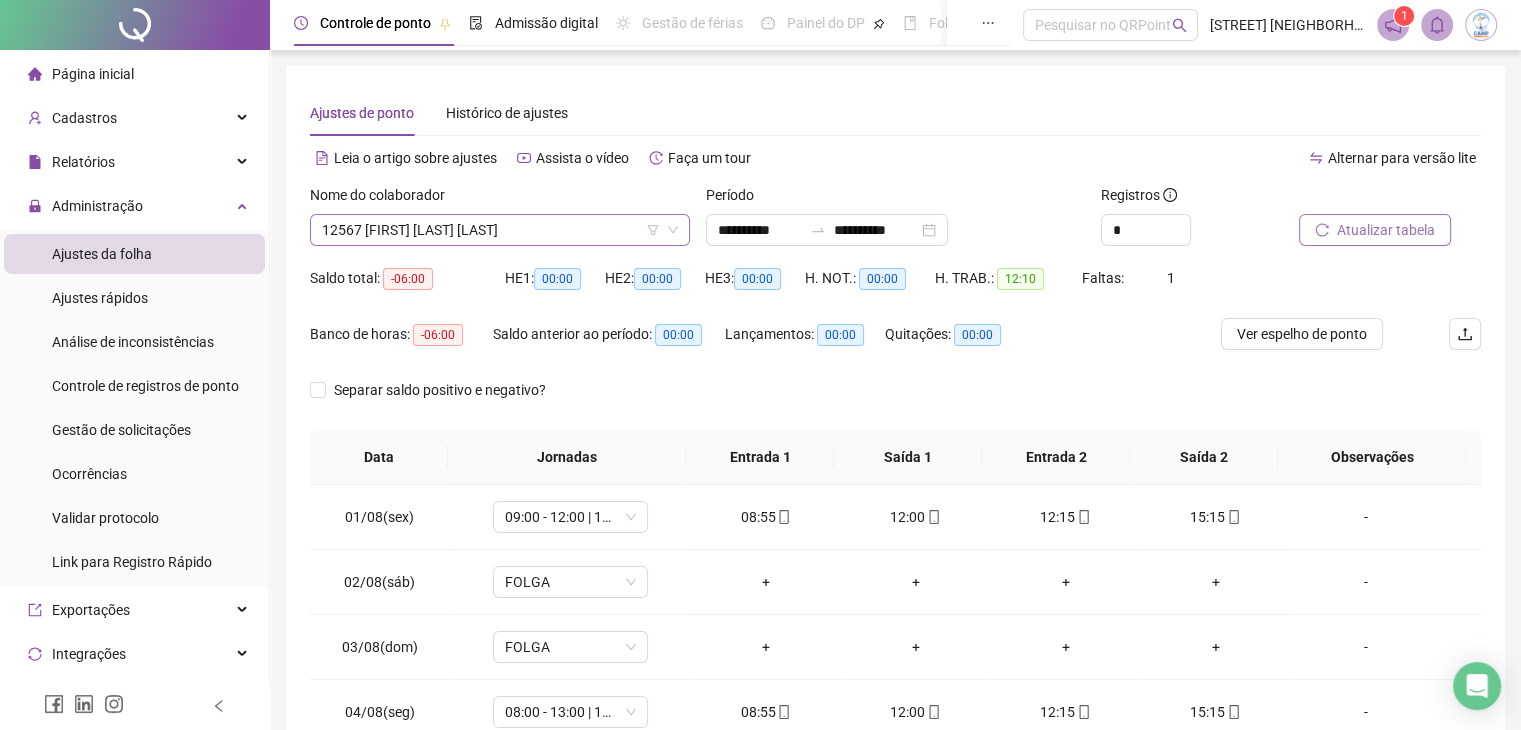 click on "12567 [FIRST] [LAST] [LAST]" at bounding box center (500, 230) 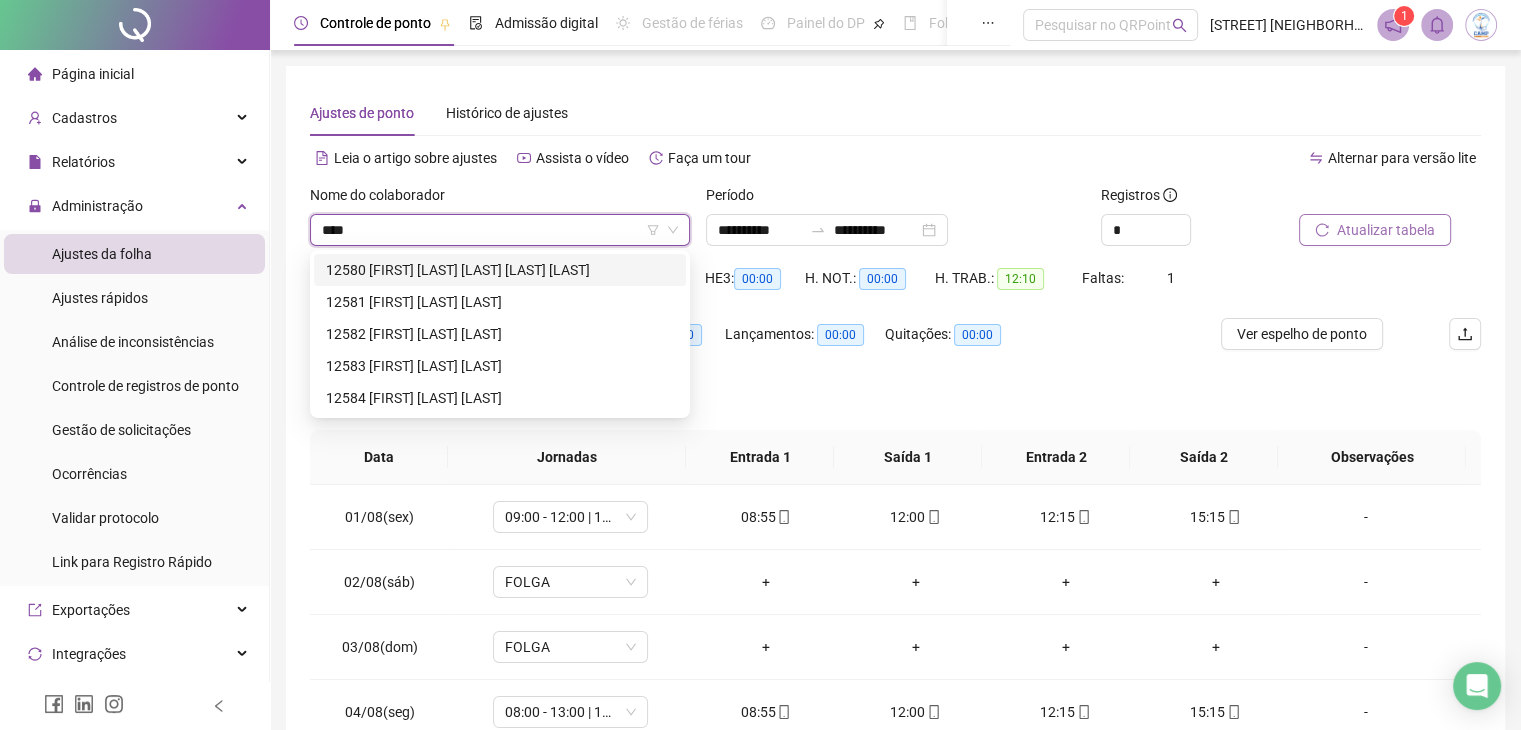 scroll, scrollTop: 0, scrollLeft: 0, axis: both 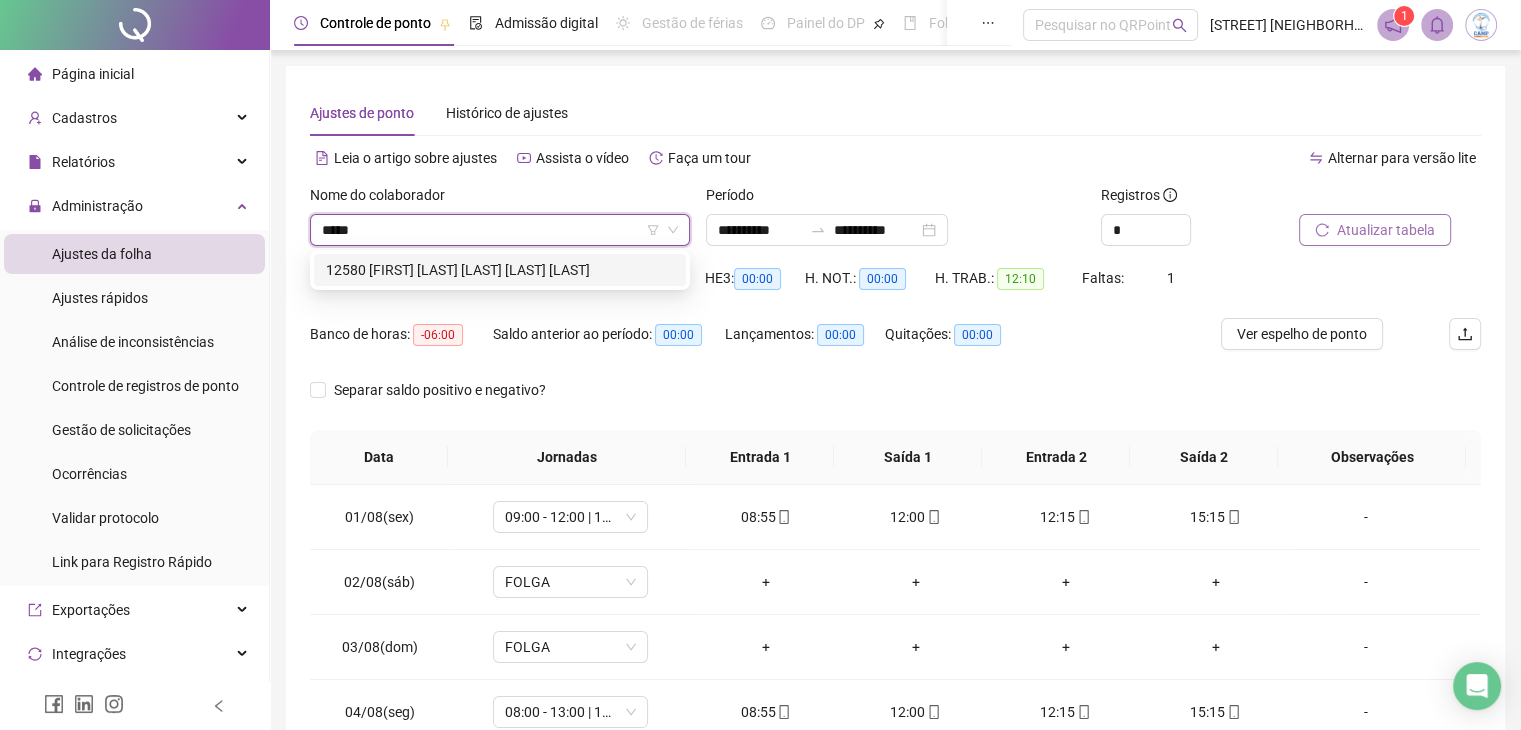 click on "12580 [FIRST] [LAST] [LAST] [LAST] [LAST]" at bounding box center [500, 270] 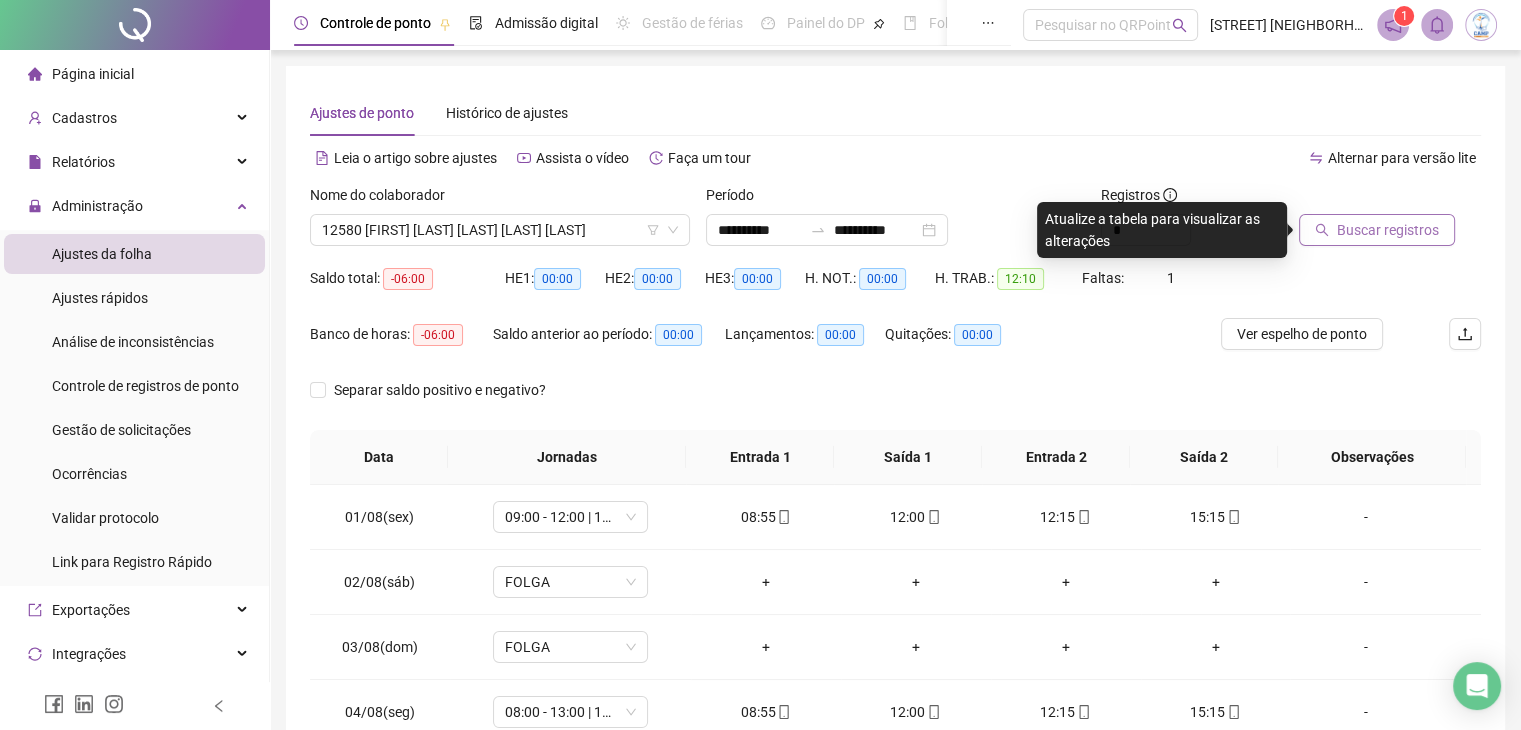 click on "Buscar registros" at bounding box center (1388, 230) 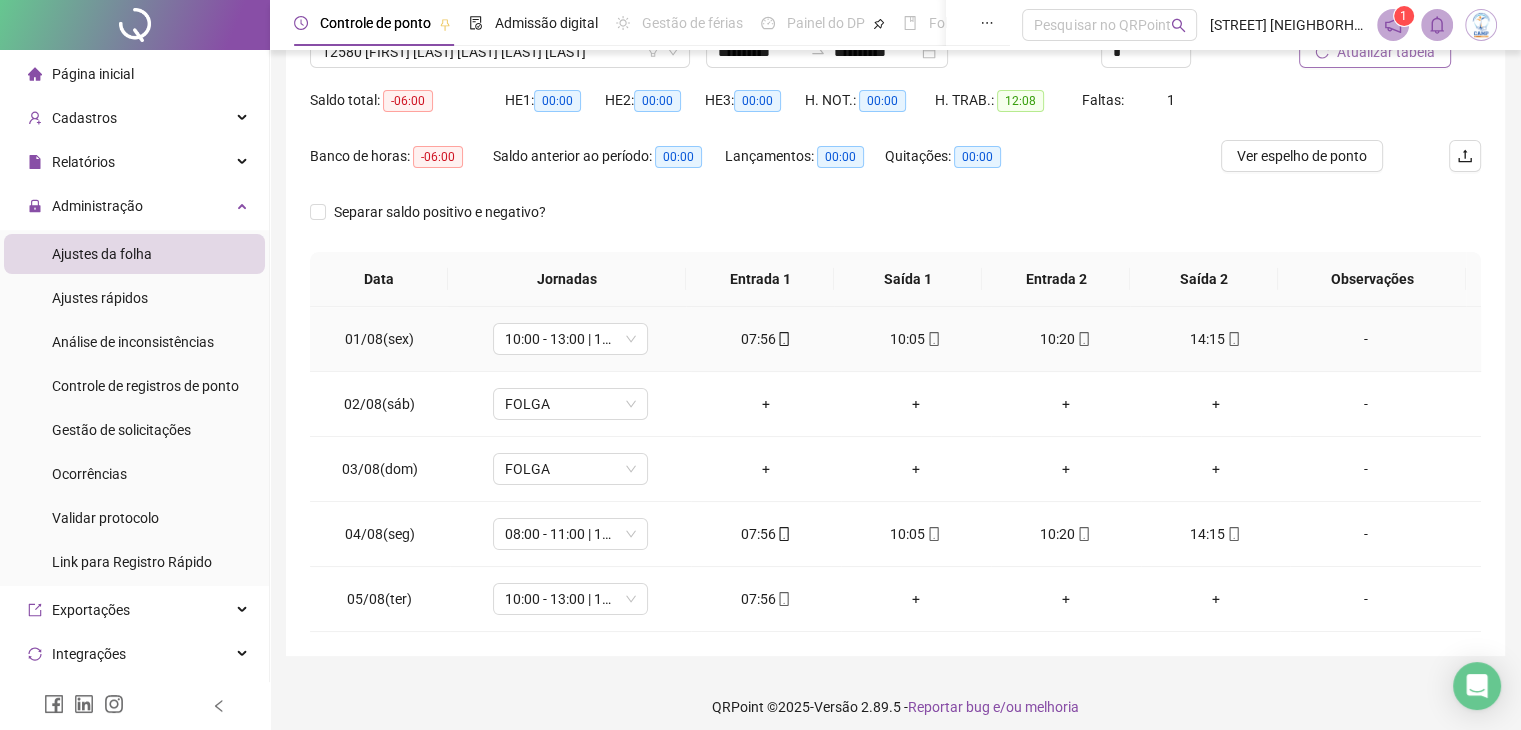scroll, scrollTop: 189, scrollLeft: 0, axis: vertical 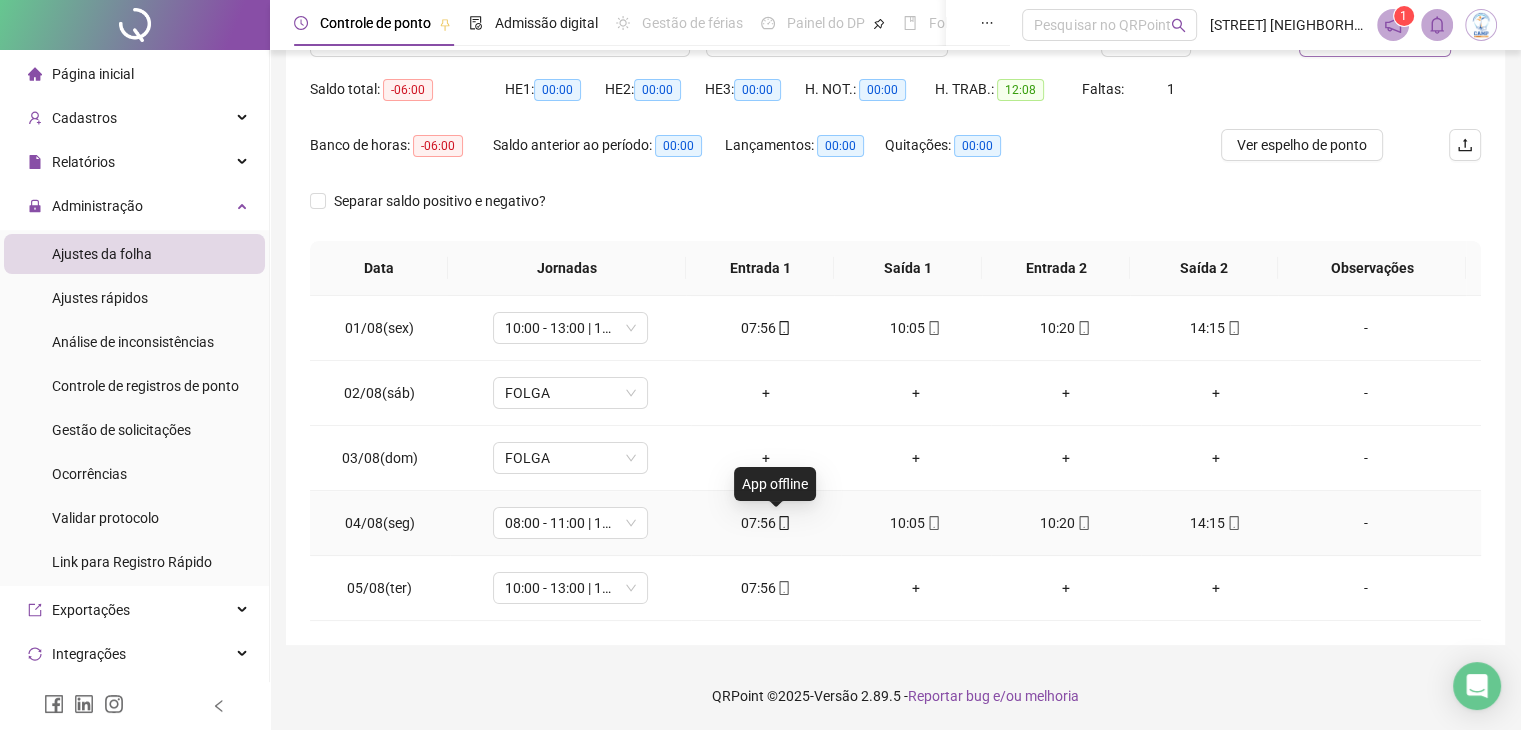 click 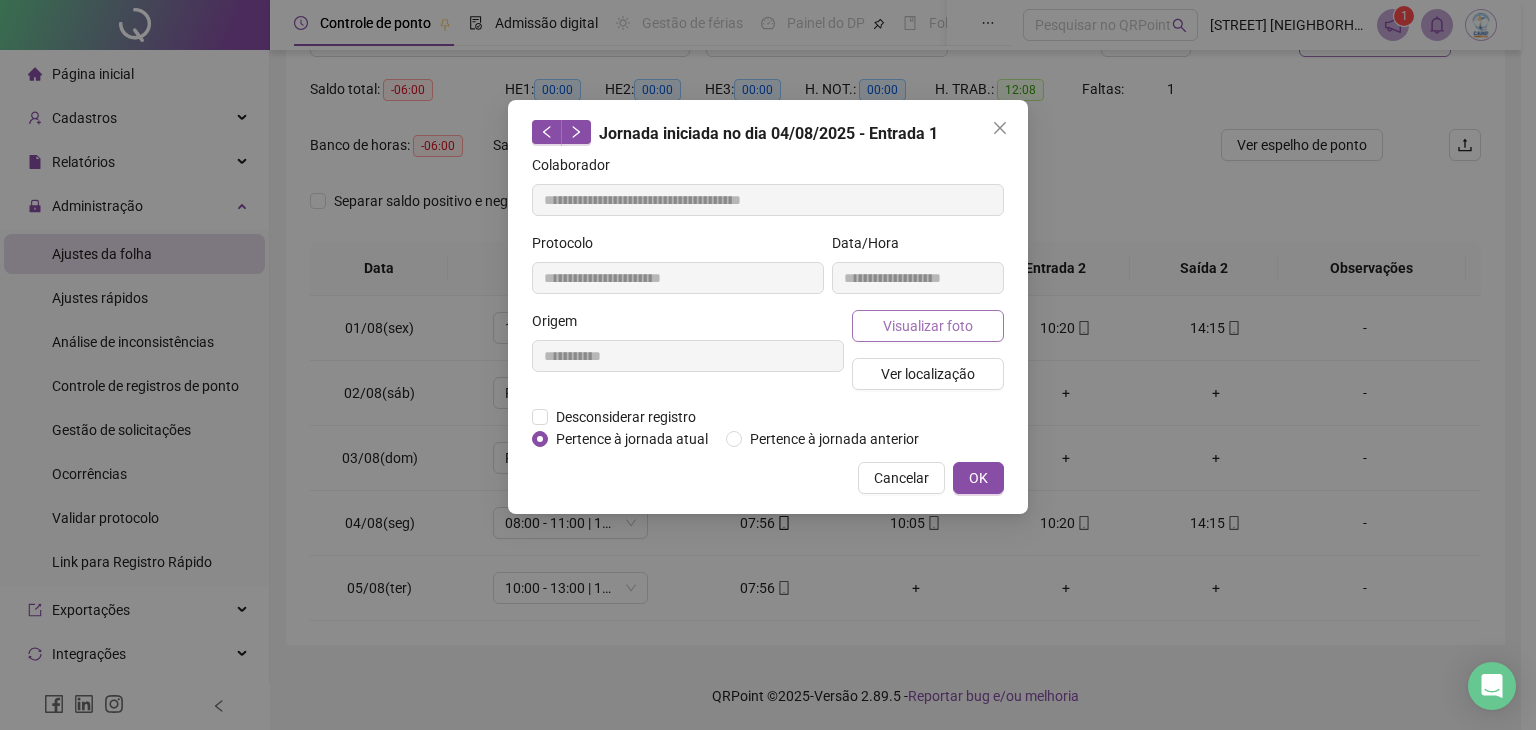 click on "Visualizar foto" at bounding box center [928, 326] 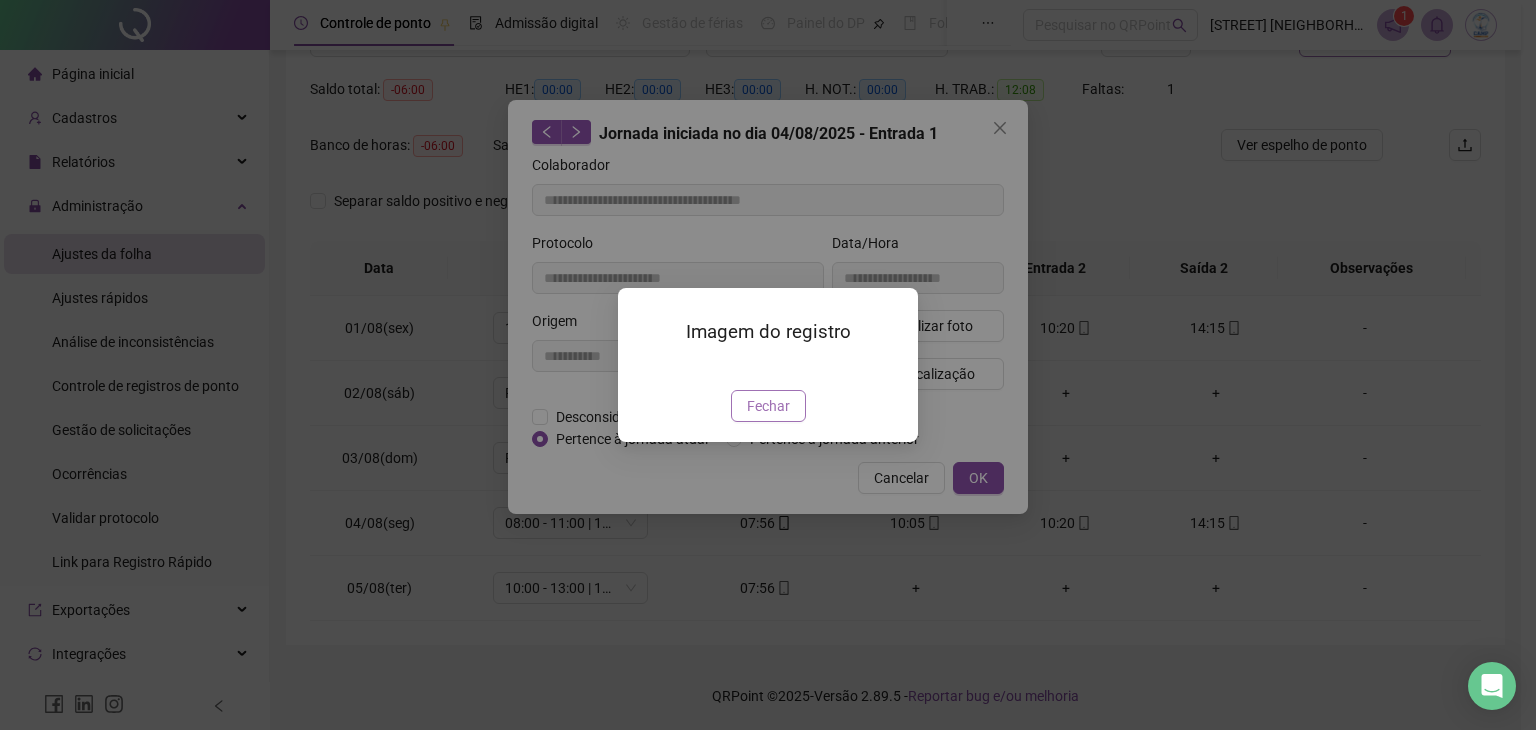 click on "Fechar" at bounding box center (768, 406) 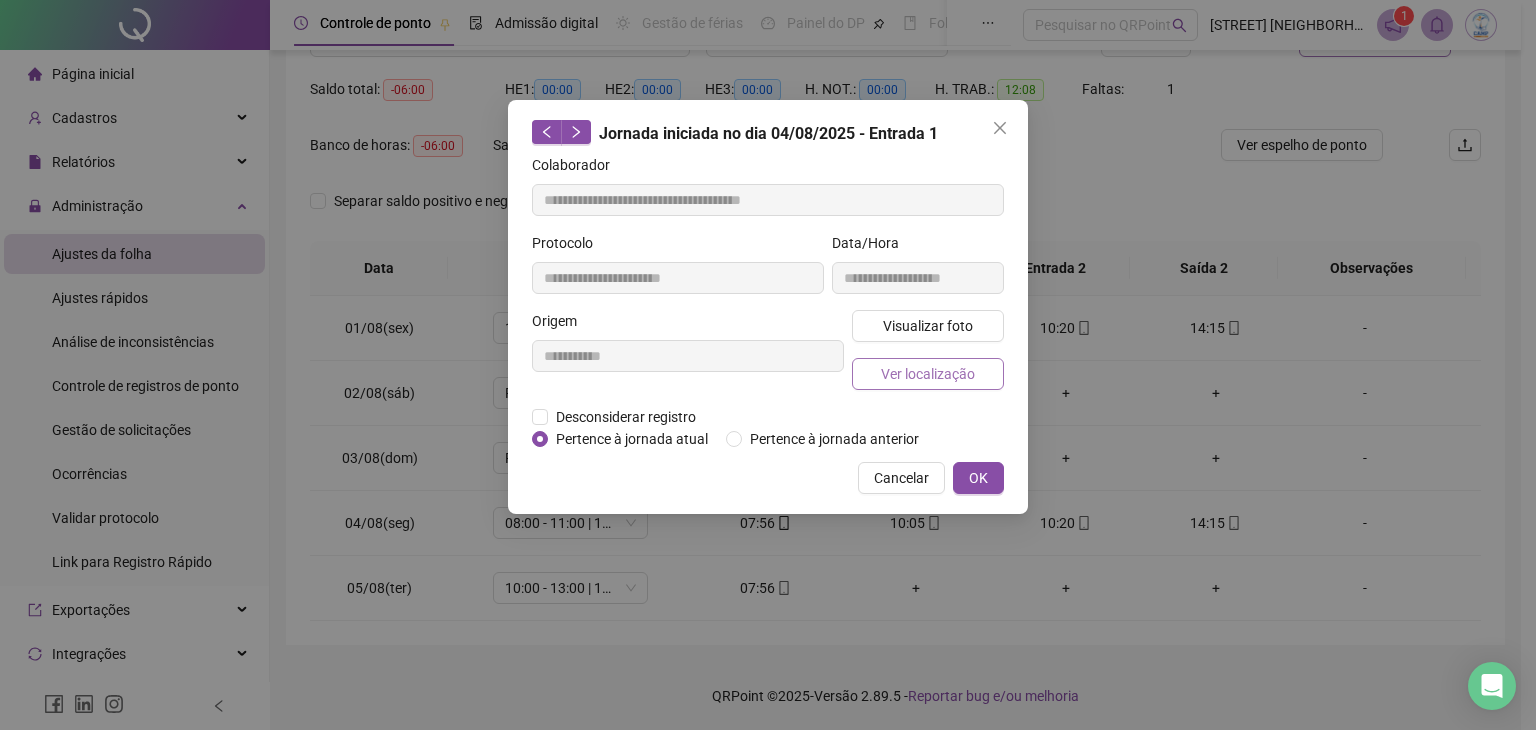 click on "Ver localização" at bounding box center [928, 374] 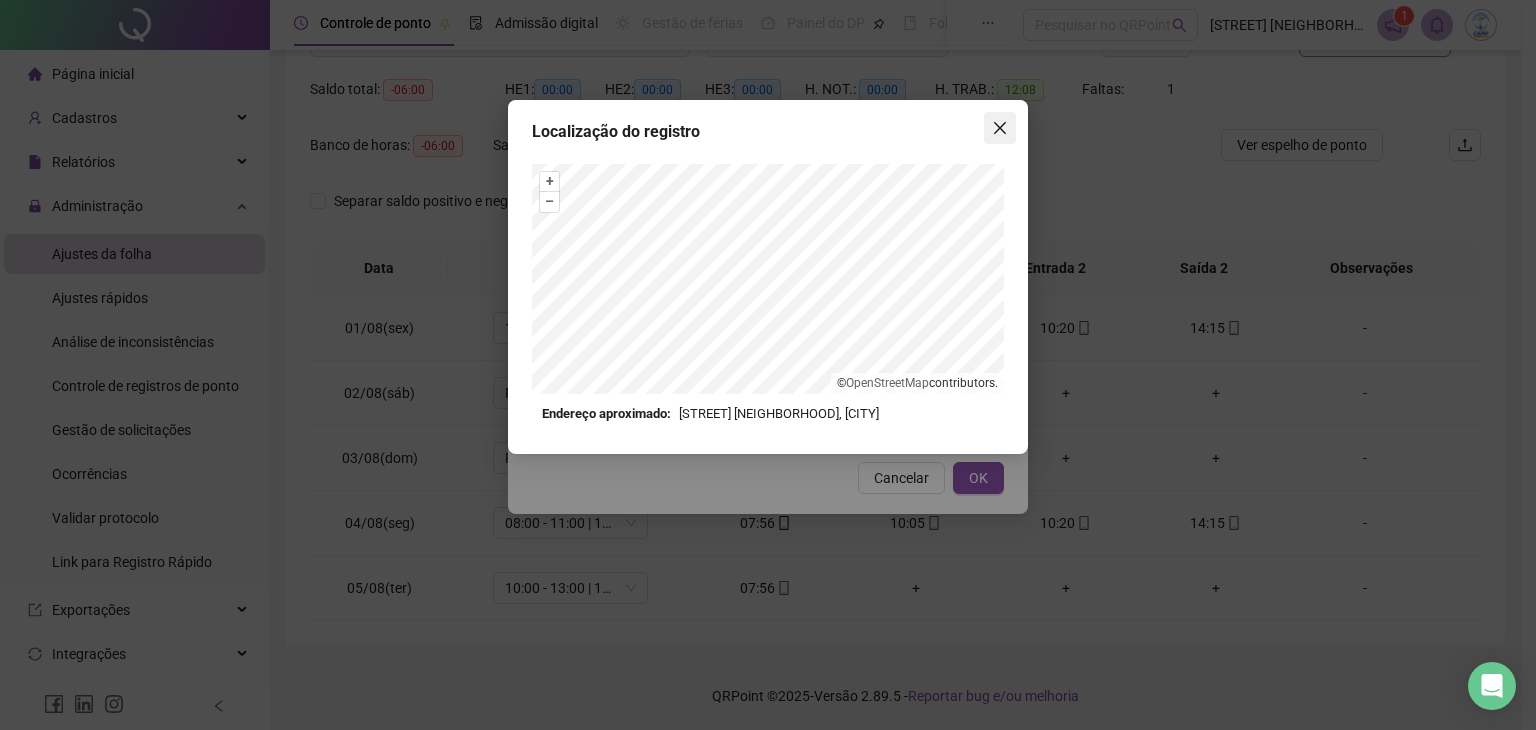 click 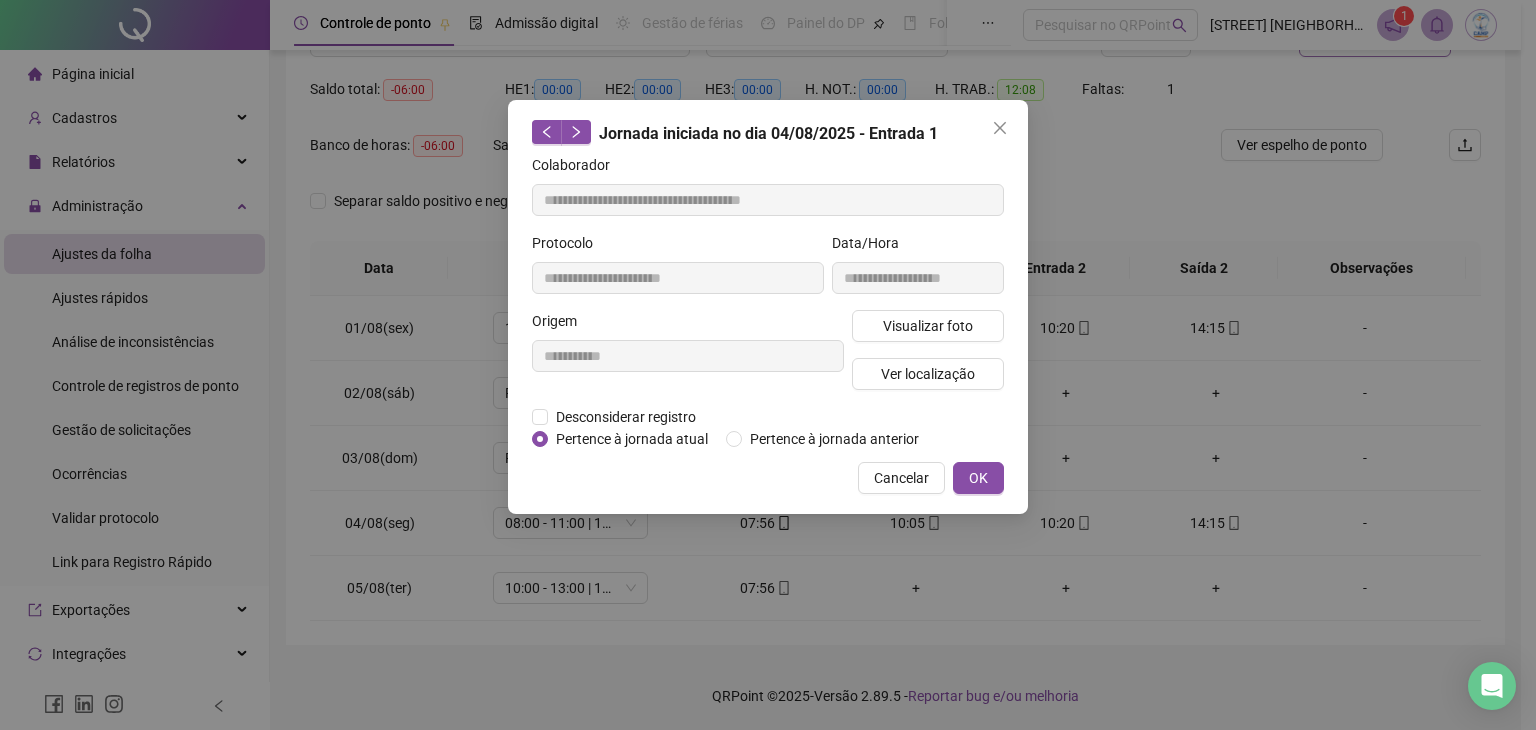 click 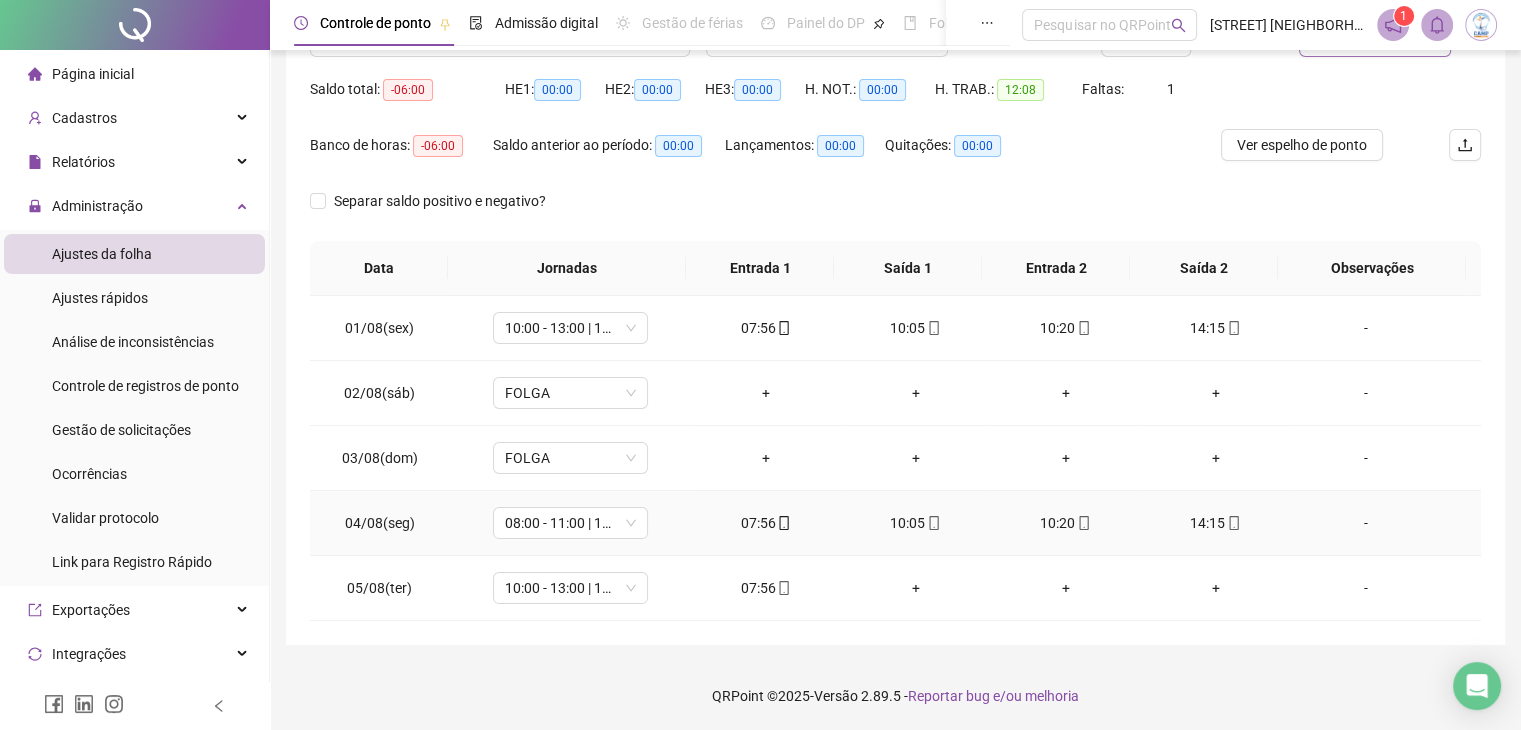 click 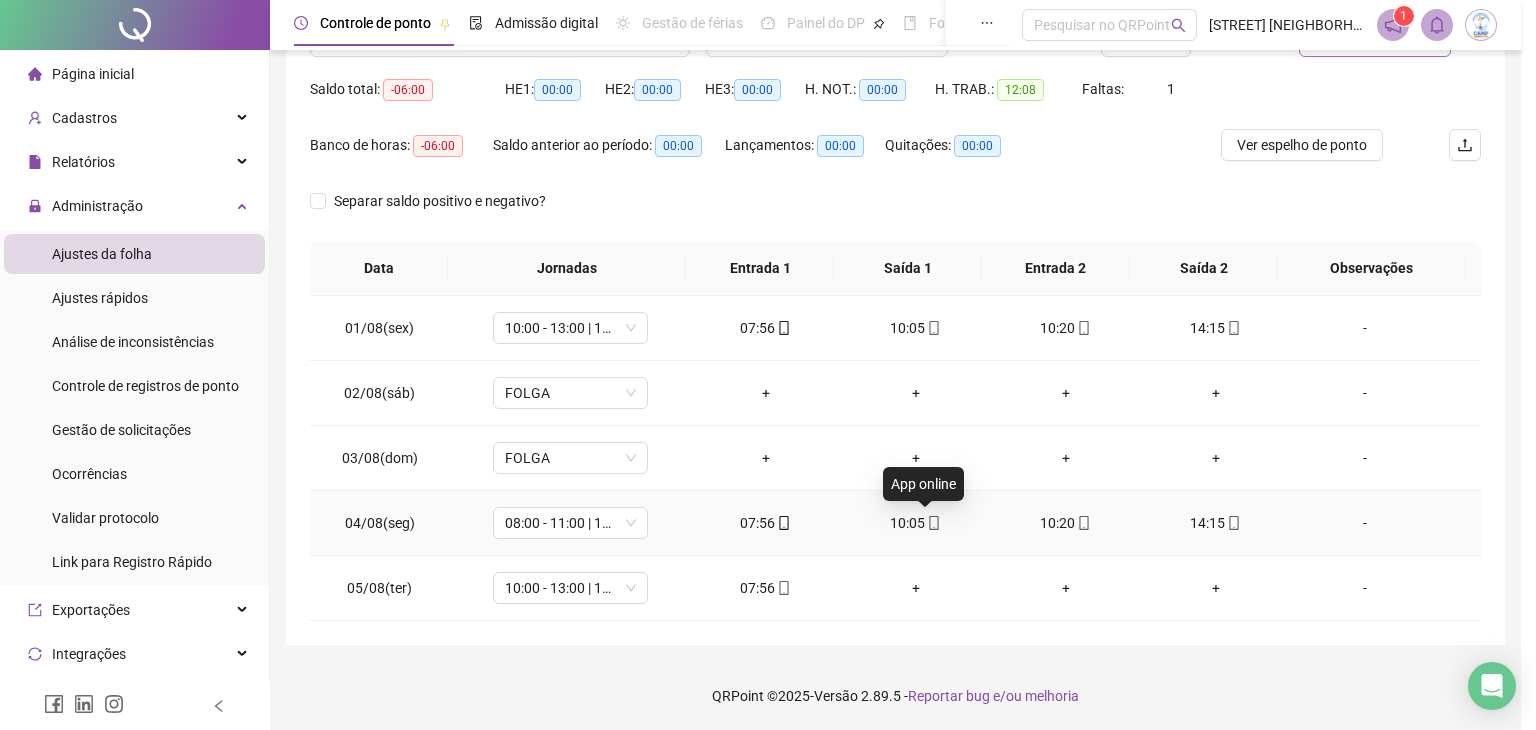 type on "**********" 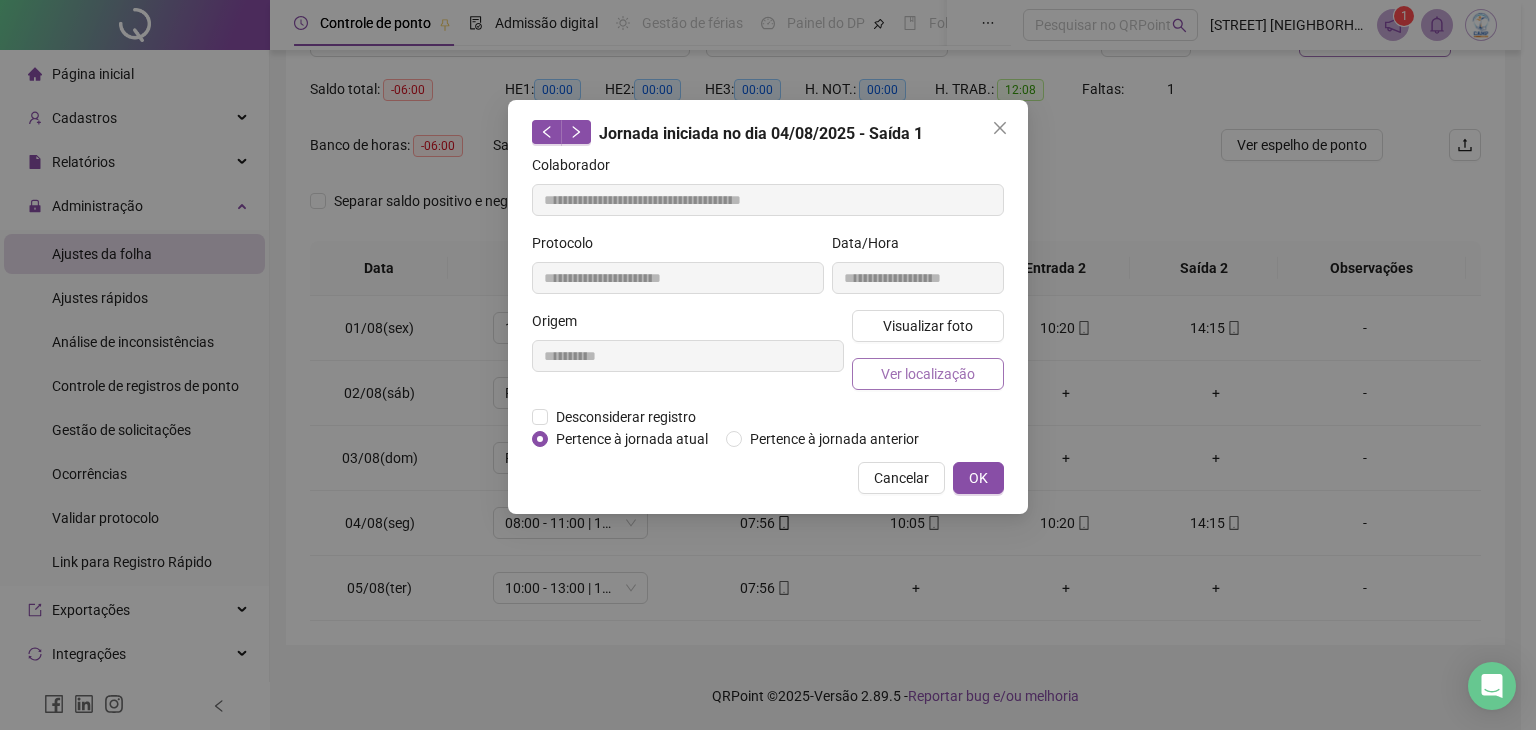click on "Ver localização" at bounding box center (928, 374) 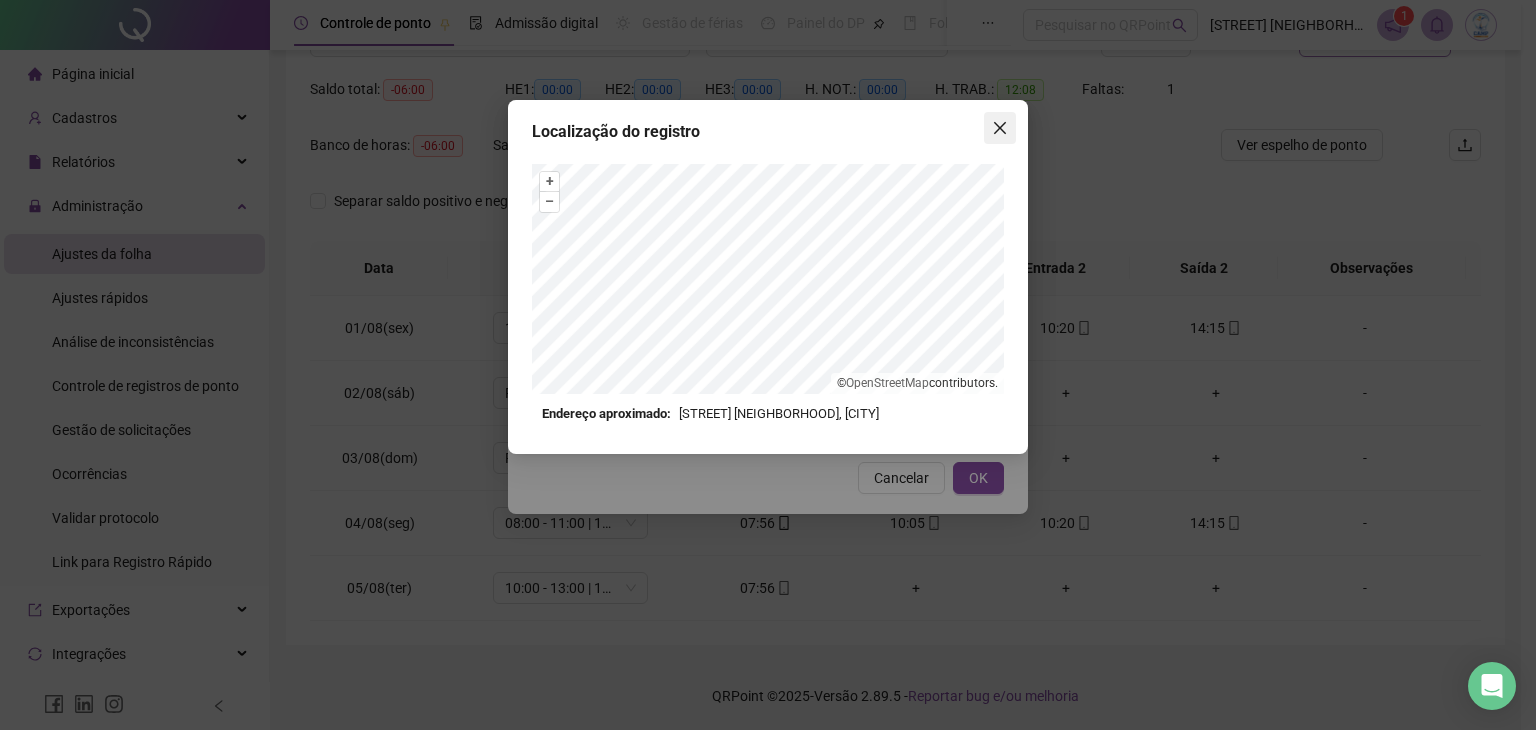 click 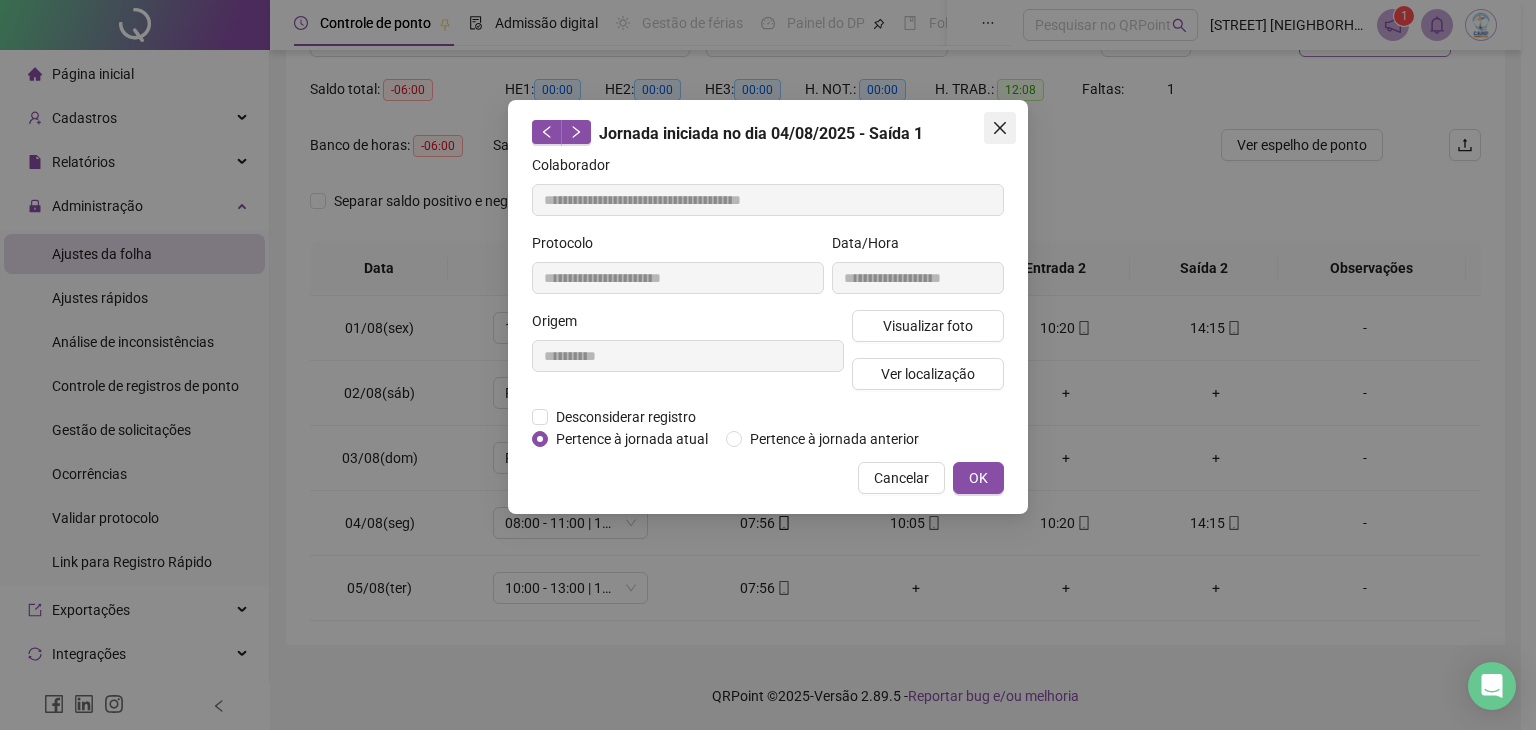 click at bounding box center (1000, 128) 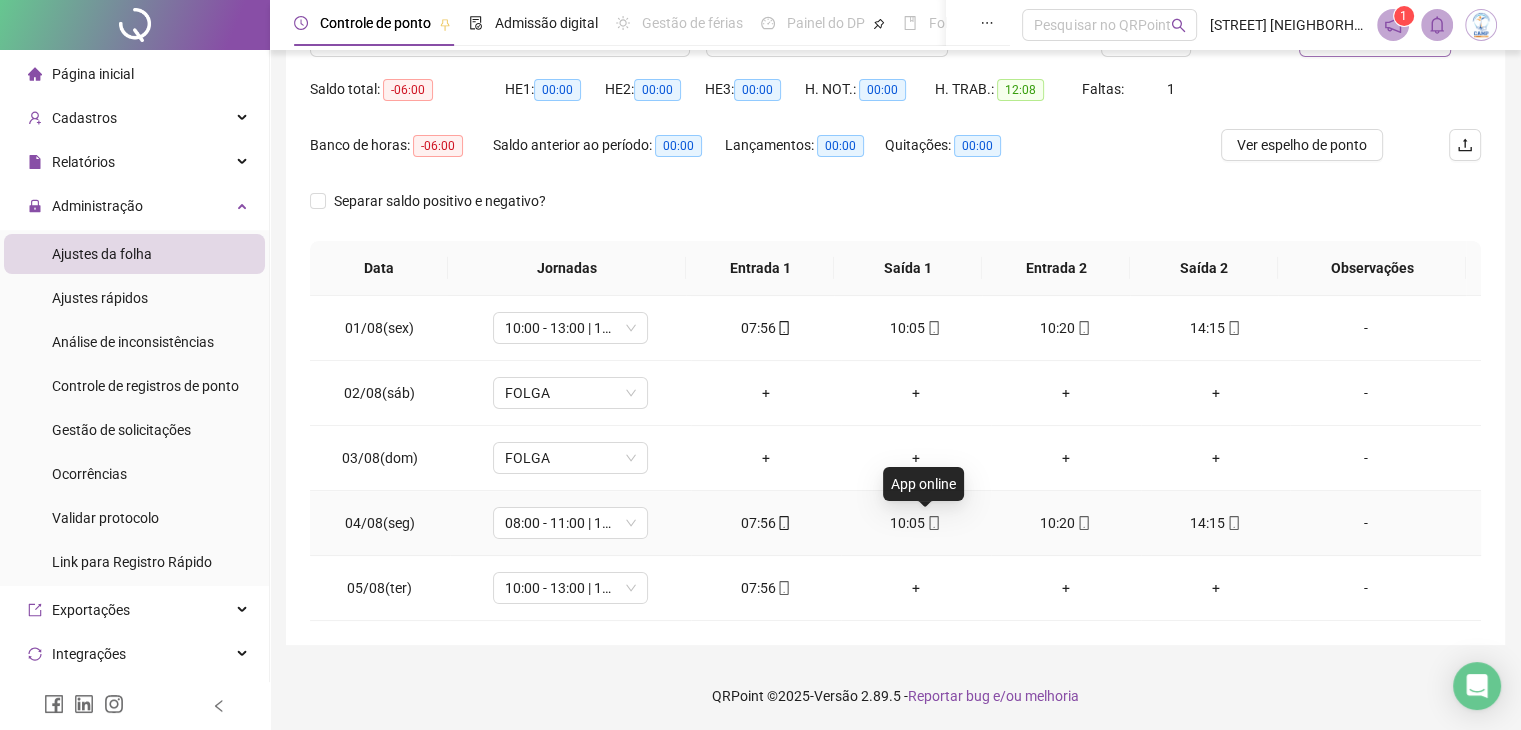 click 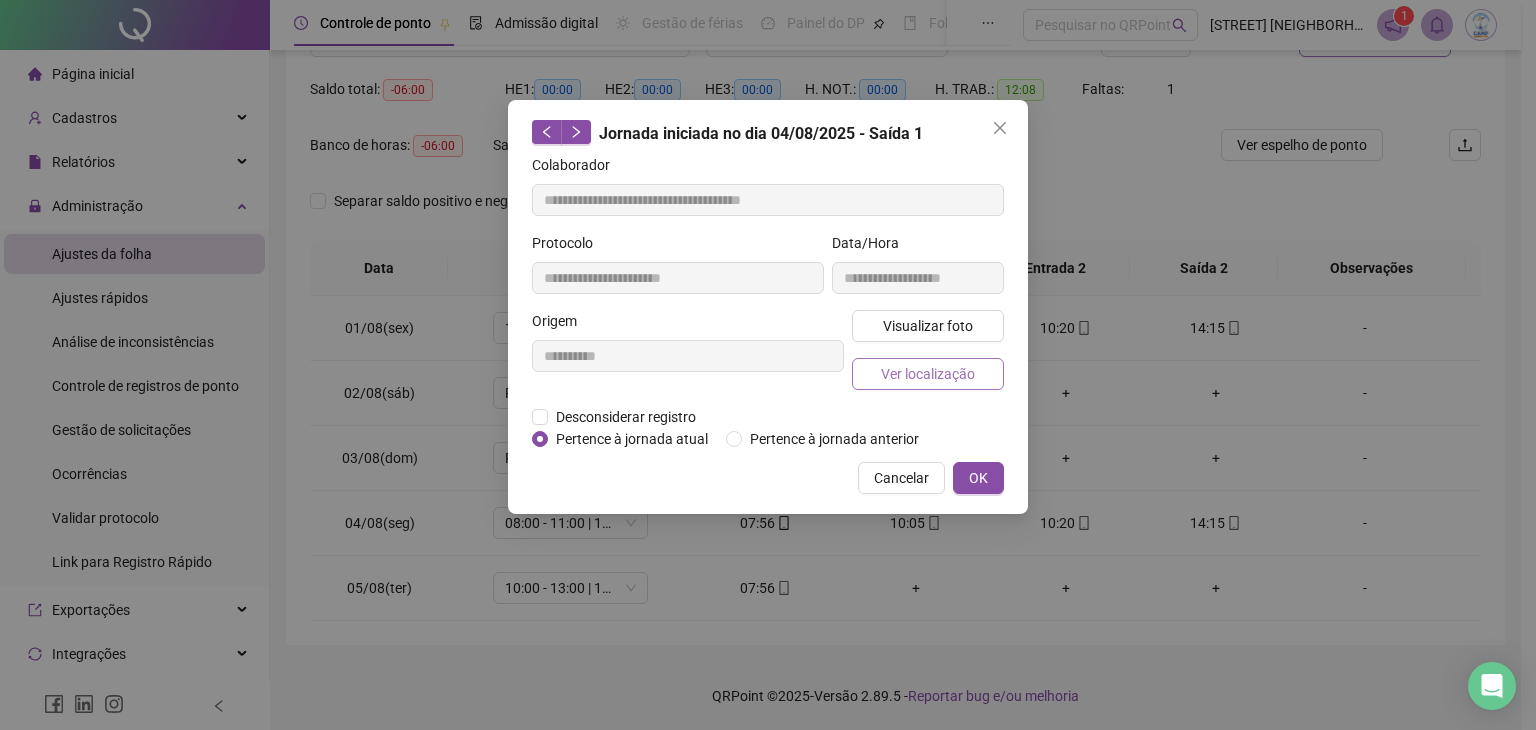 click on "Ver localização" at bounding box center (928, 374) 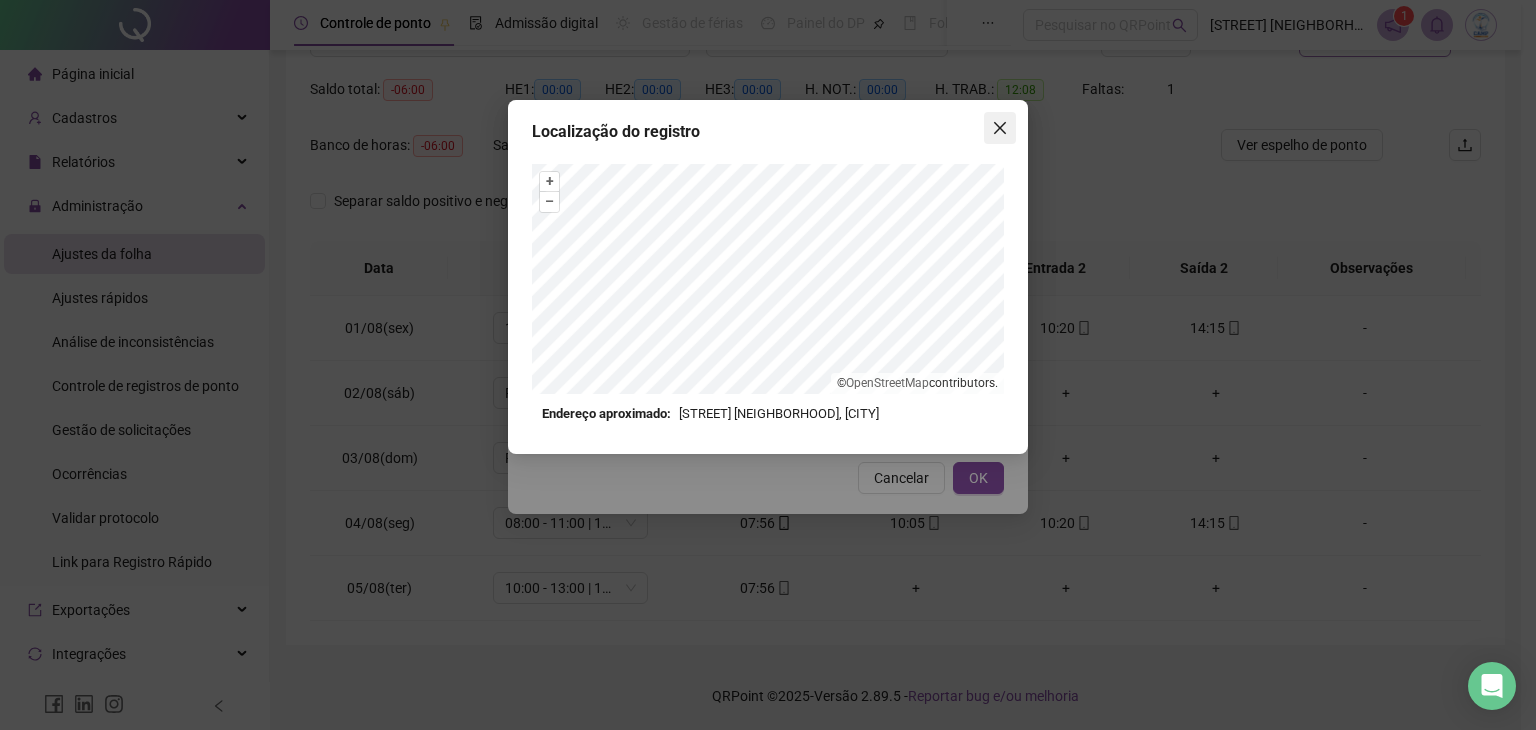click 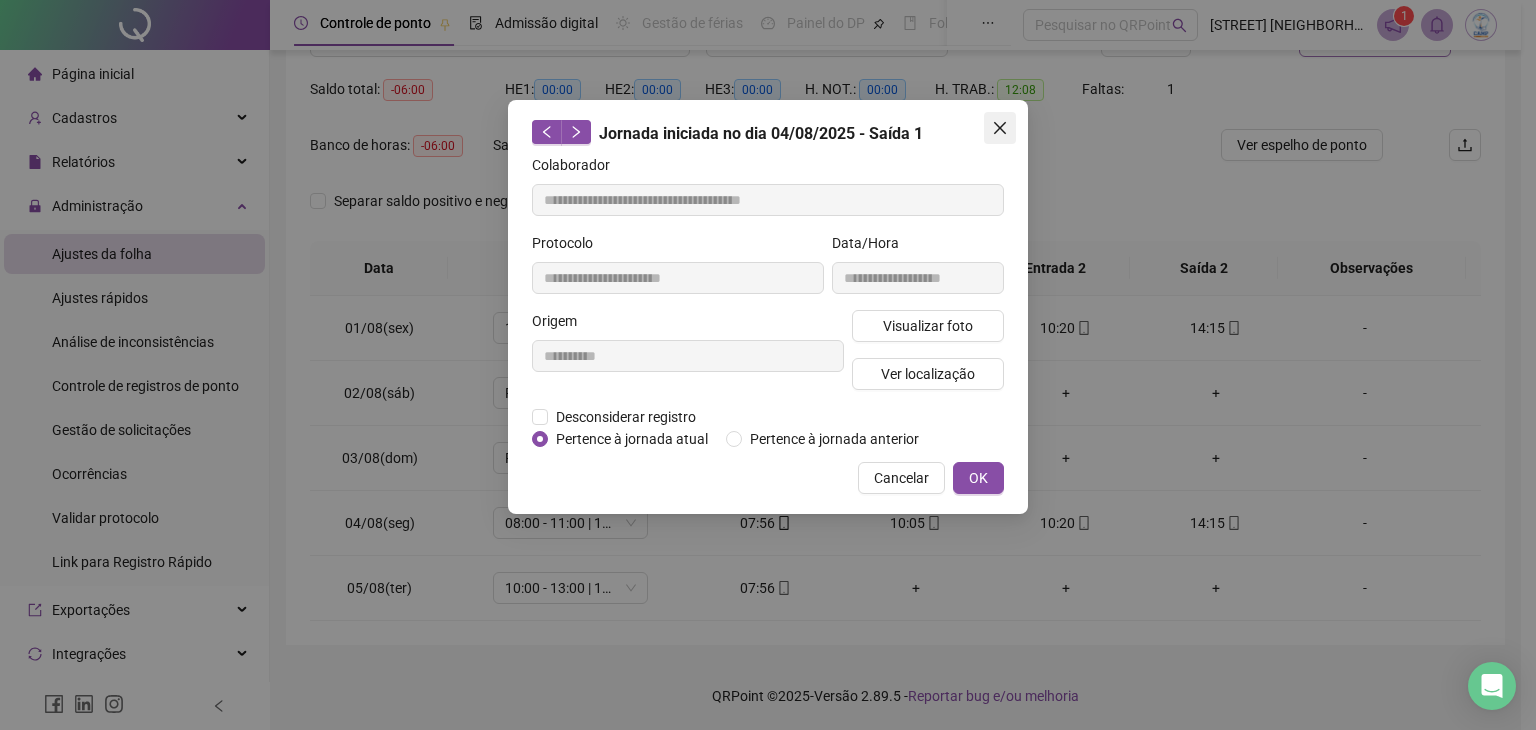 click 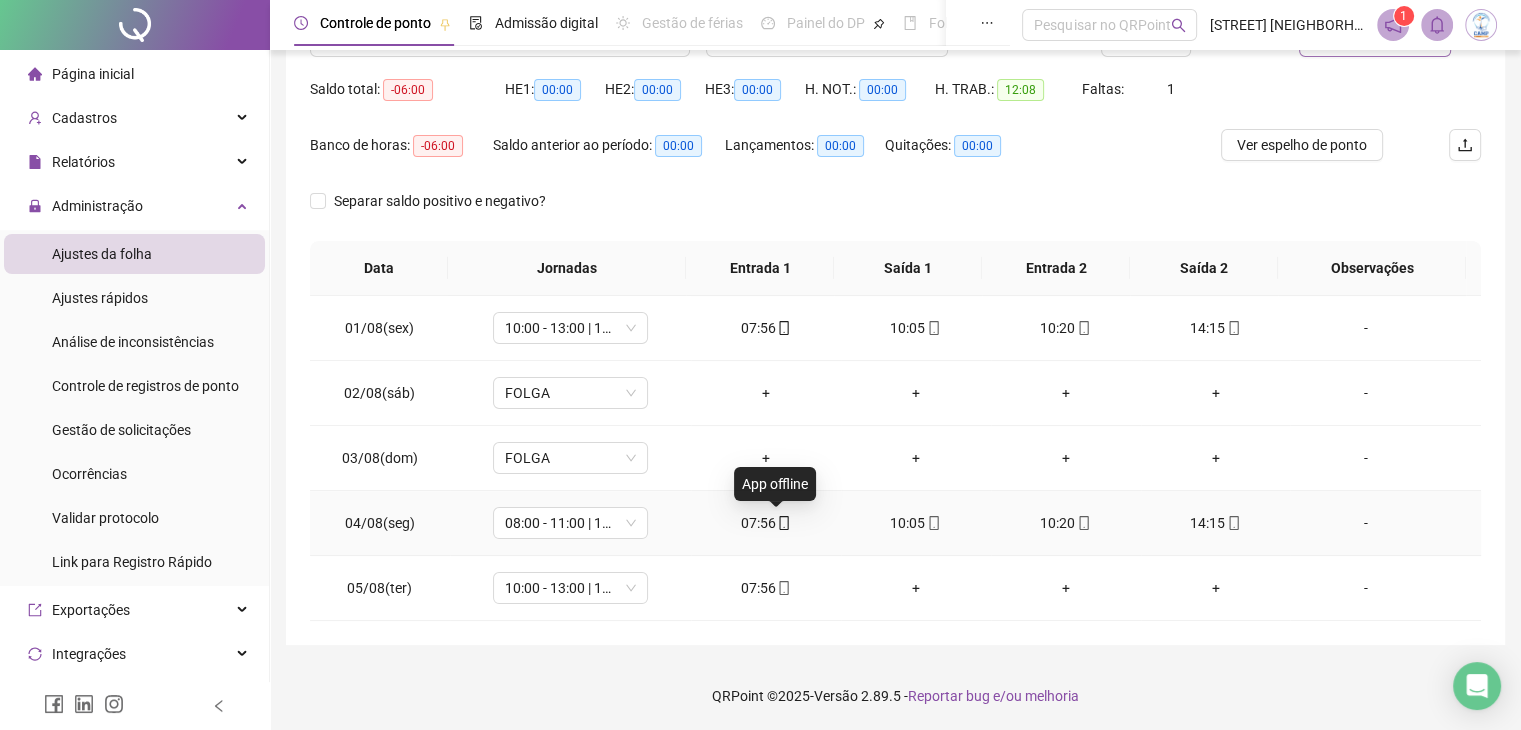 click at bounding box center [783, 523] 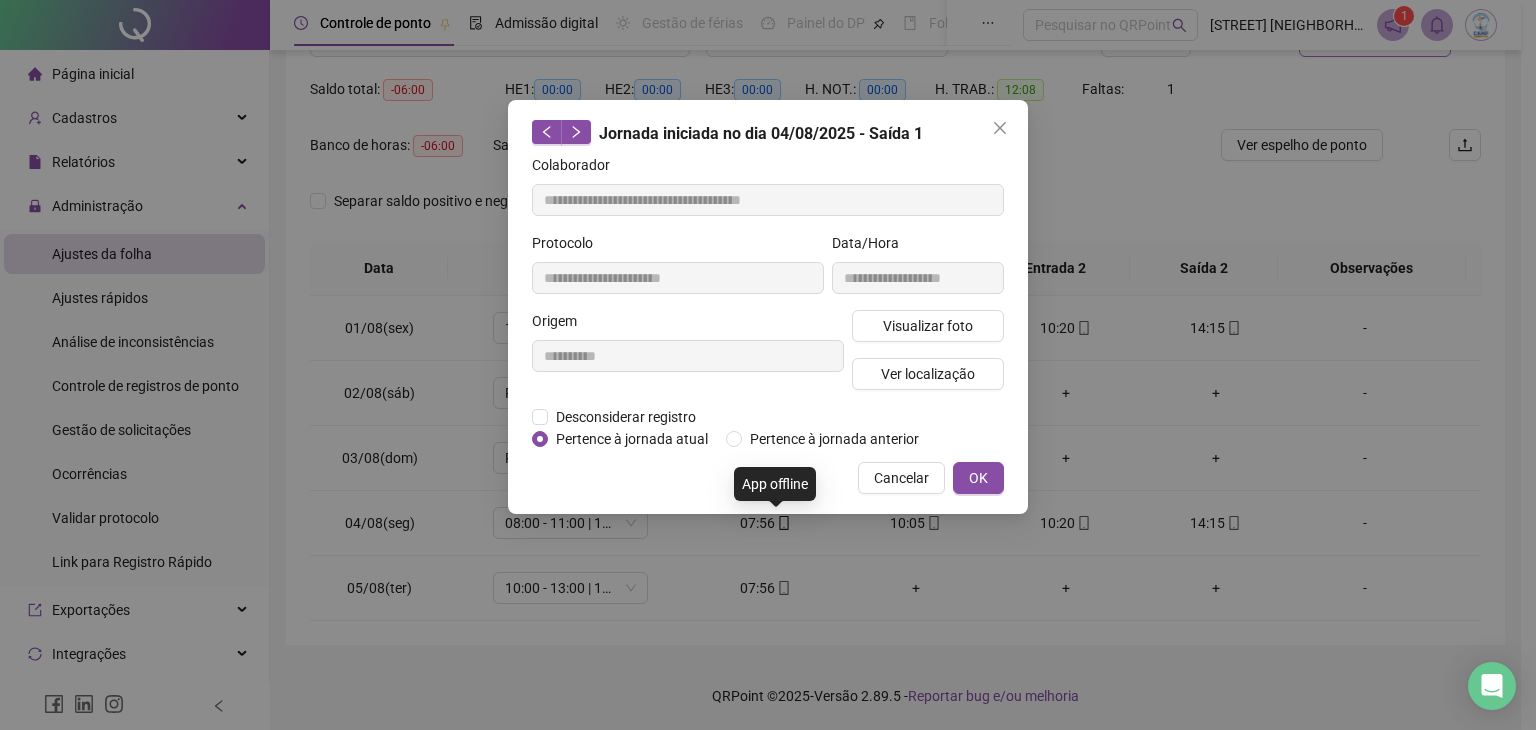 type on "**********" 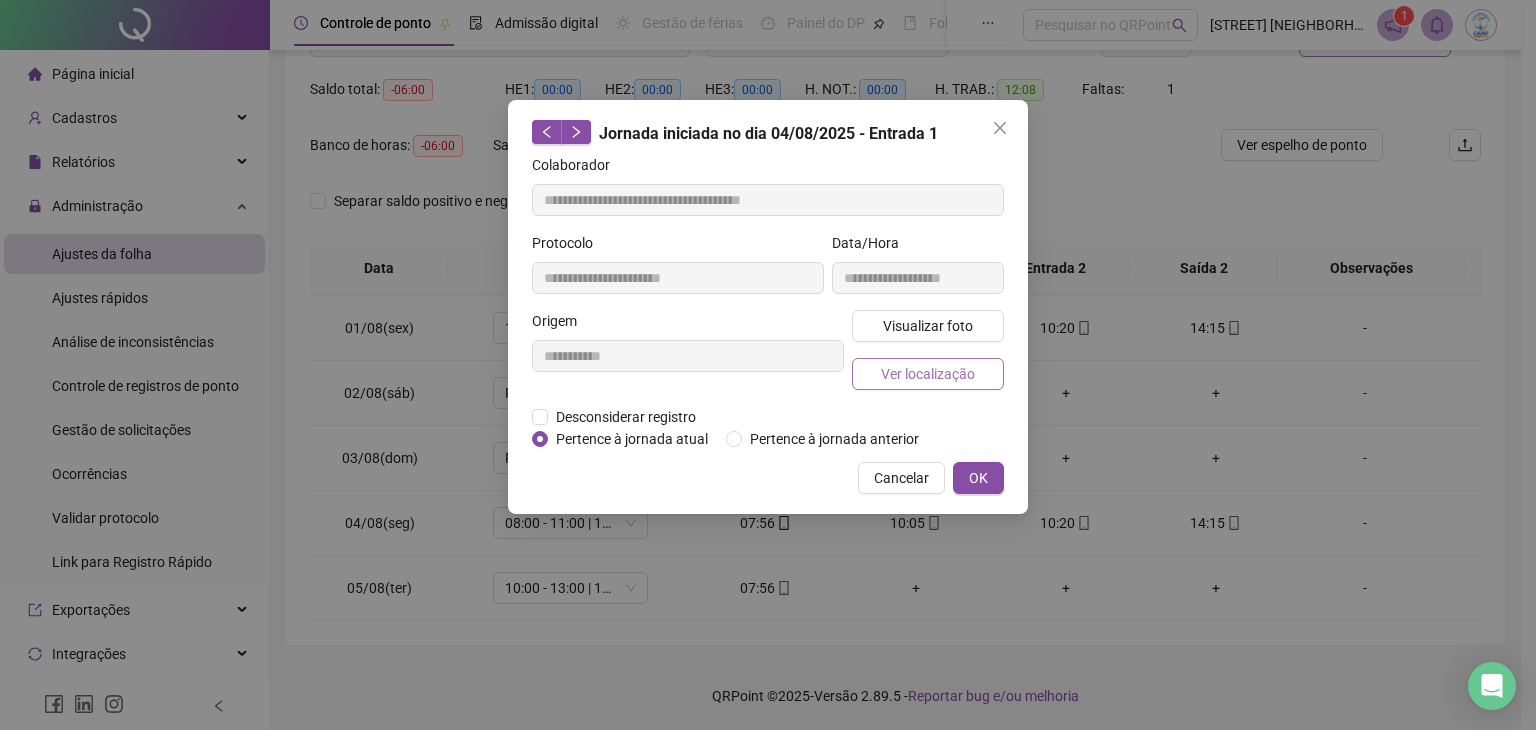 click on "Ver localização" at bounding box center (928, 374) 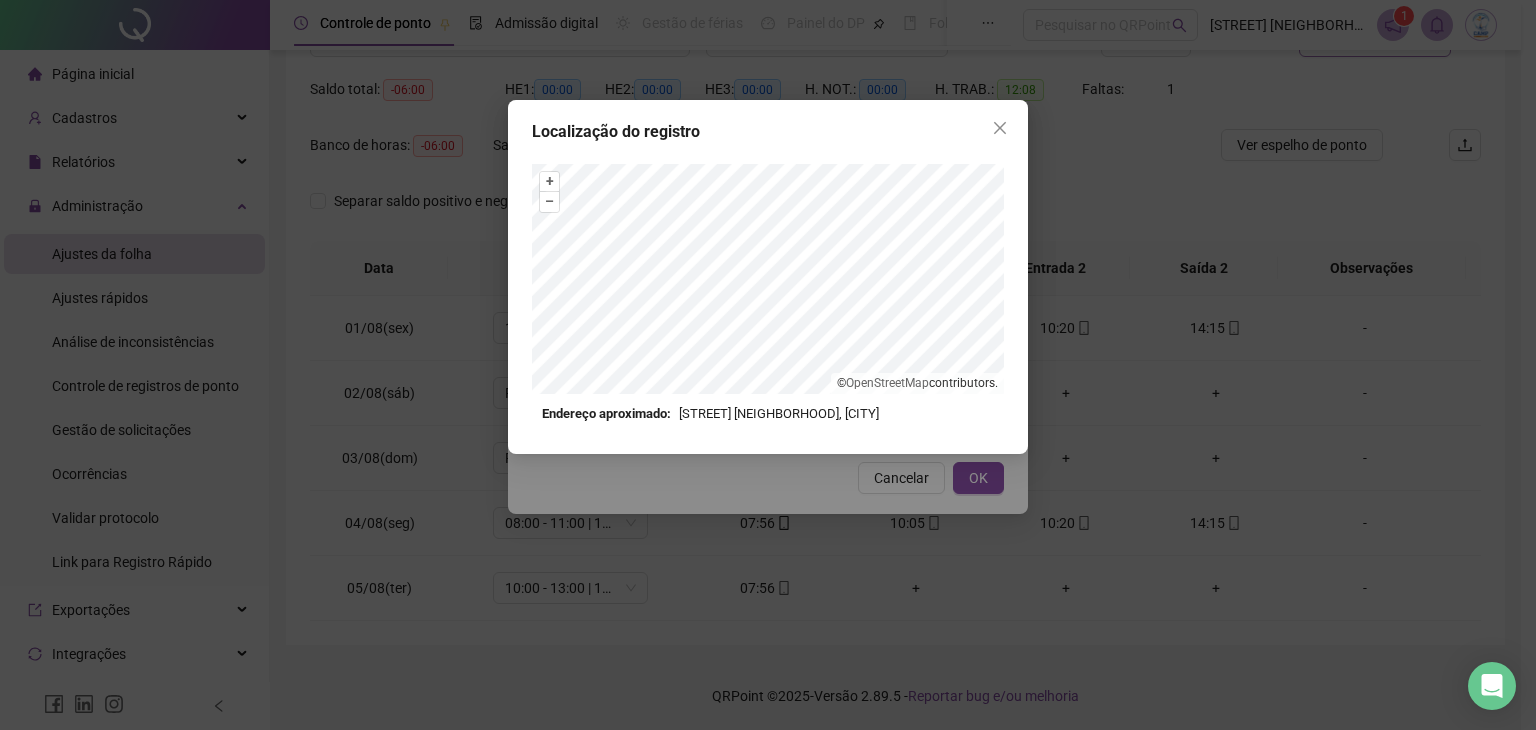 click 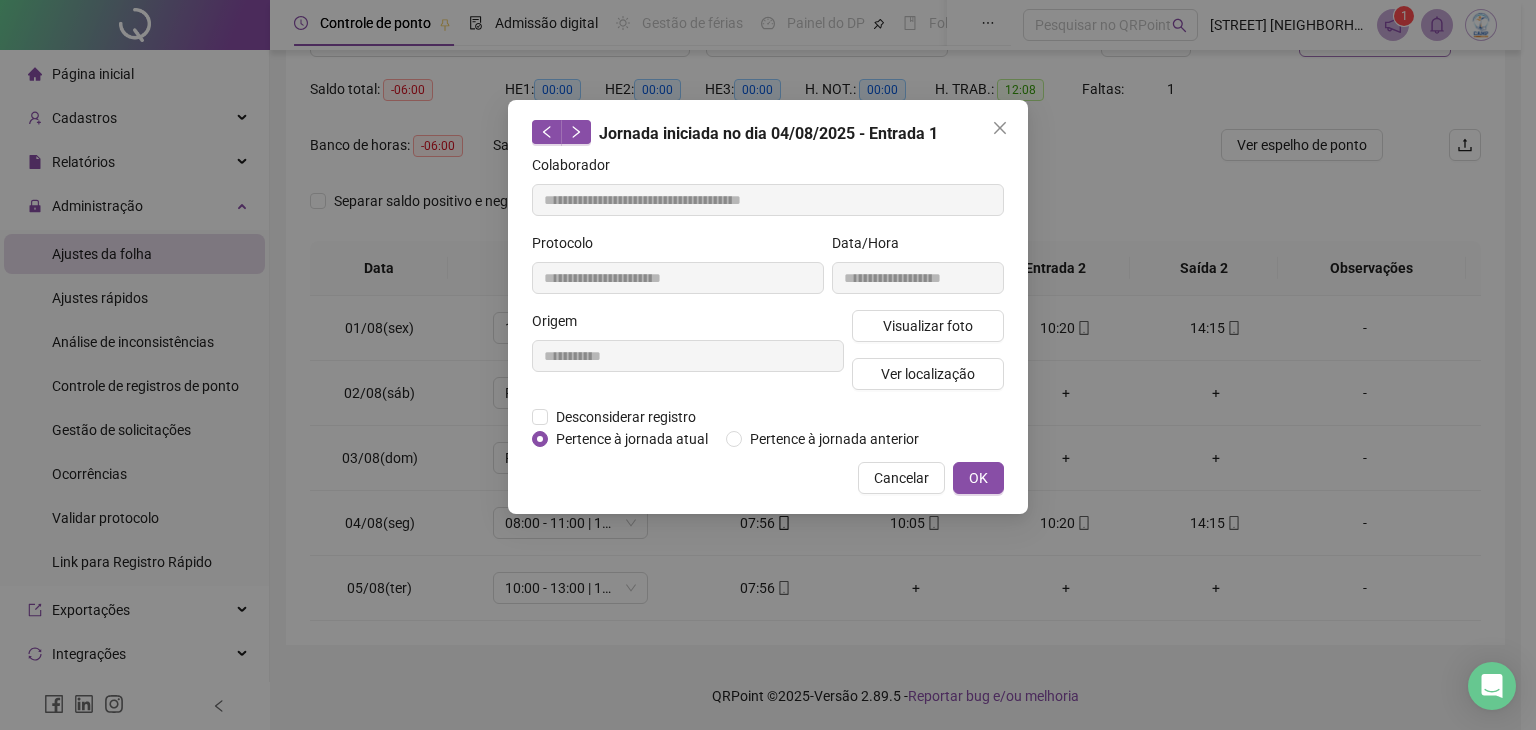click 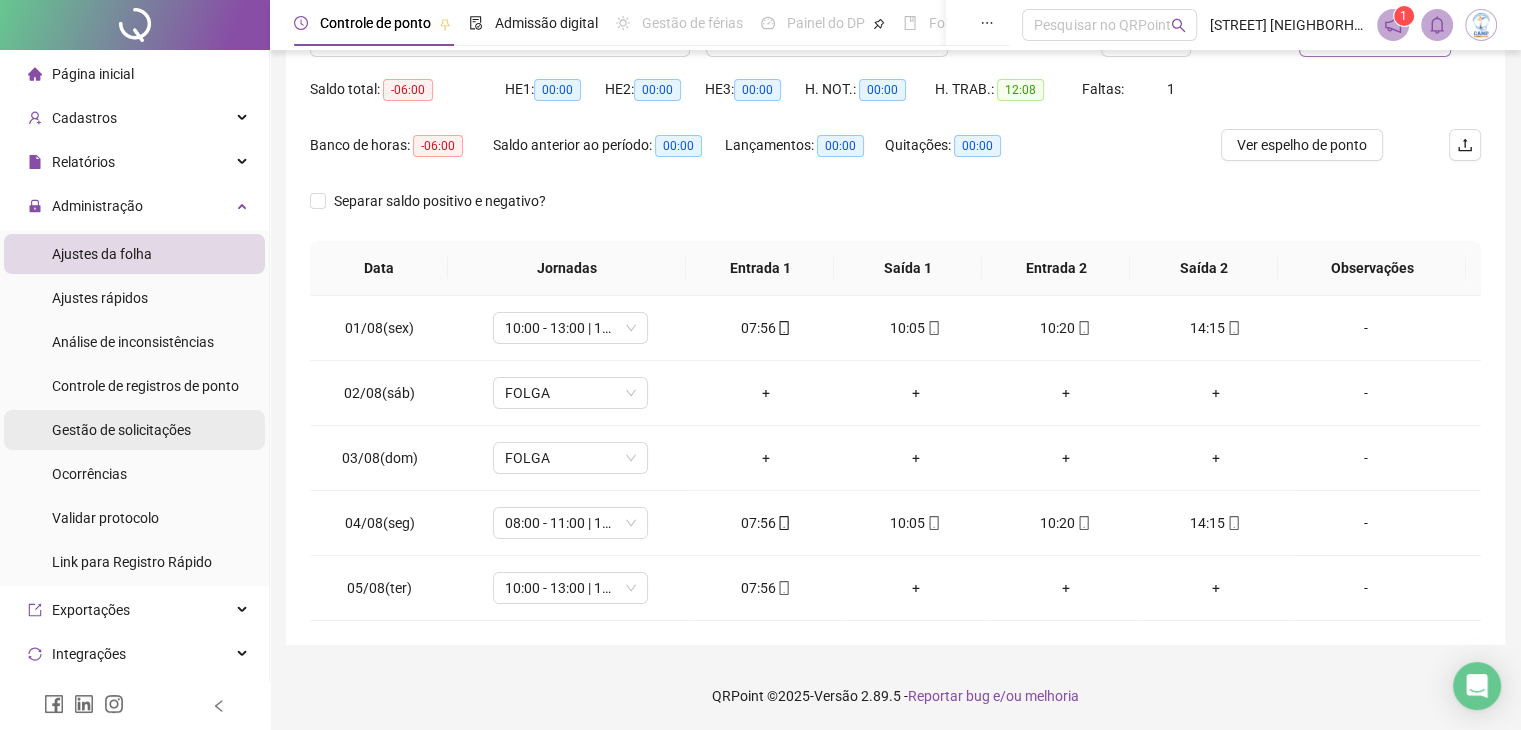 click on "Gestão de solicitações" at bounding box center [121, 430] 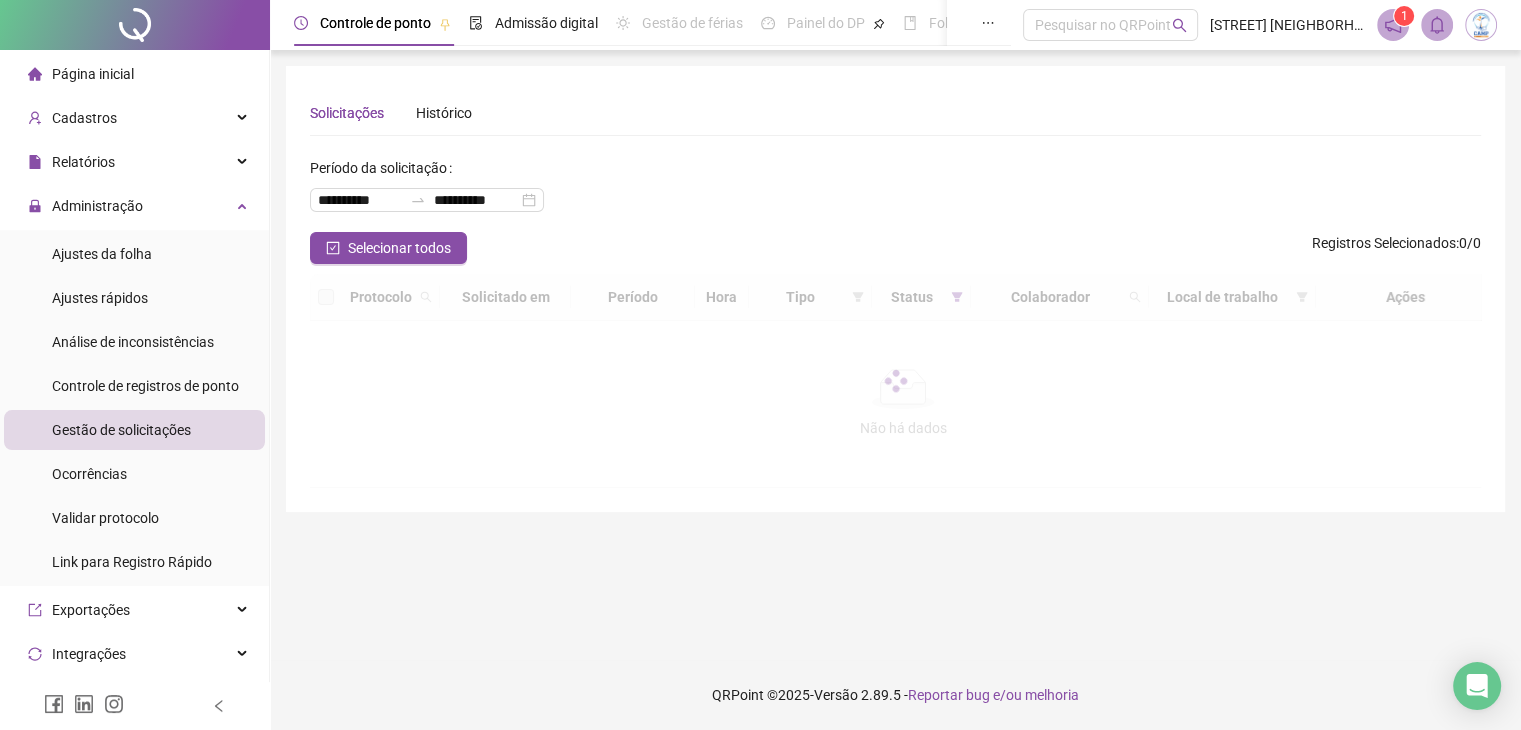 scroll, scrollTop: 0, scrollLeft: 0, axis: both 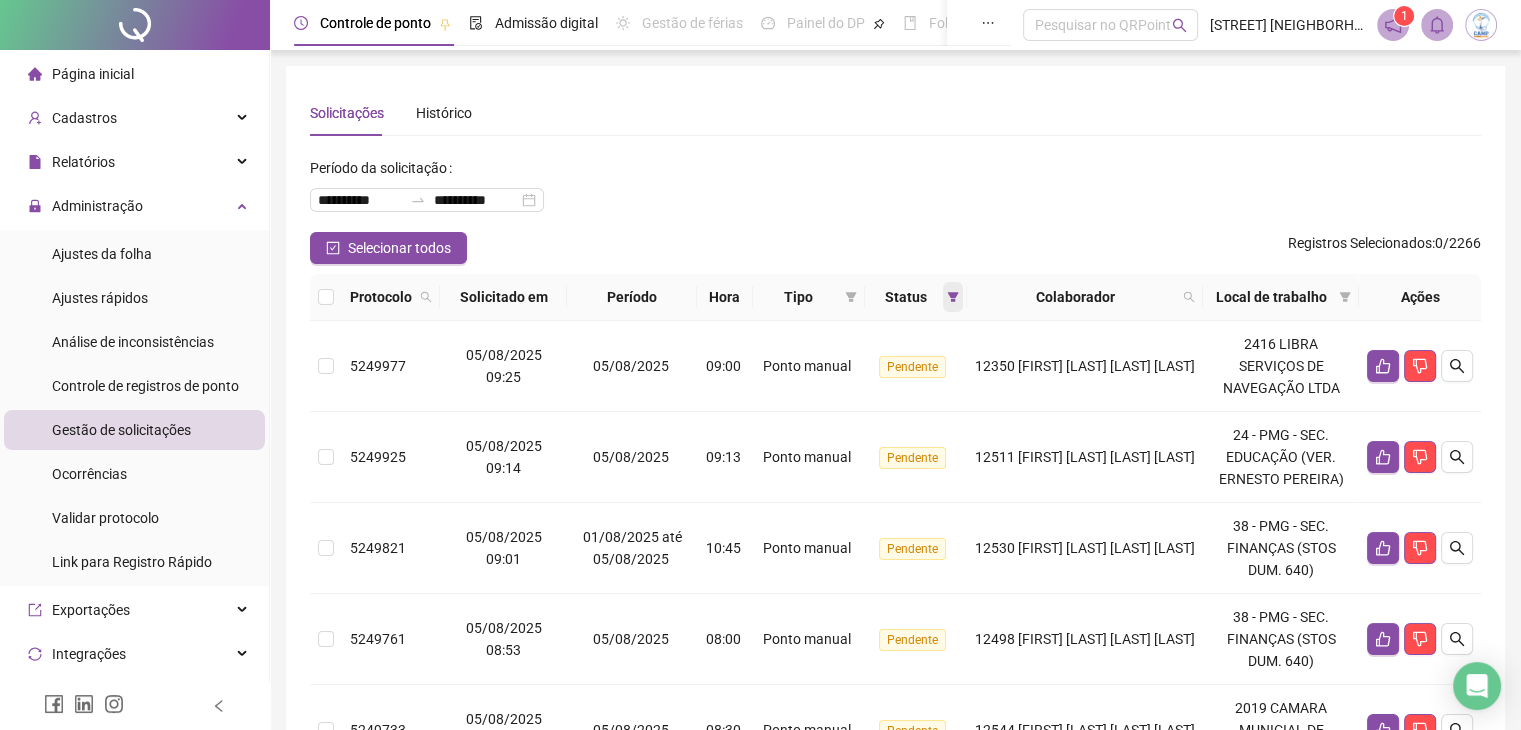 click 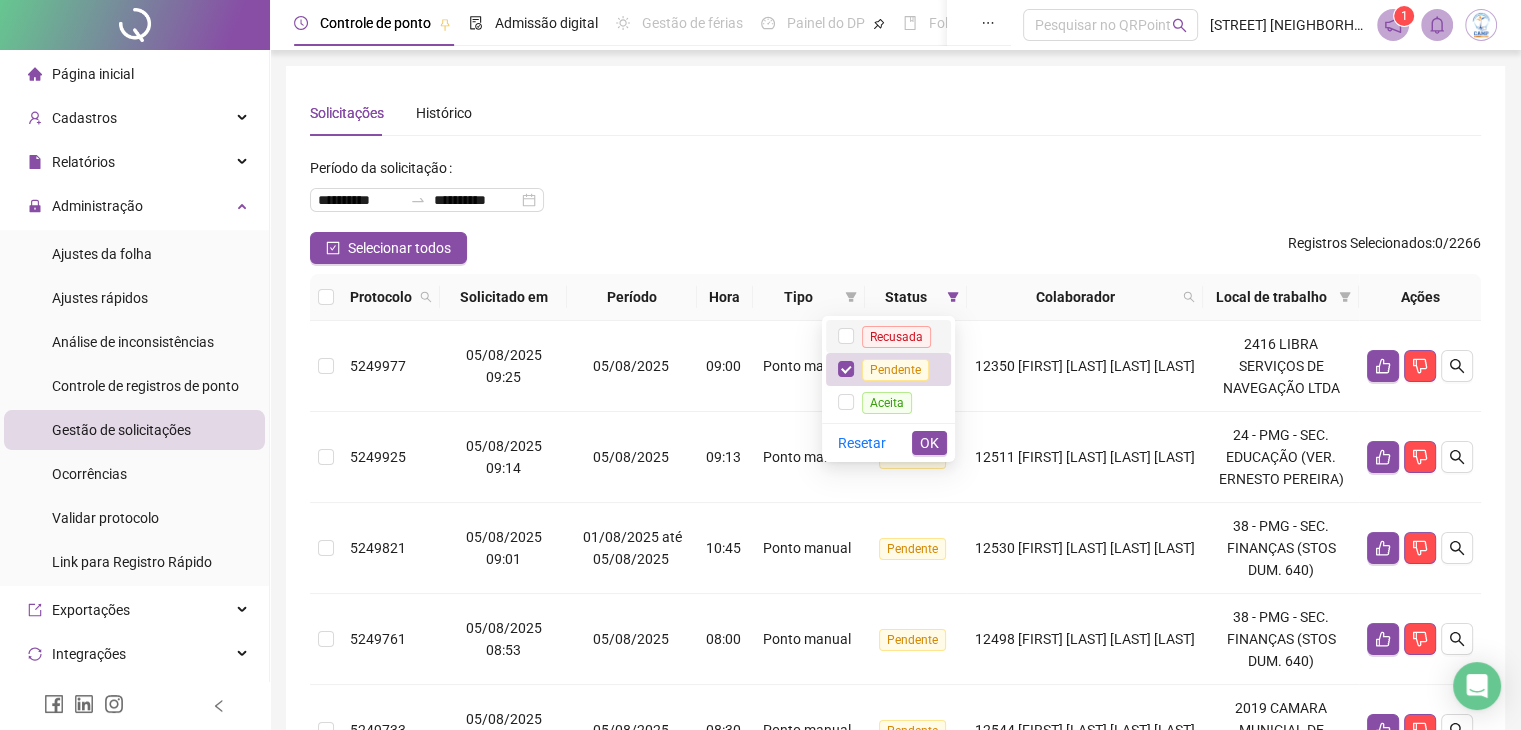 click on "Recusada" at bounding box center (896, 337) 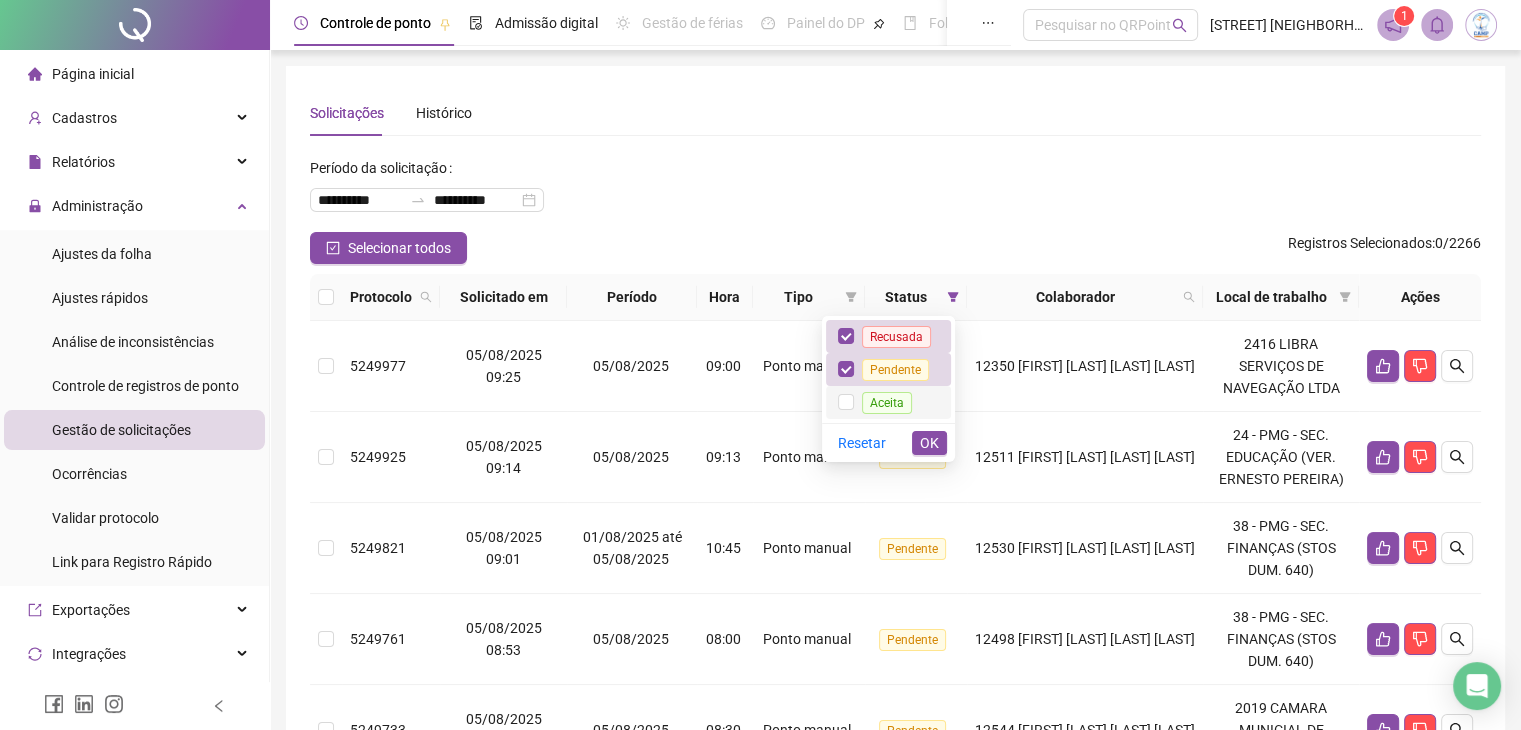 click on "Aceita" at bounding box center (887, 403) 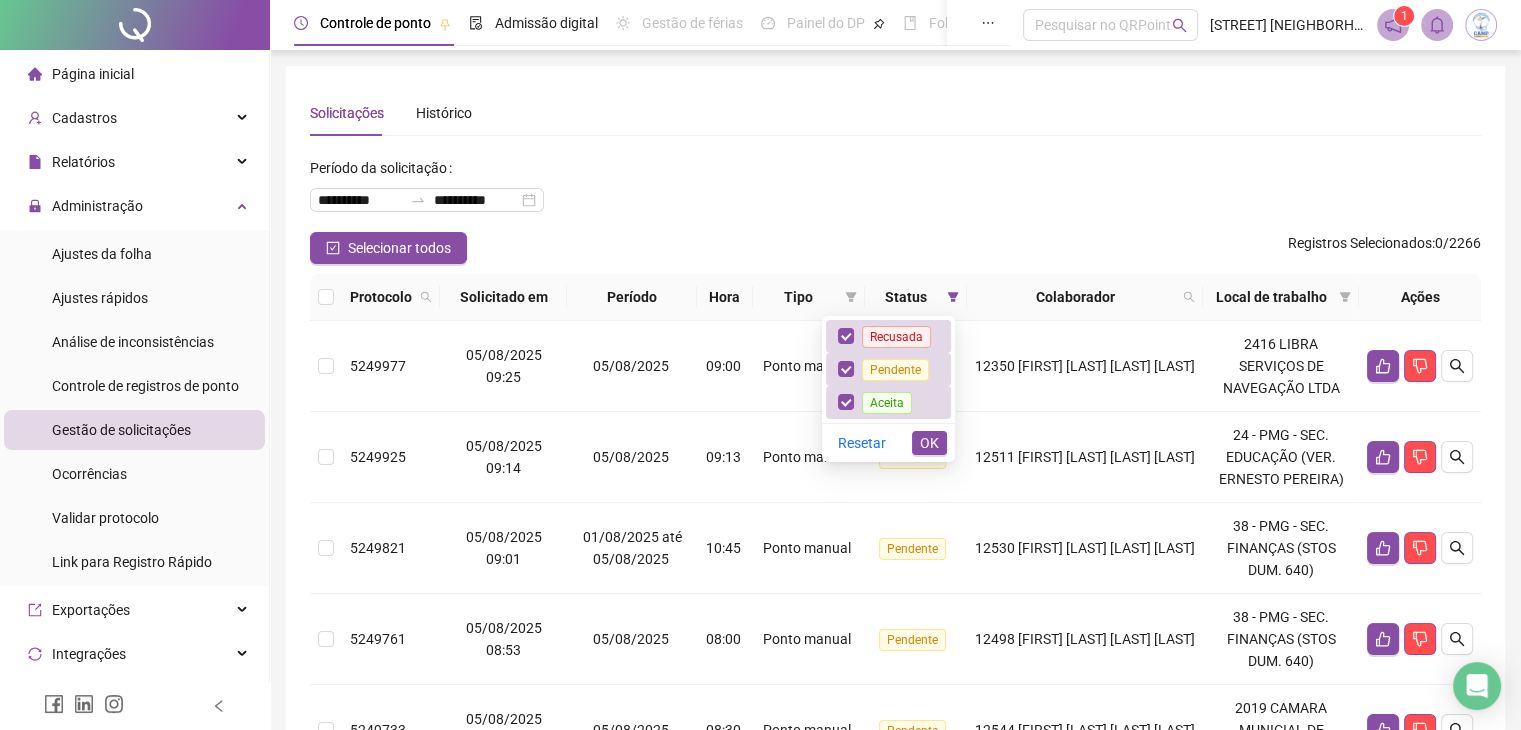 click on "OK" at bounding box center [929, 443] 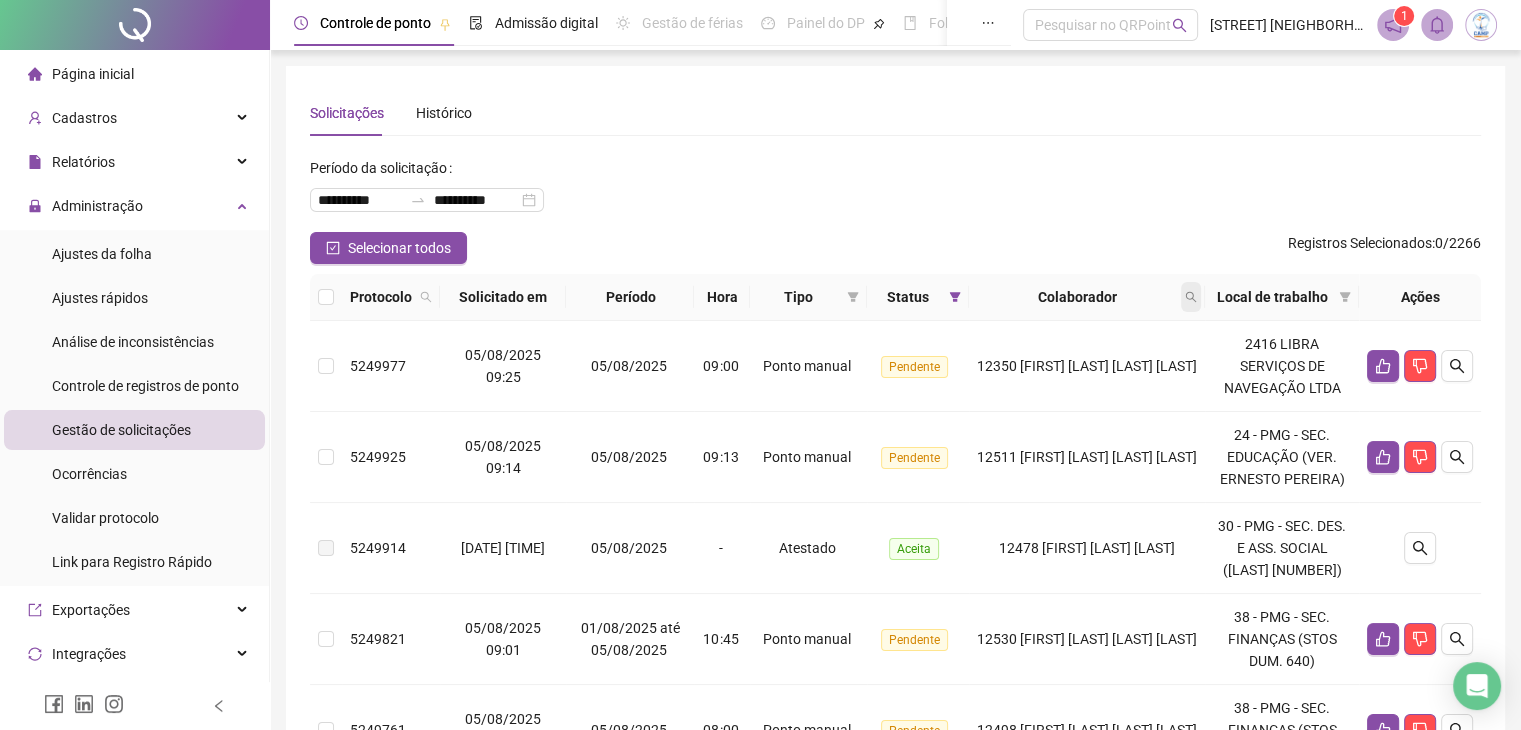 click 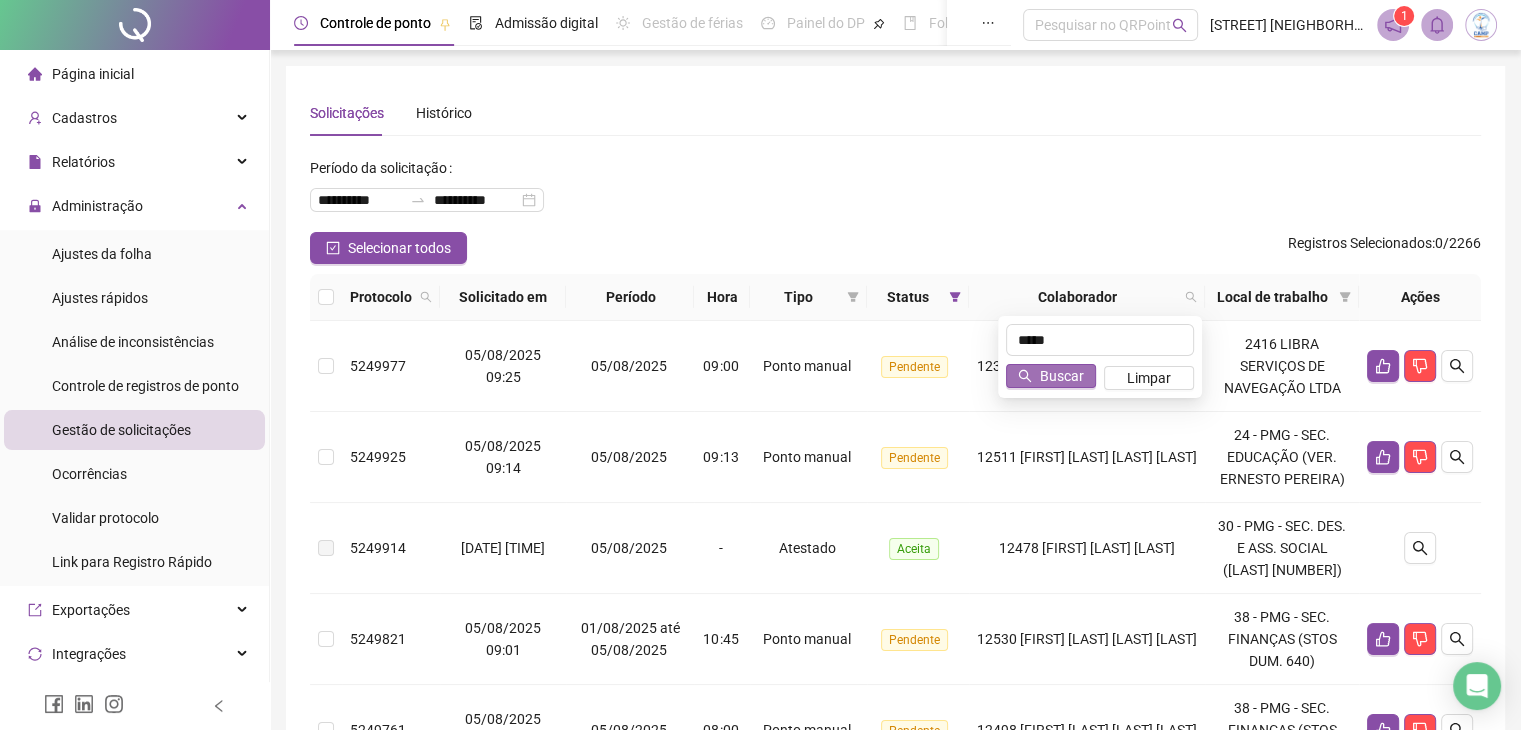 type on "*****" 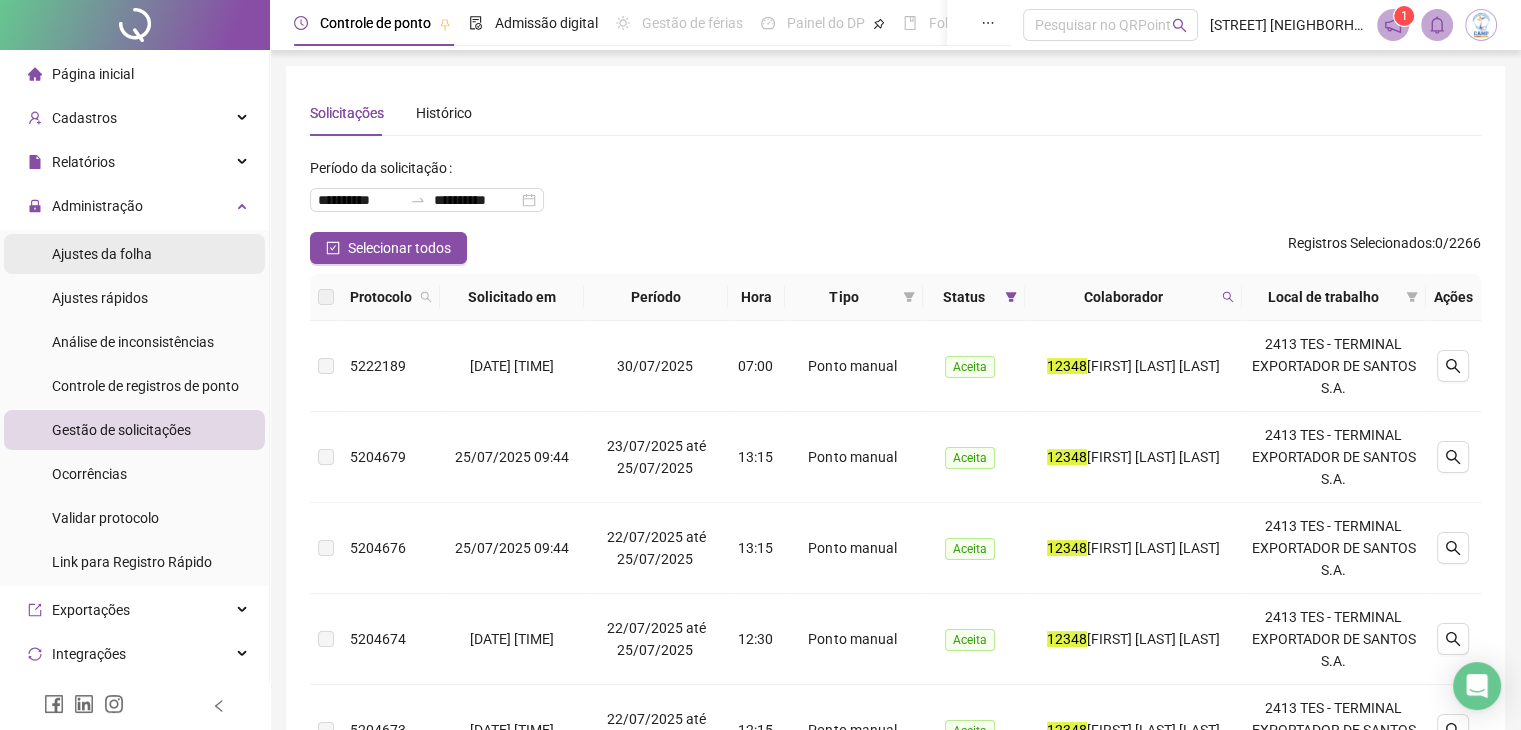 click on "Ajustes da folha" at bounding box center [102, 254] 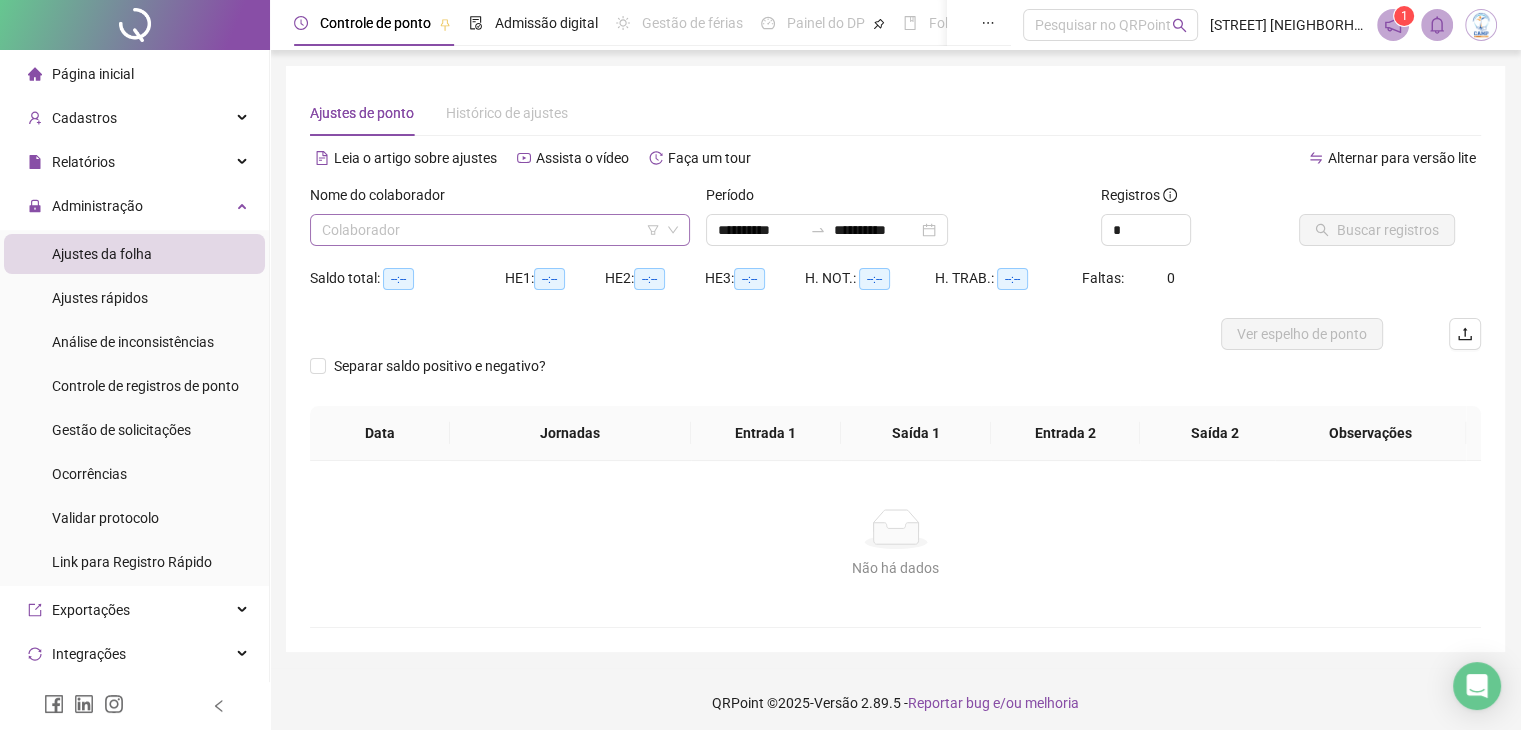 click at bounding box center [491, 230] 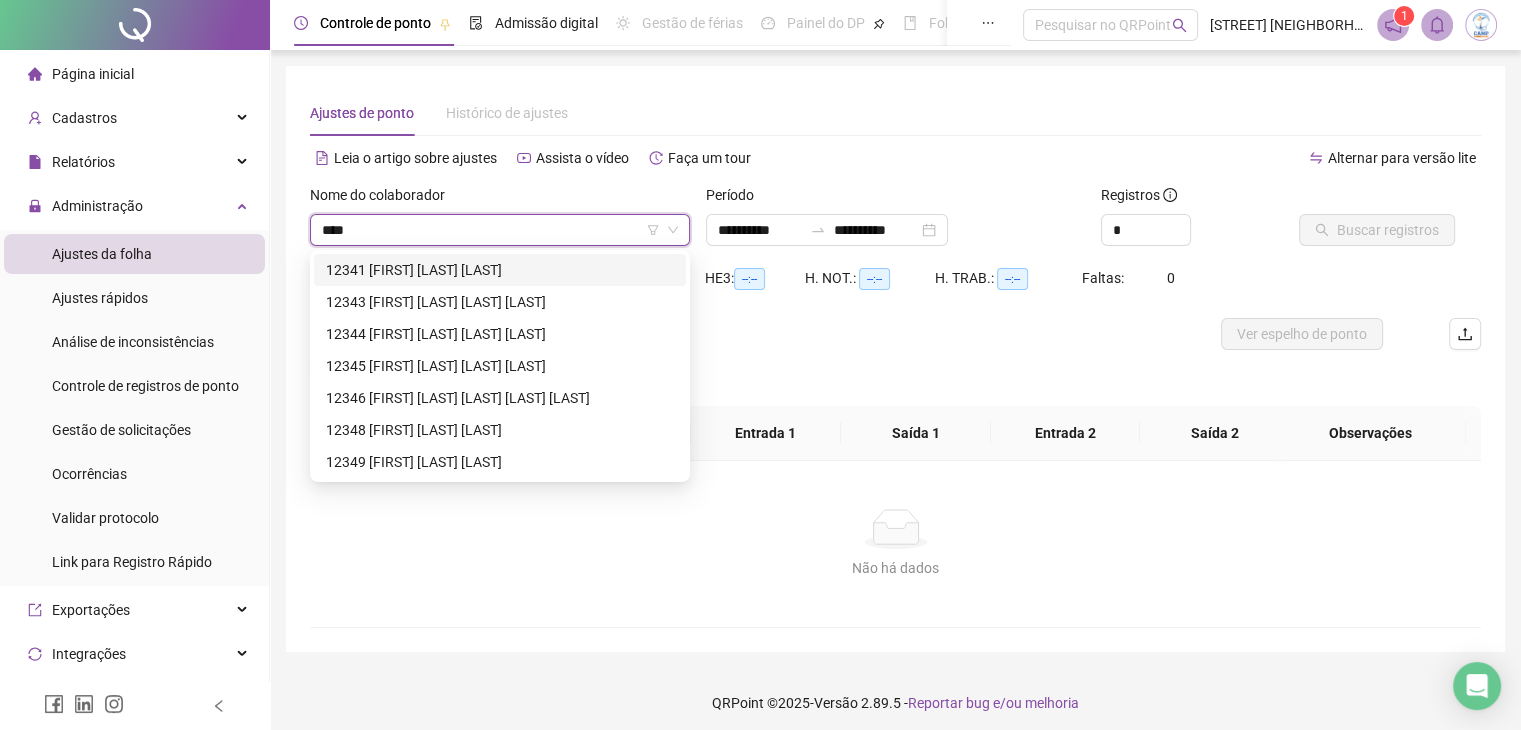 type on "*****" 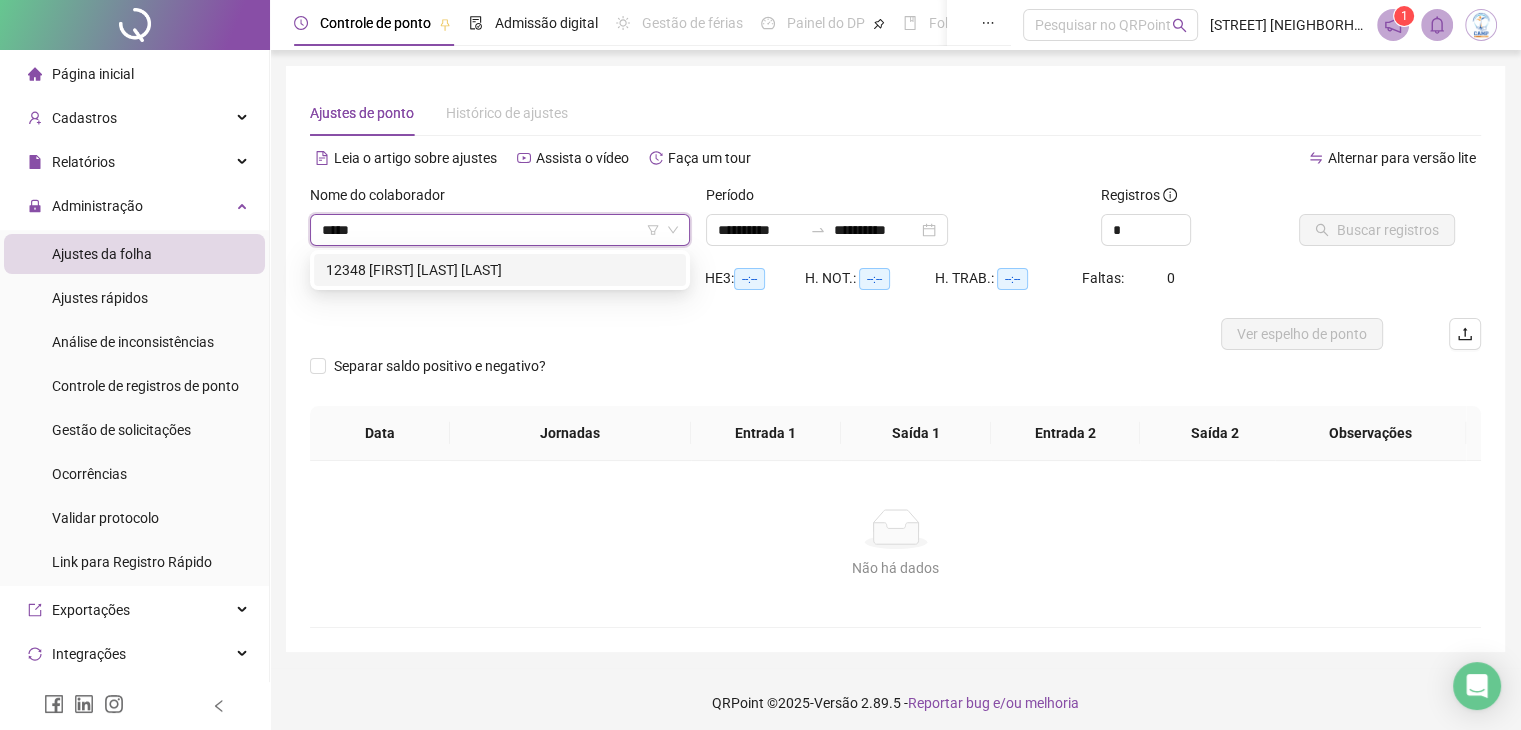 click on "12348 [FIRST] [LAST] [LAST]" at bounding box center [500, 270] 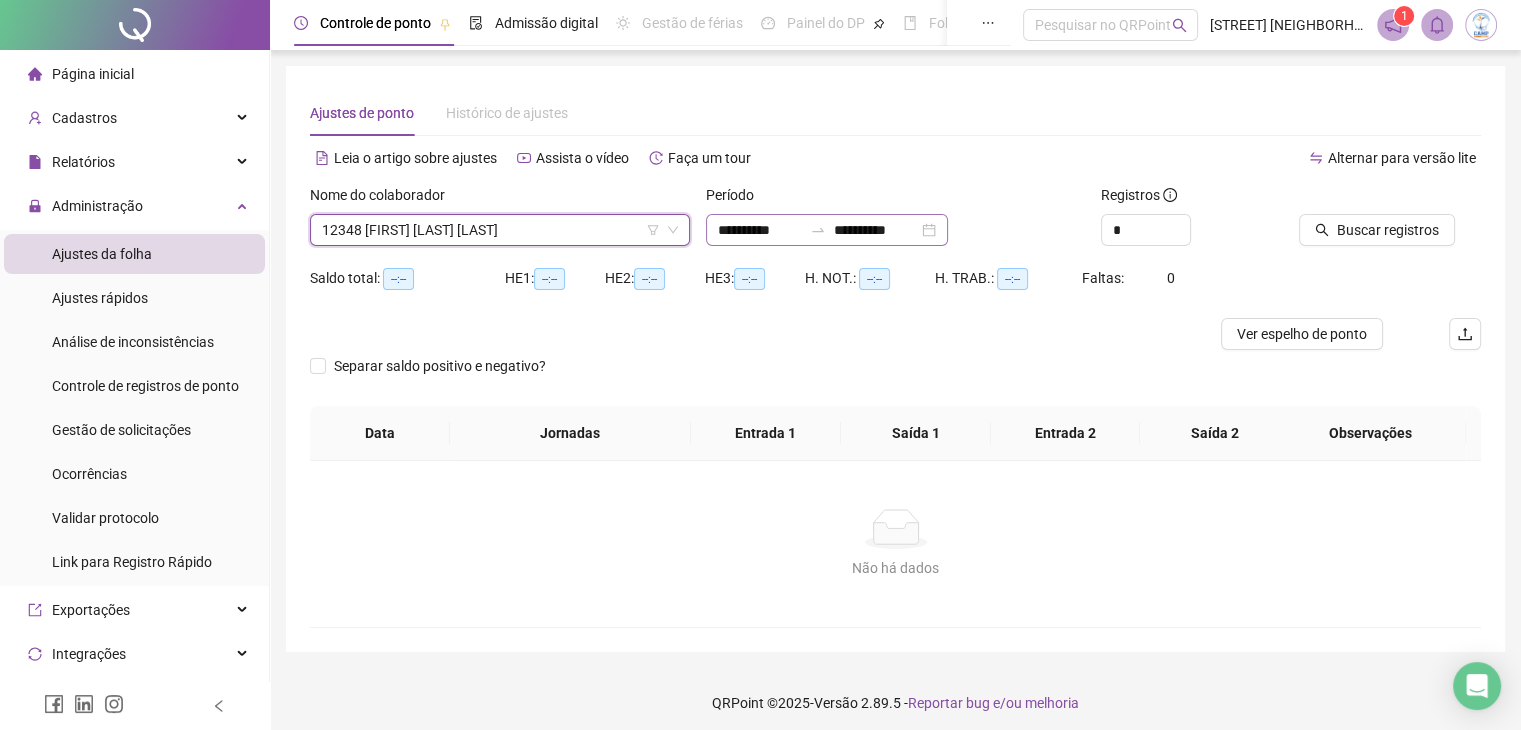 click on "**********" at bounding box center (827, 230) 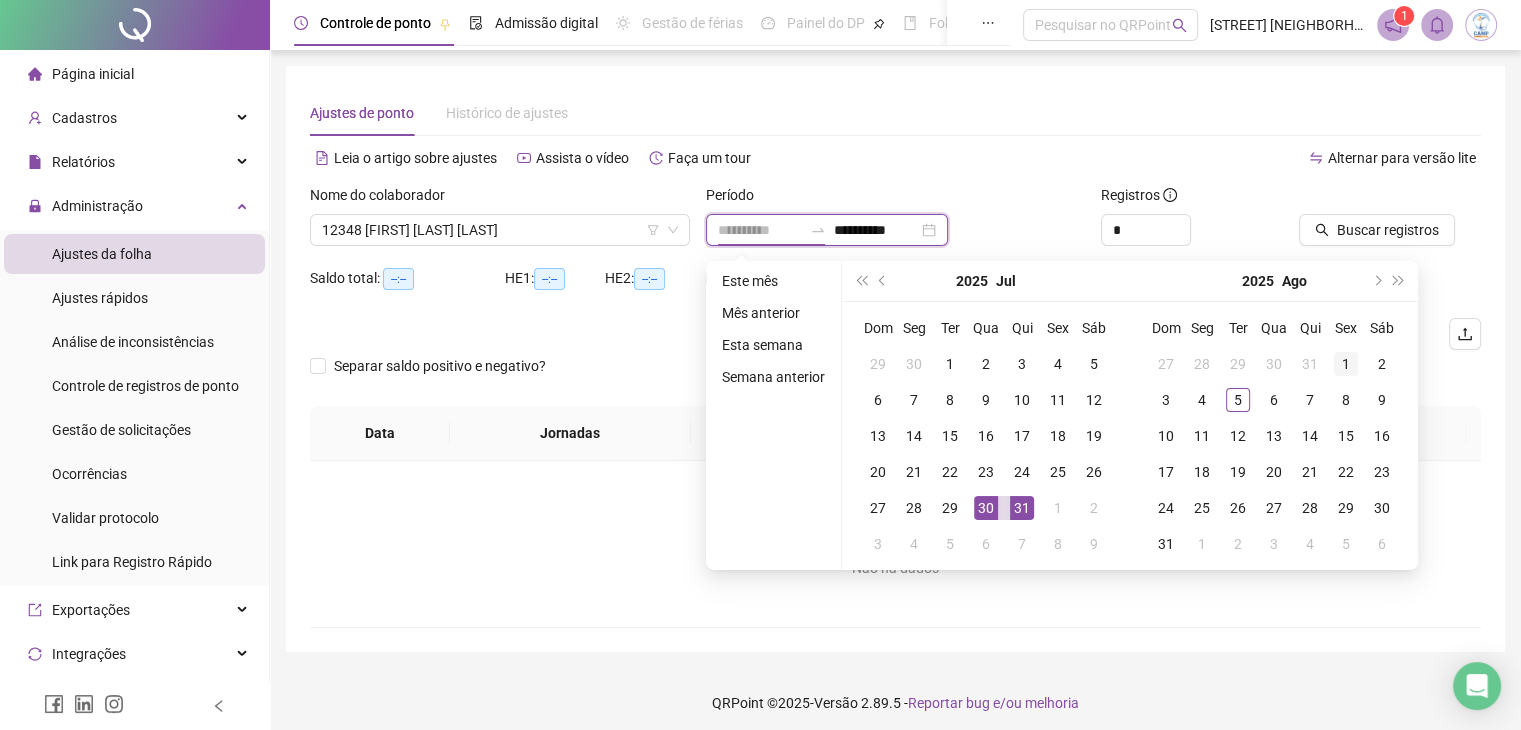 type on "**********" 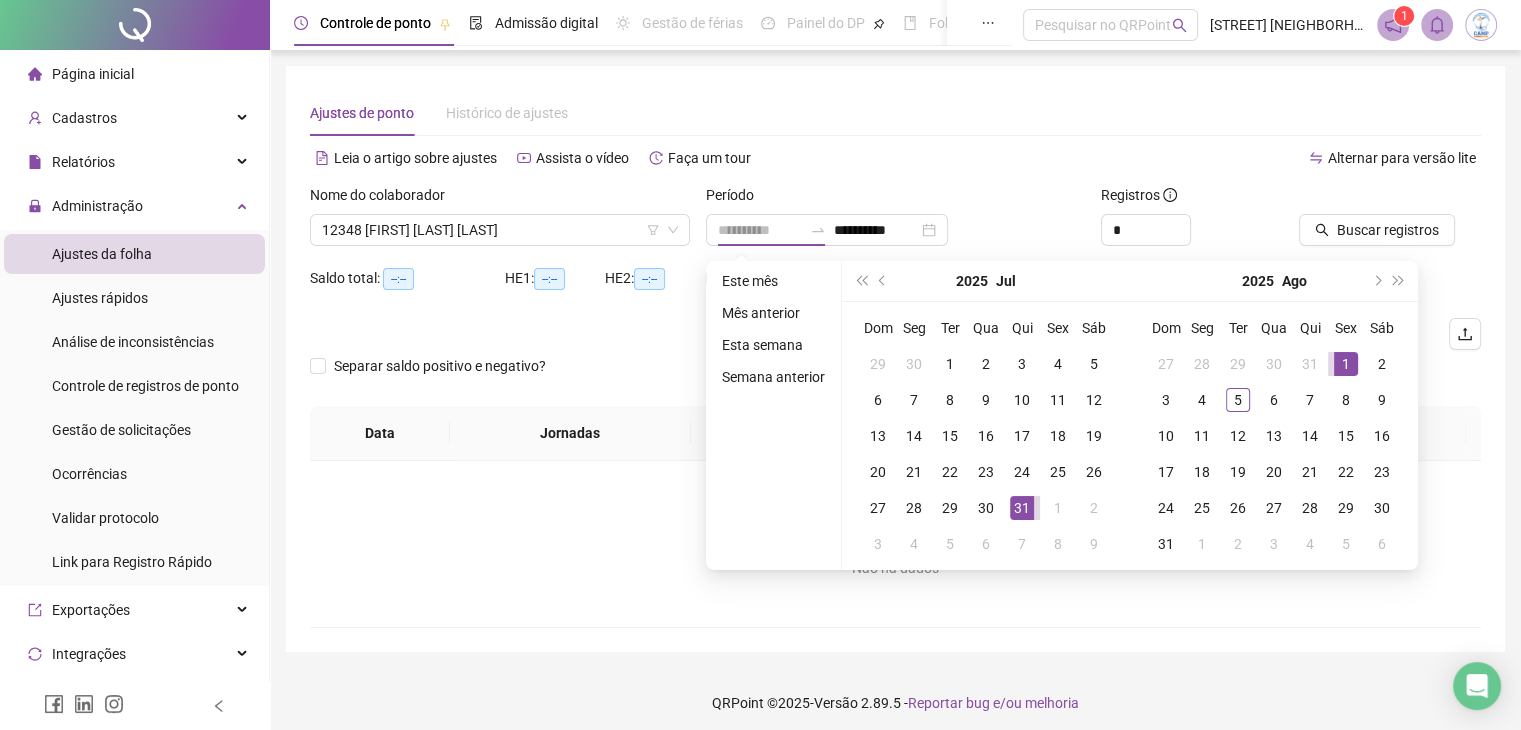 click on "1" at bounding box center (1346, 364) 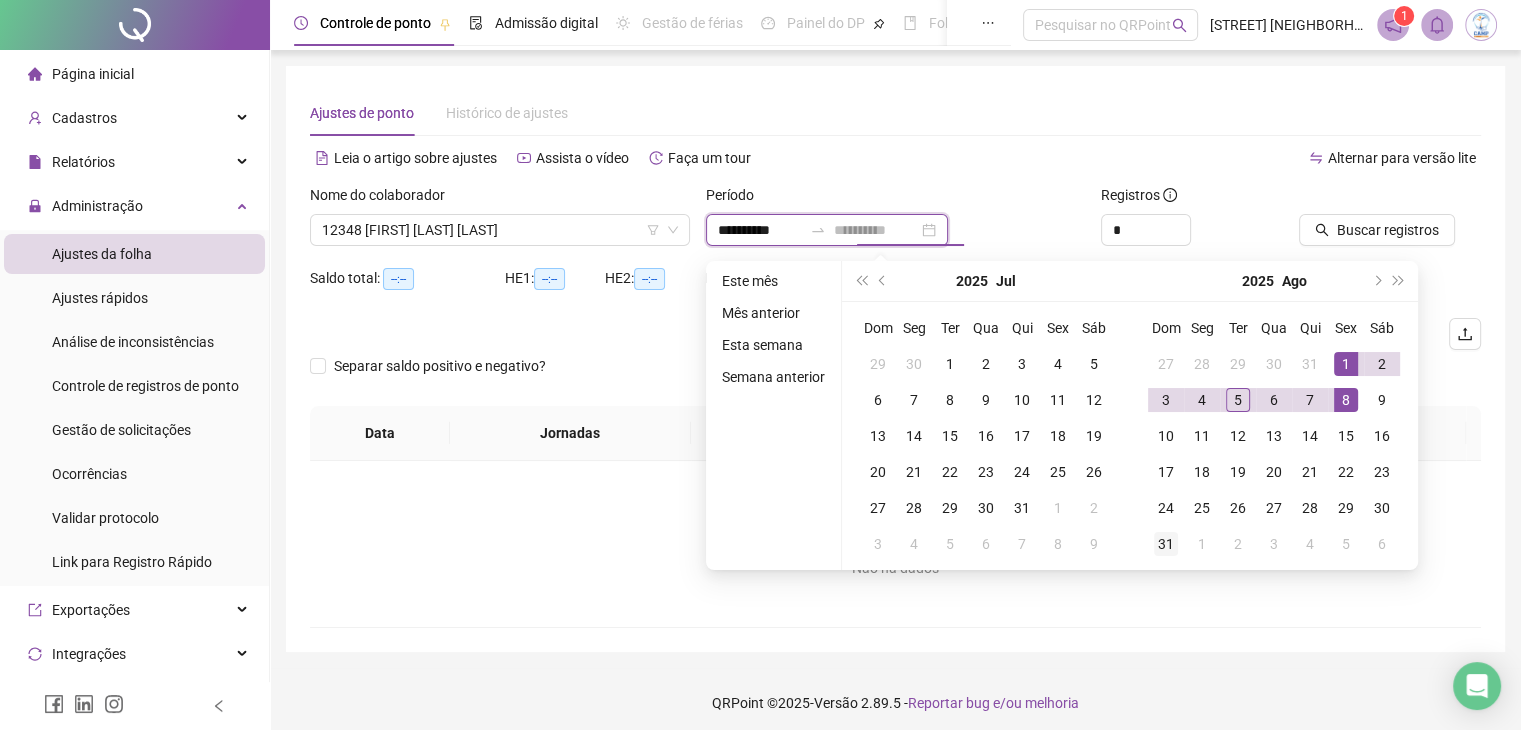 type on "**********" 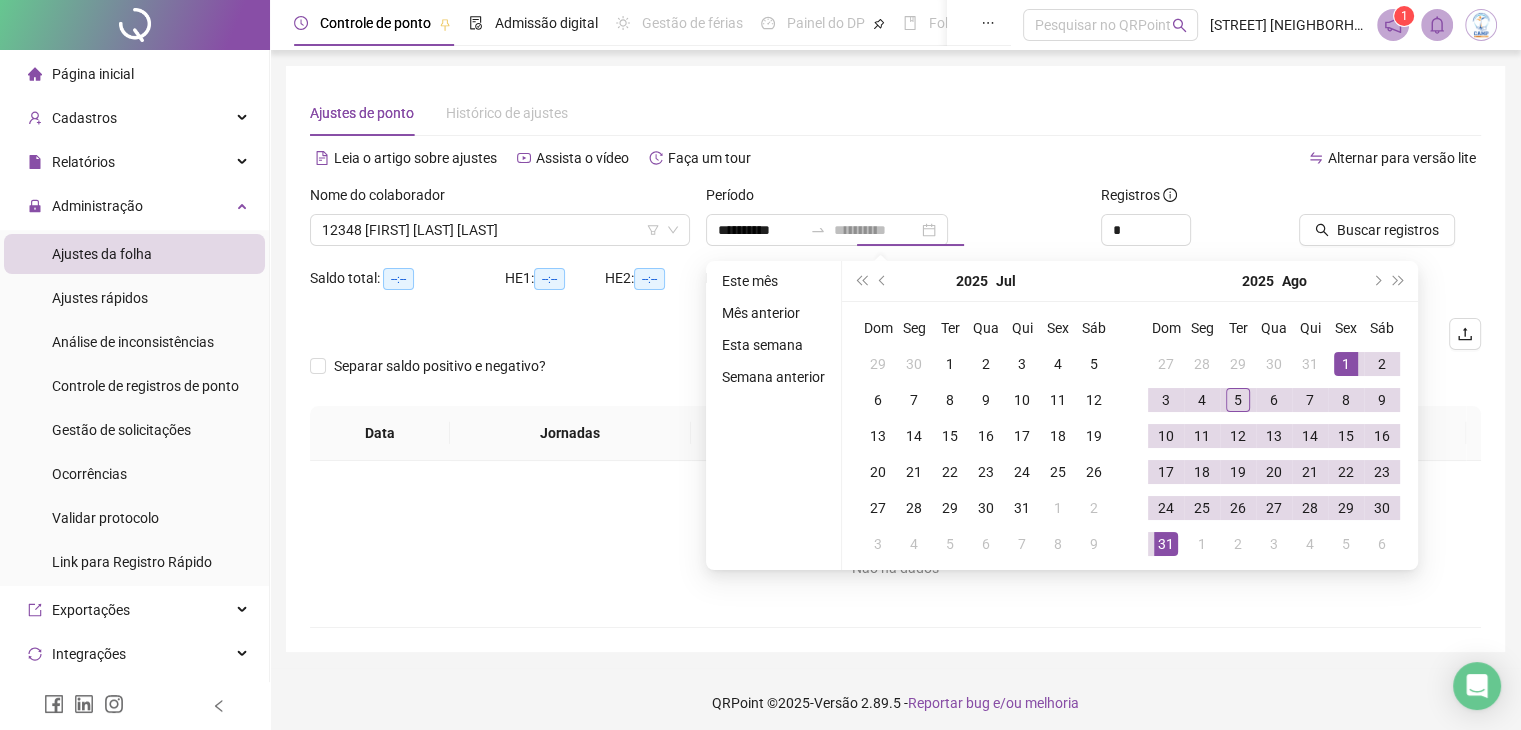 click on "31" at bounding box center (1166, 544) 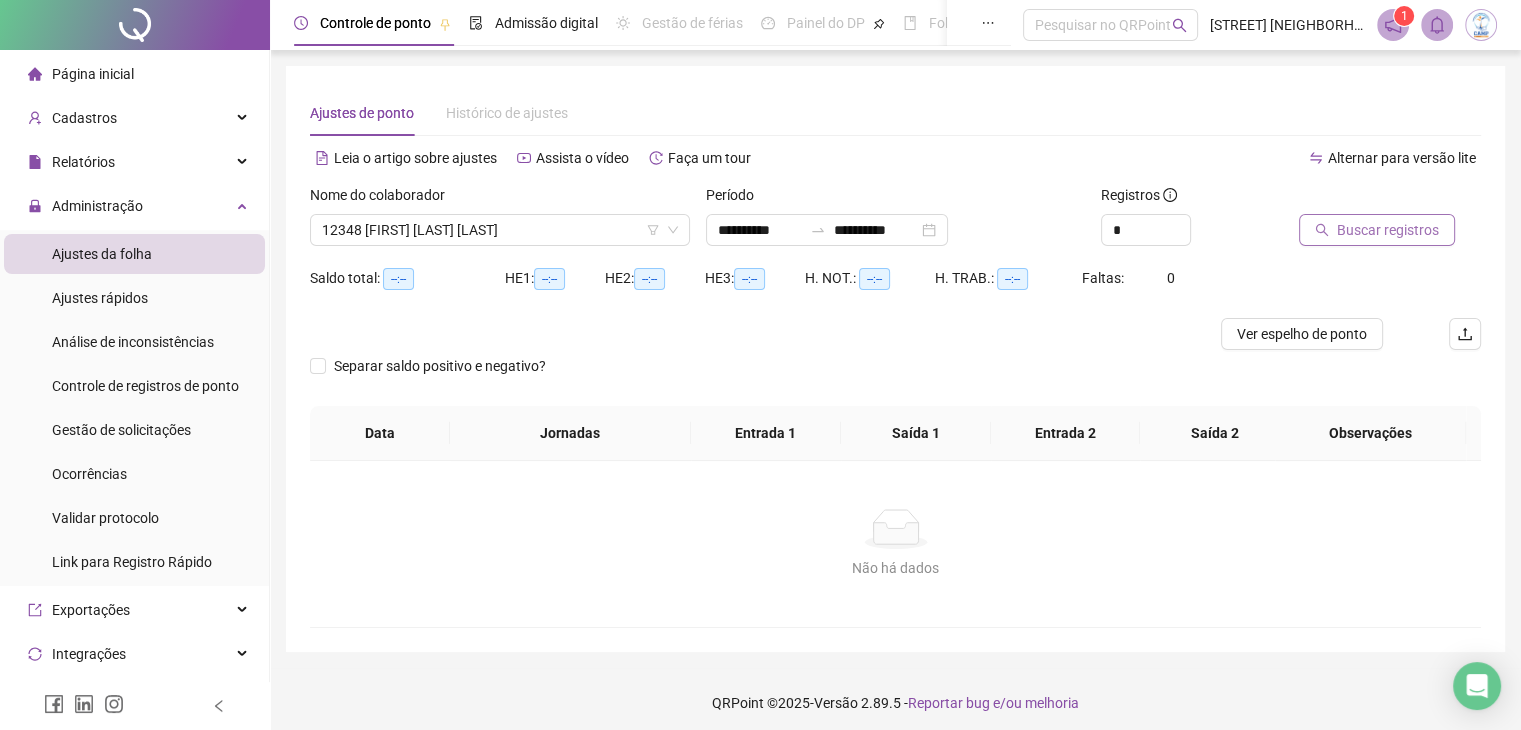 click on "Buscar registros" at bounding box center (1388, 230) 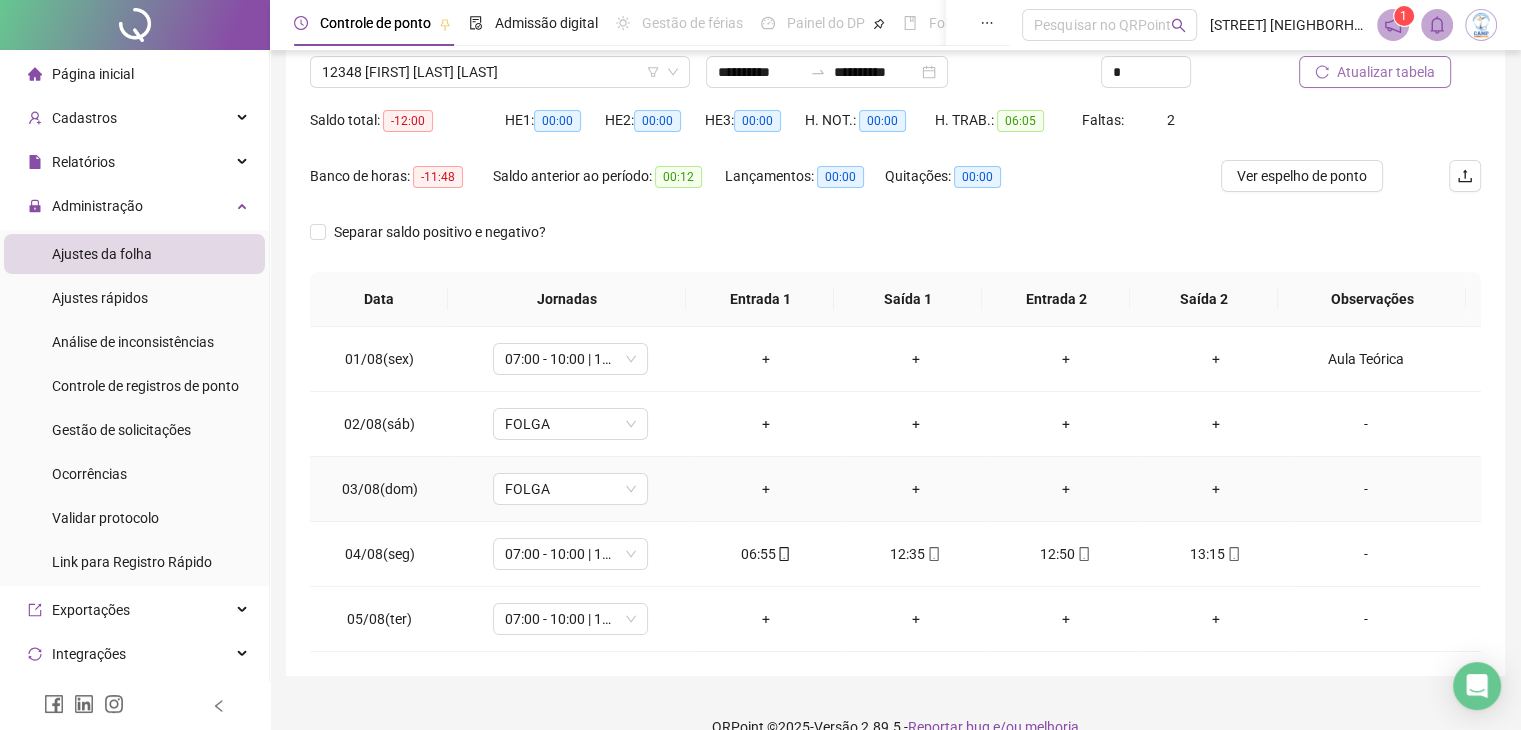 scroll, scrollTop: 189, scrollLeft: 0, axis: vertical 